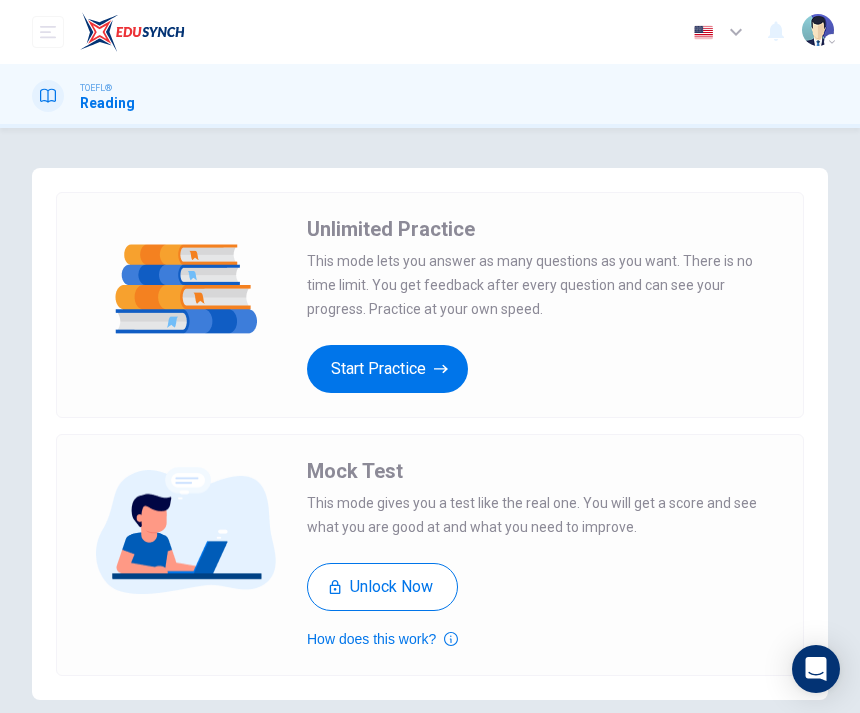 scroll, scrollTop: 0, scrollLeft: 0, axis: both 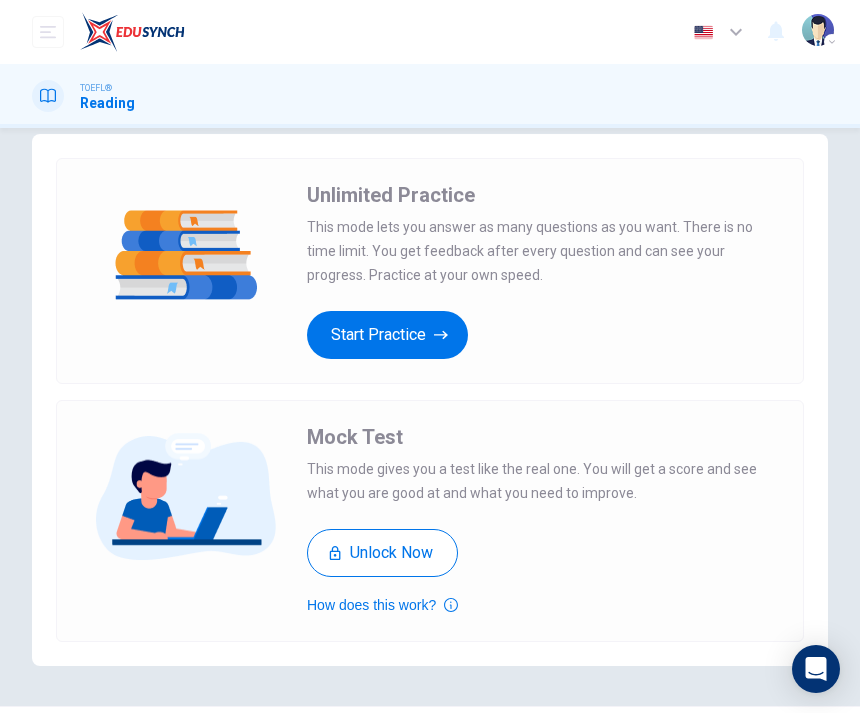 click on "Start Practice" at bounding box center [387, 335] 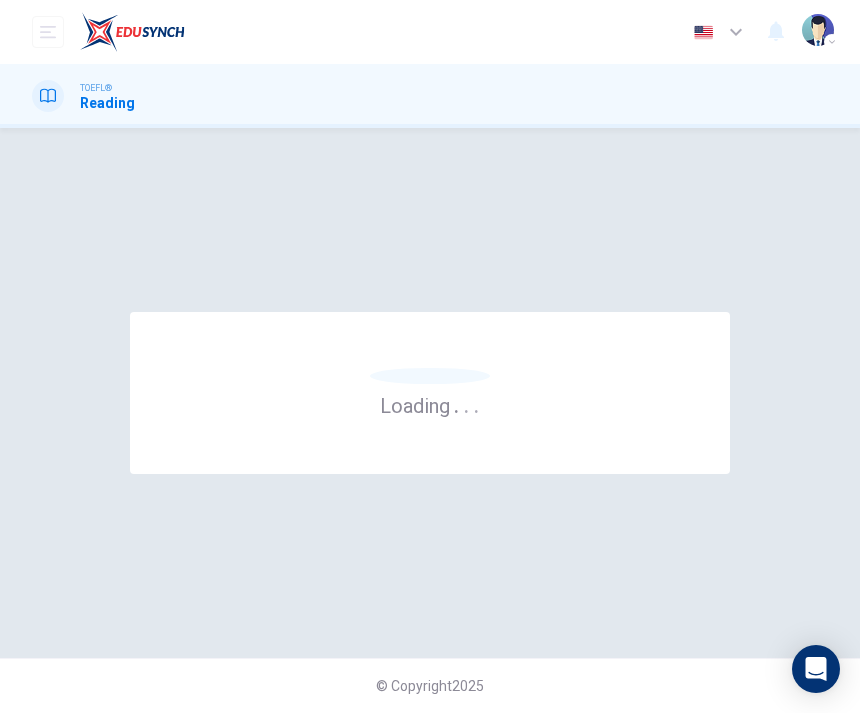 scroll, scrollTop: 0, scrollLeft: 0, axis: both 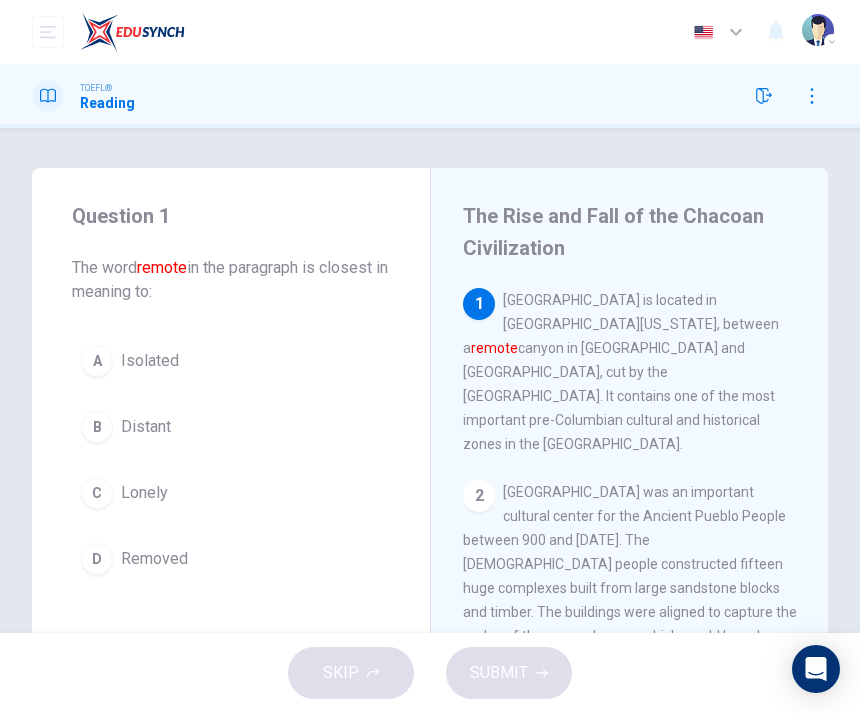 click on "B" at bounding box center [97, 427] 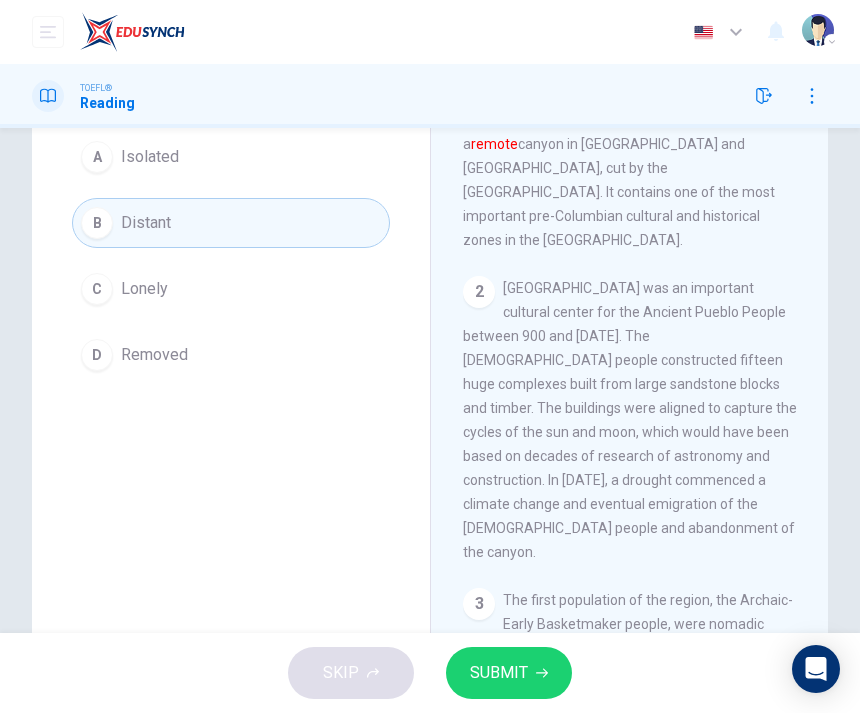 scroll, scrollTop: 213, scrollLeft: 0, axis: vertical 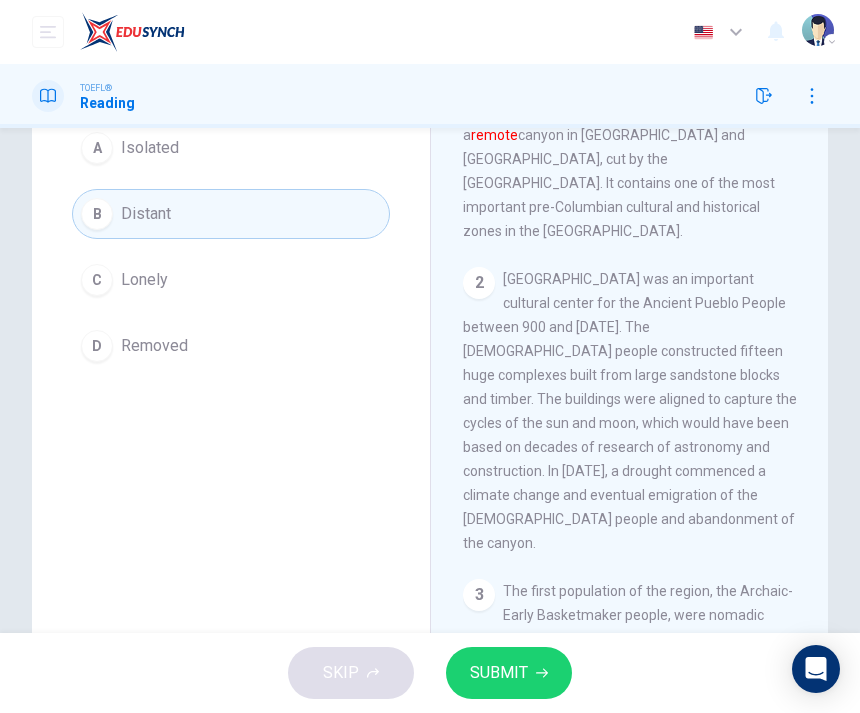 click on "SUBMIT" at bounding box center (499, 673) 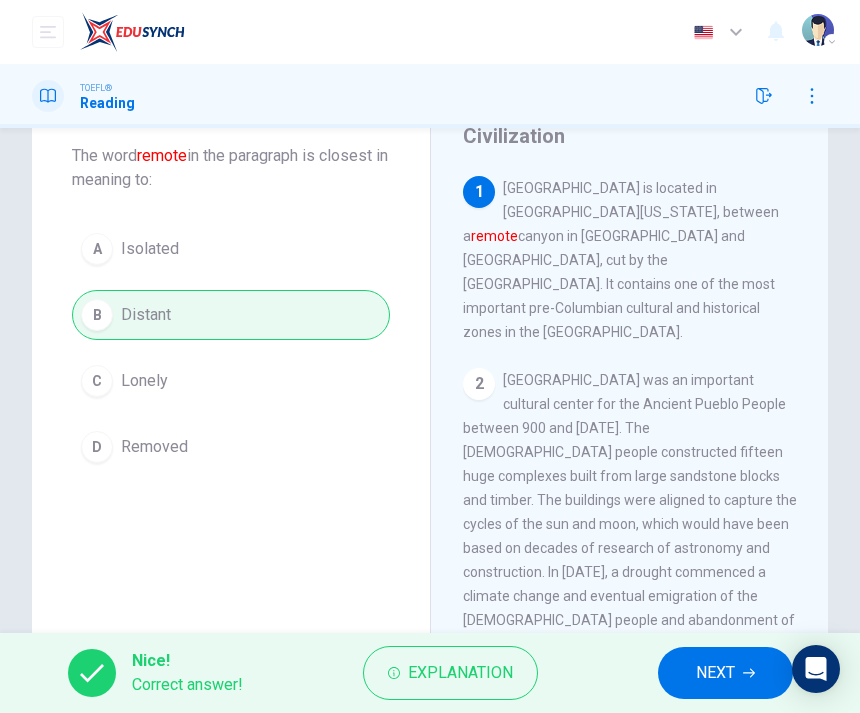 scroll, scrollTop: 109, scrollLeft: 0, axis: vertical 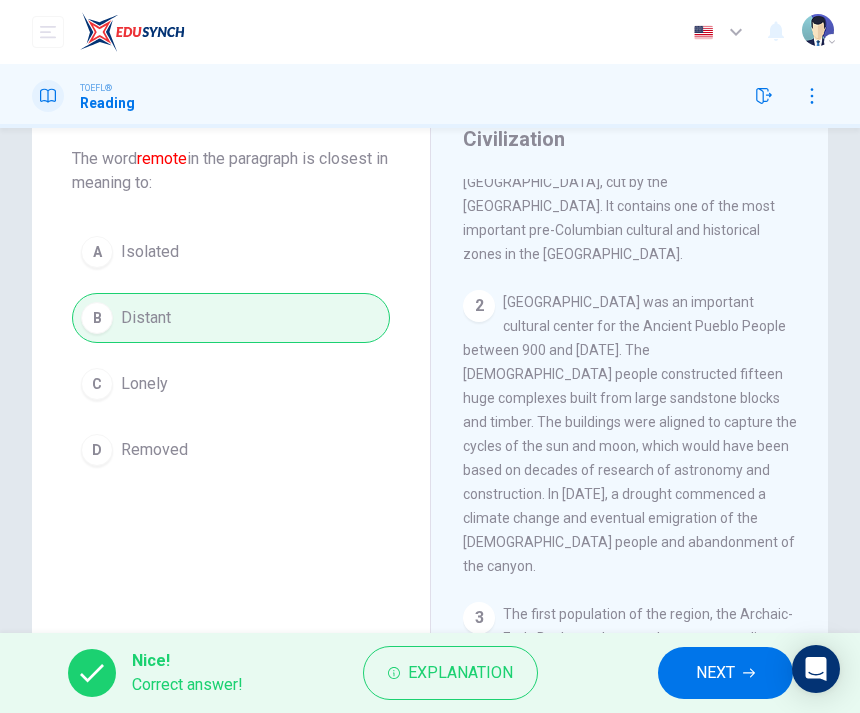 click on "NEXT" at bounding box center [715, 673] 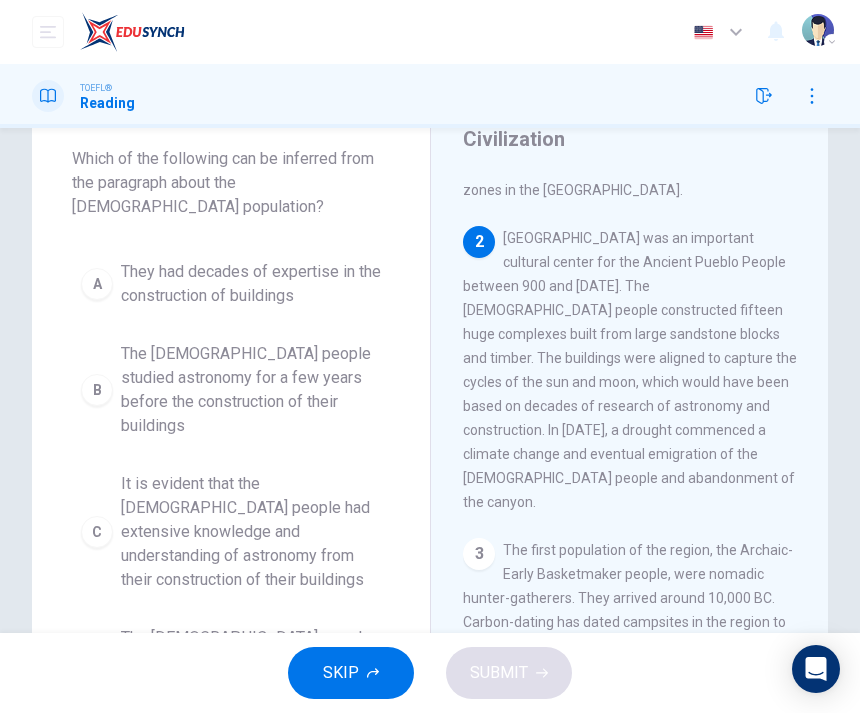scroll, scrollTop: 145, scrollLeft: 0, axis: vertical 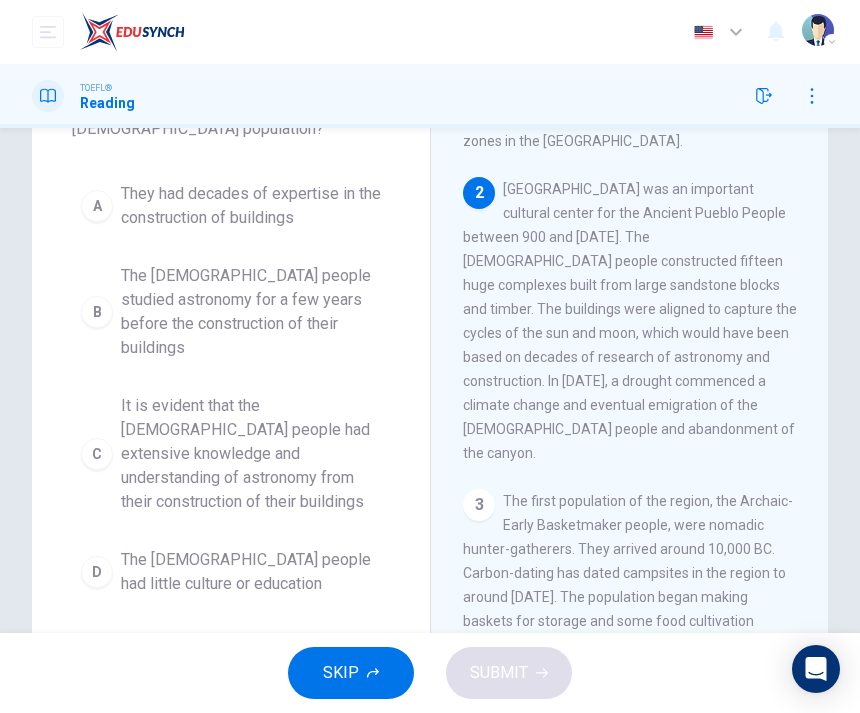 click on "C" at bounding box center (97, 454) 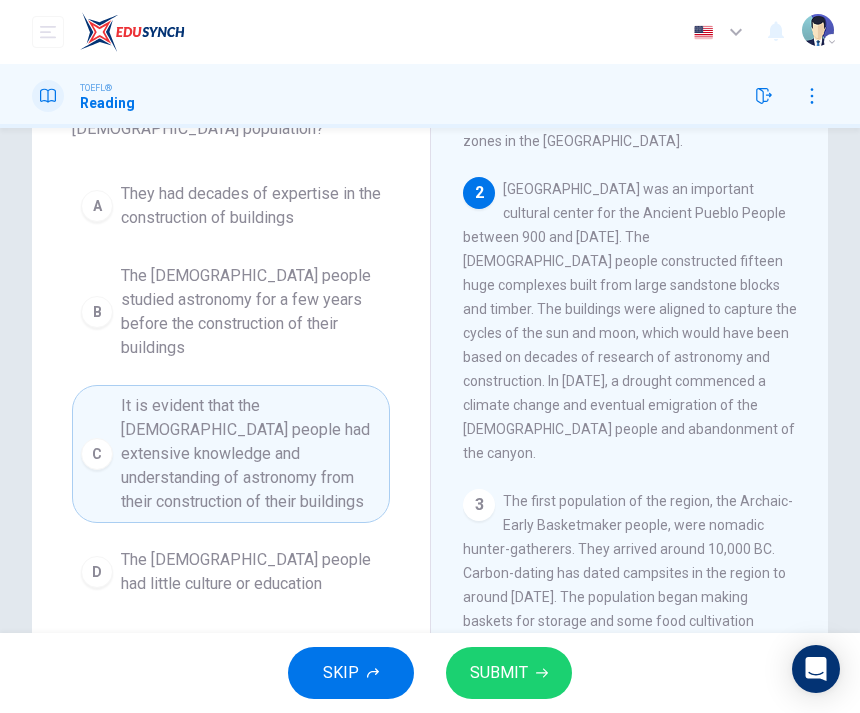 click on "B" at bounding box center [97, 312] 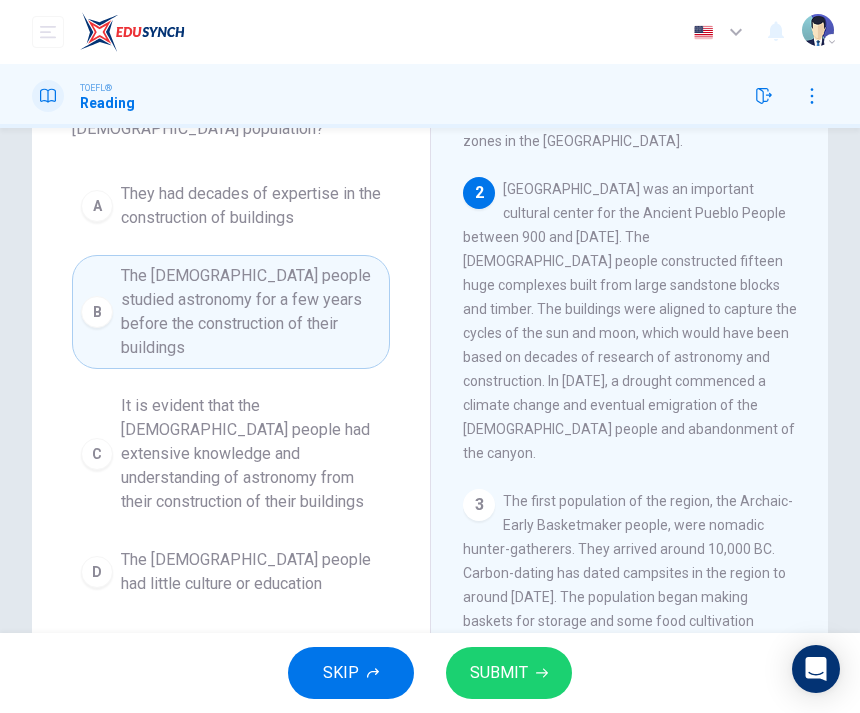 click on "SUBMIT" at bounding box center (499, 673) 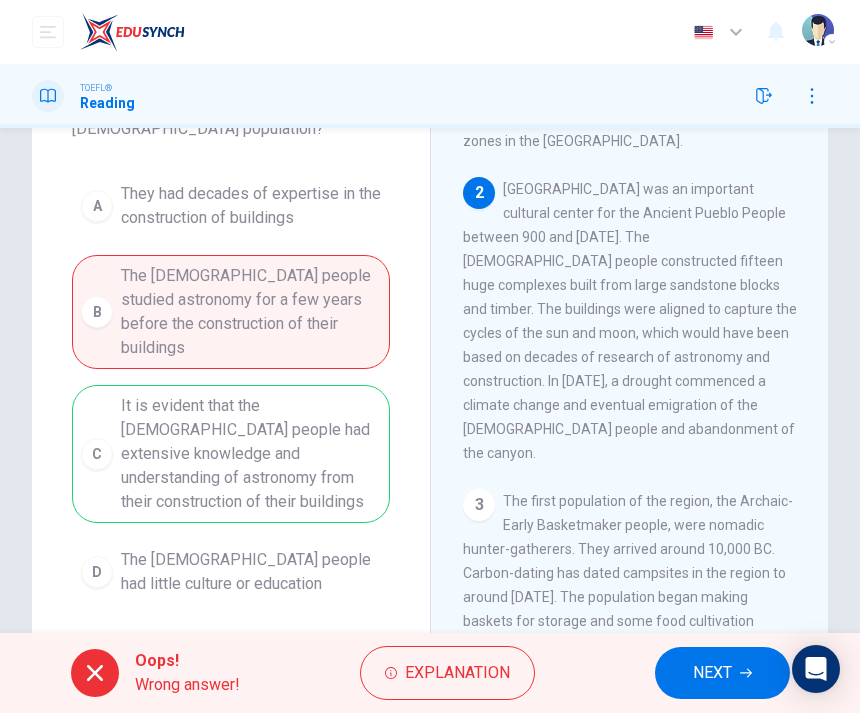 click on "Explanation" at bounding box center (457, 673) 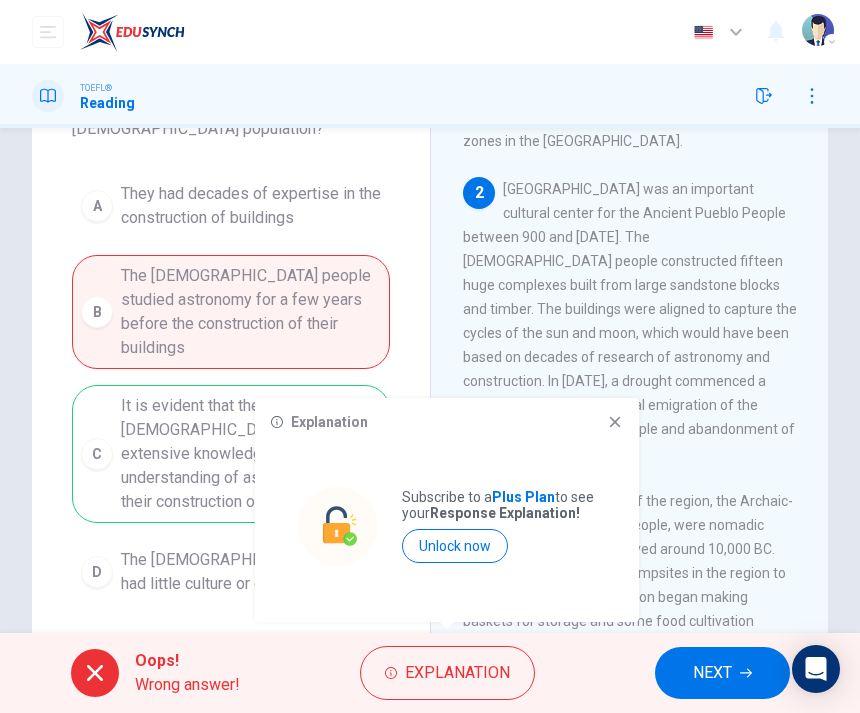 click on "Explanation" at bounding box center (447, 422) 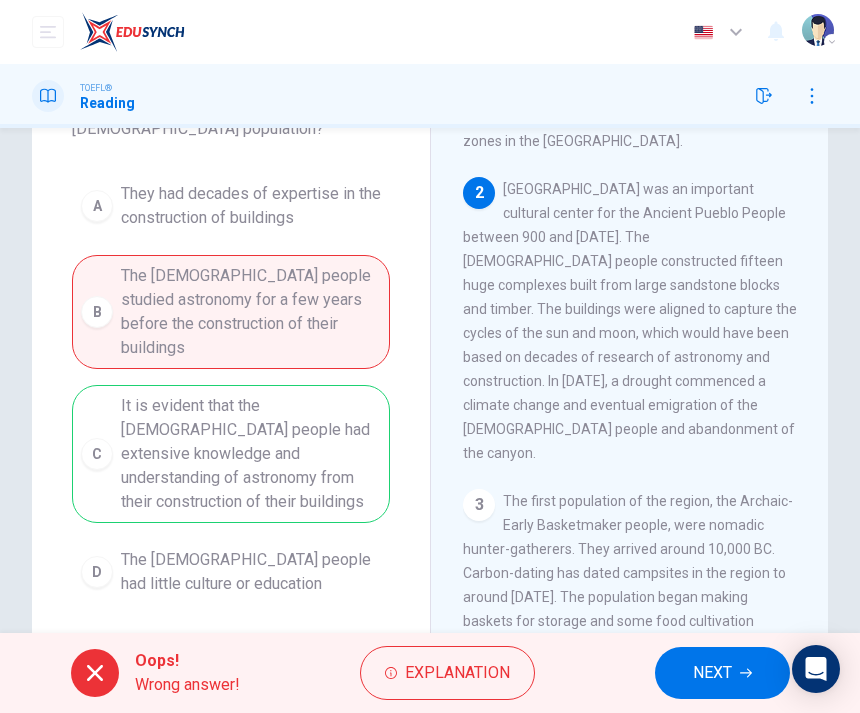 click on "NEXT" at bounding box center (712, 673) 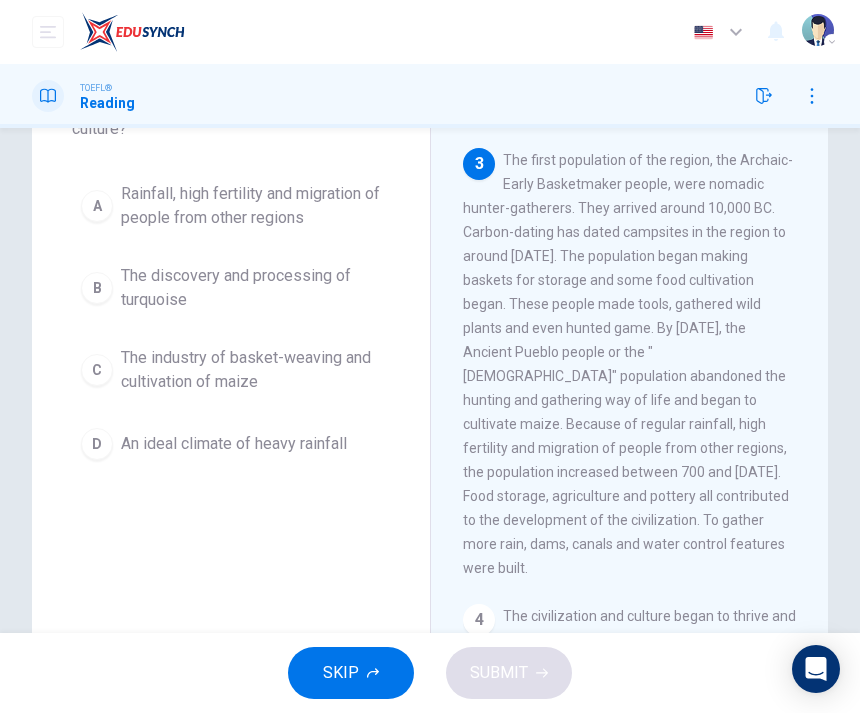 scroll, scrollTop: 489, scrollLeft: 0, axis: vertical 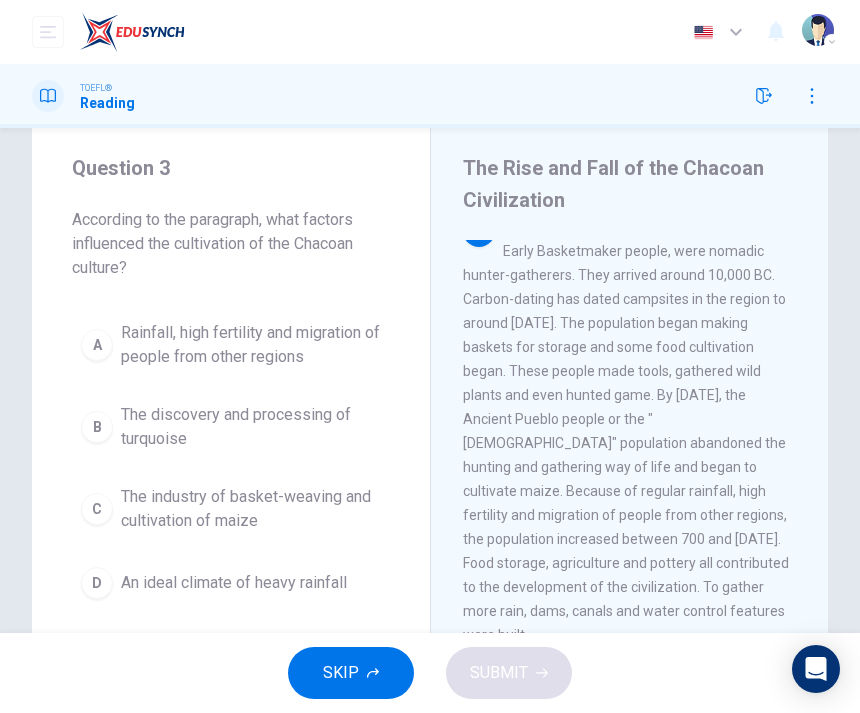 click on "A" at bounding box center (97, 345) 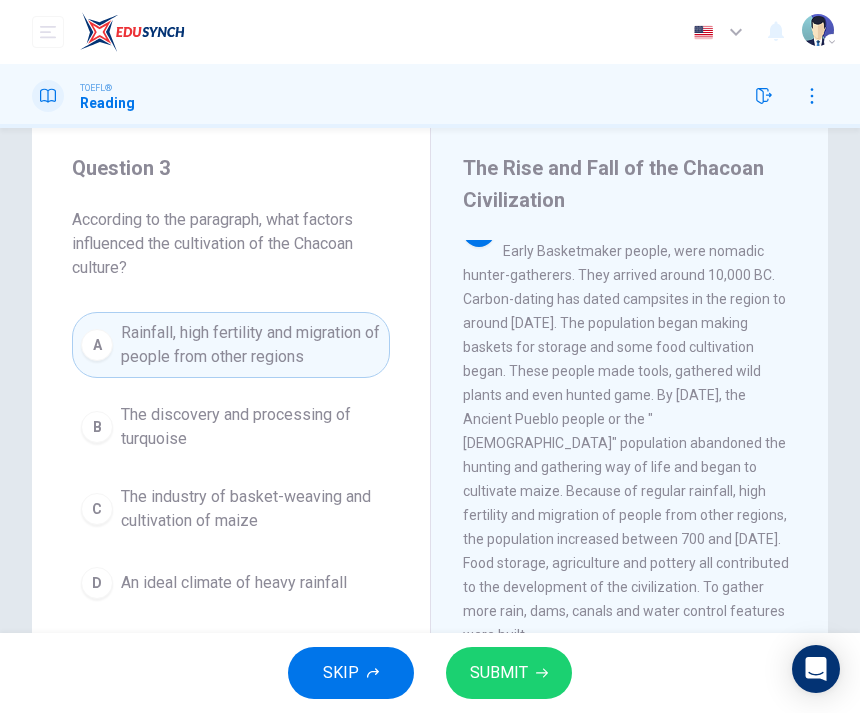 click on "A" at bounding box center (97, 345) 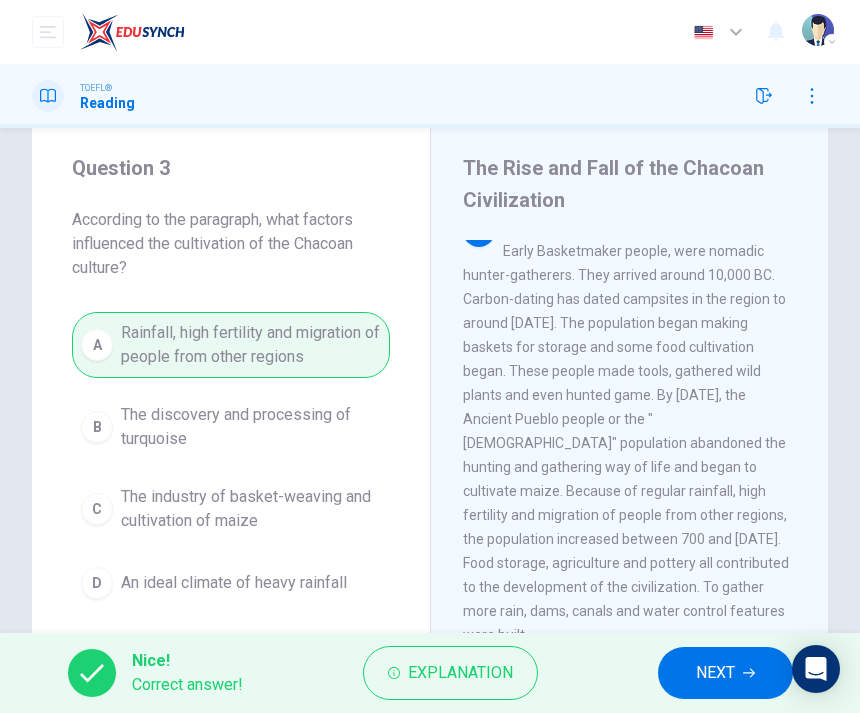 click on "NEXT" at bounding box center [715, 673] 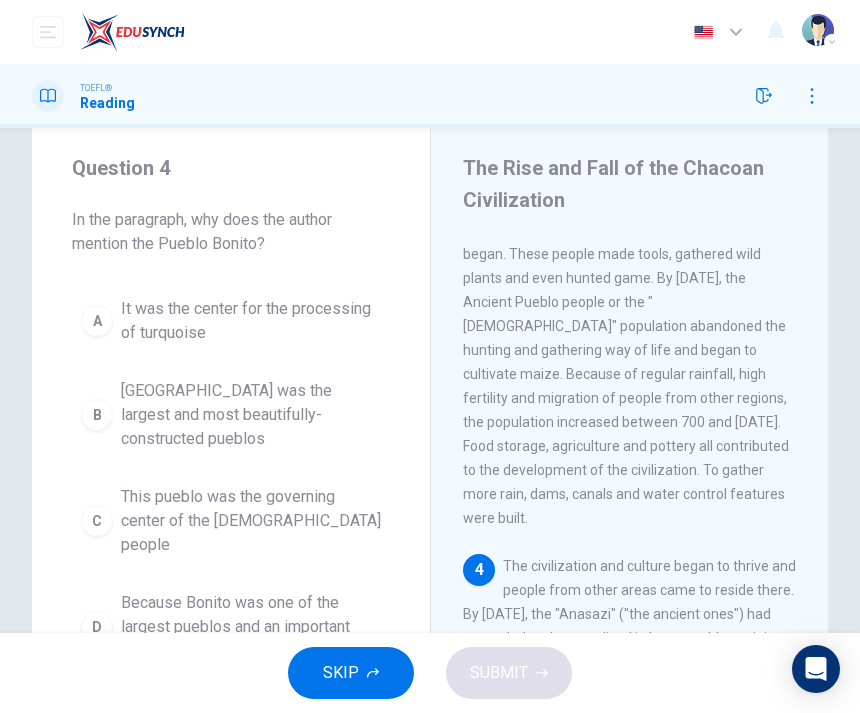 scroll, scrollTop: 873, scrollLeft: 0, axis: vertical 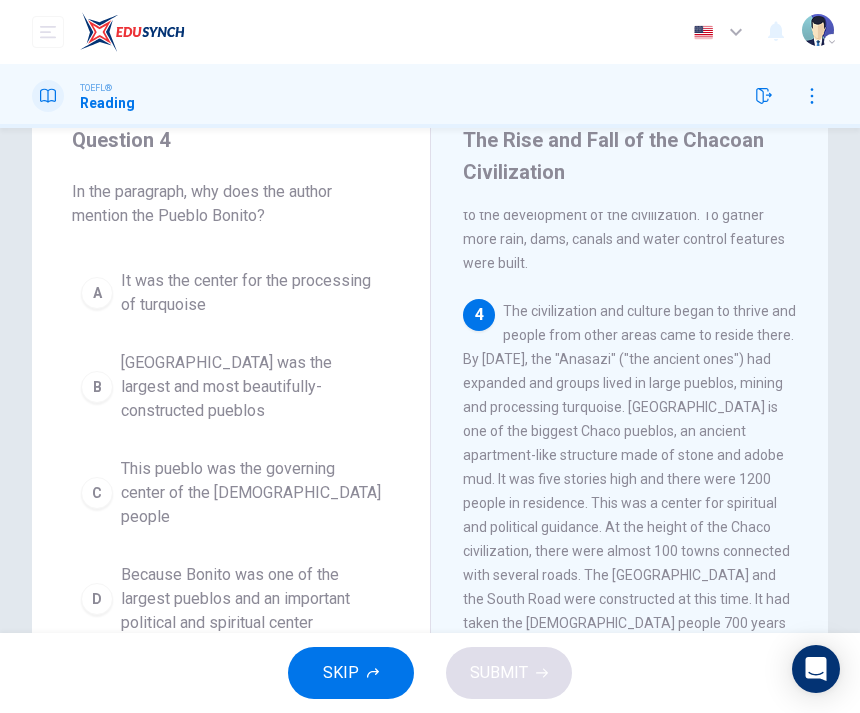 click on "D" at bounding box center (97, 599) 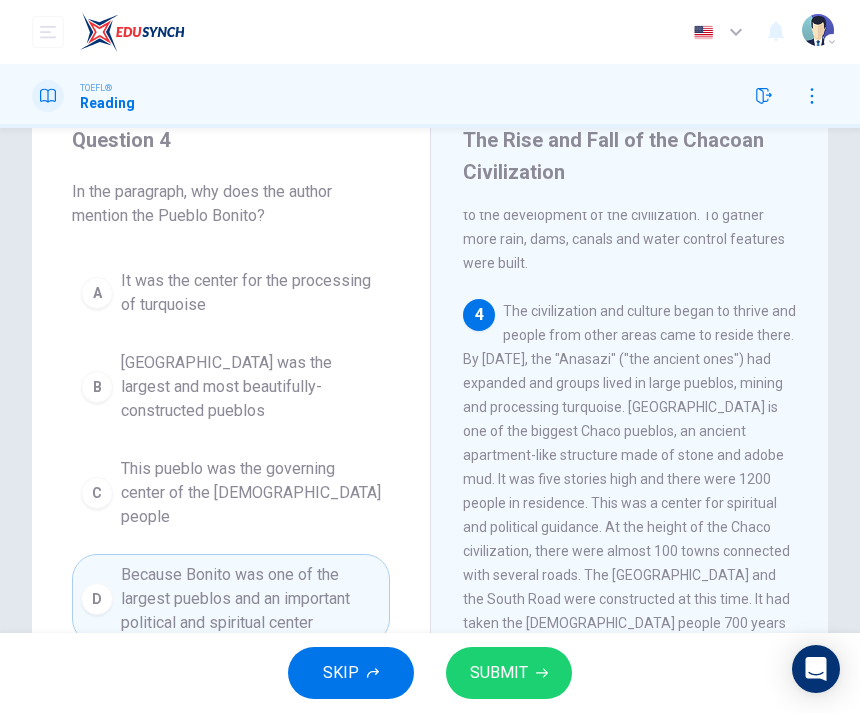 click on "SUBMIT" at bounding box center (509, 673) 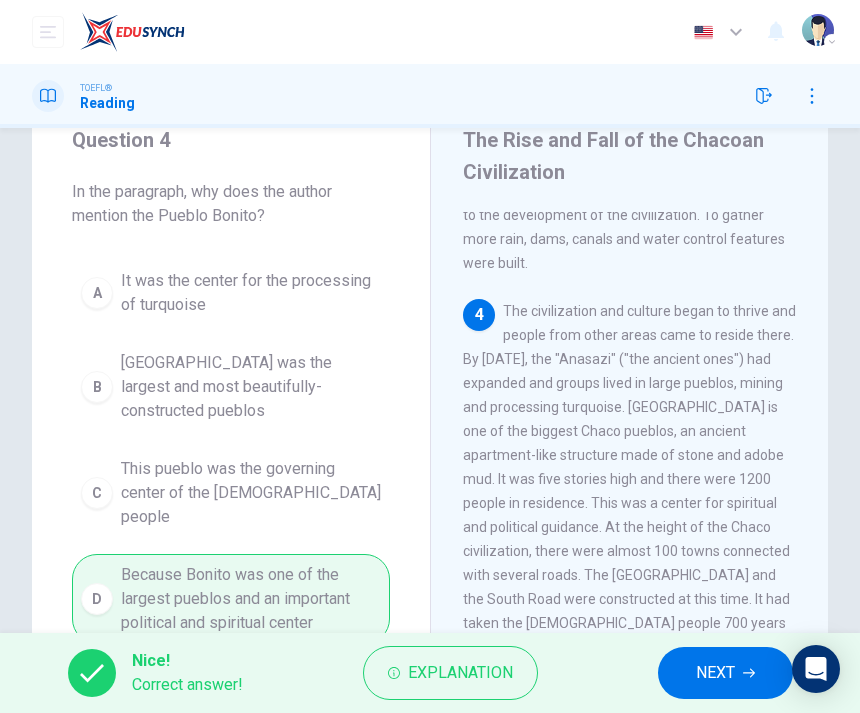 click on "NEXT" at bounding box center (715, 673) 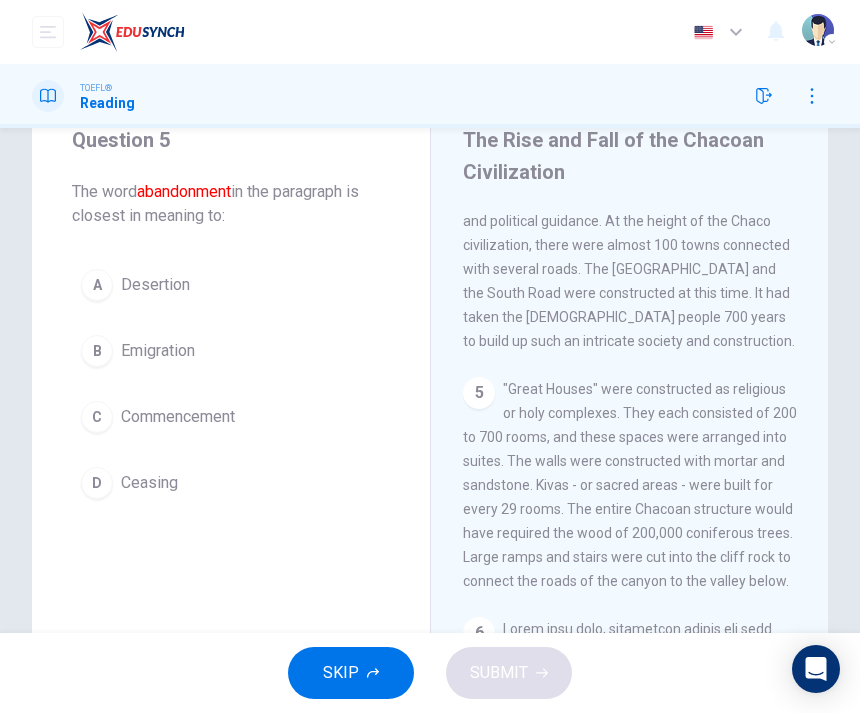 scroll, scrollTop: 1179, scrollLeft: 0, axis: vertical 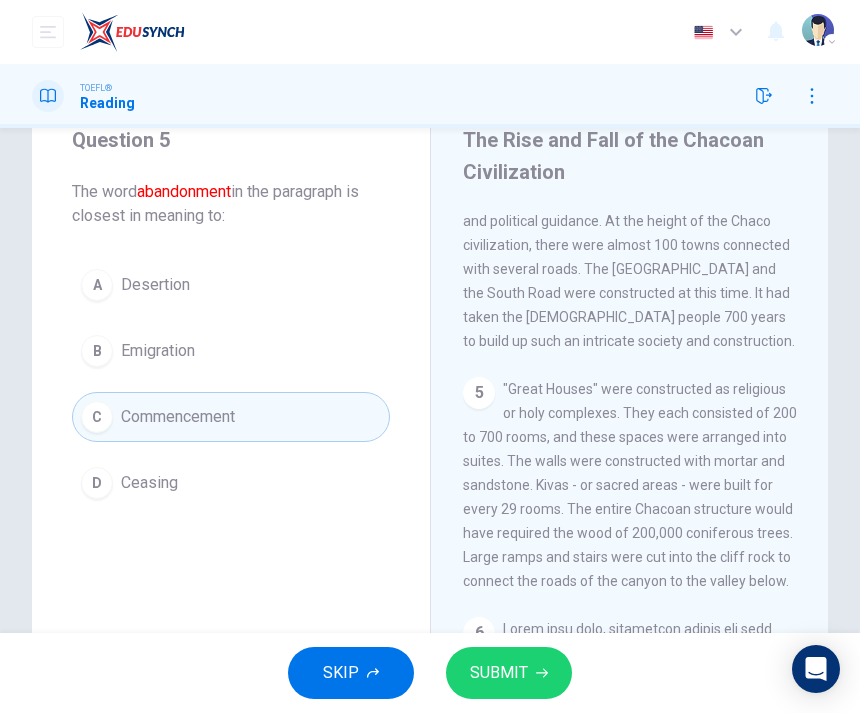 click on "SUBMIT" at bounding box center (499, 673) 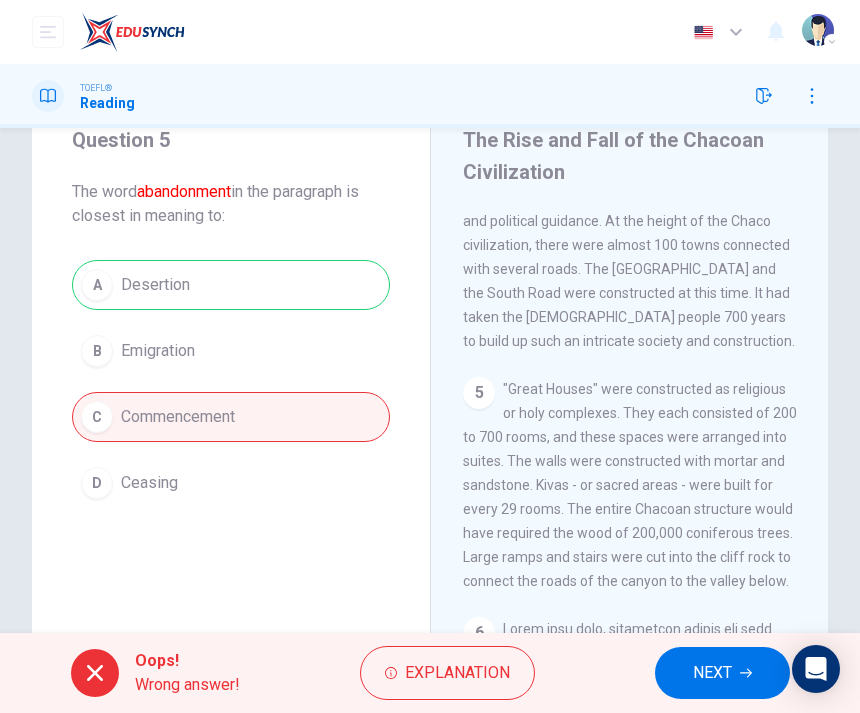 click on "NEXT" at bounding box center (722, 673) 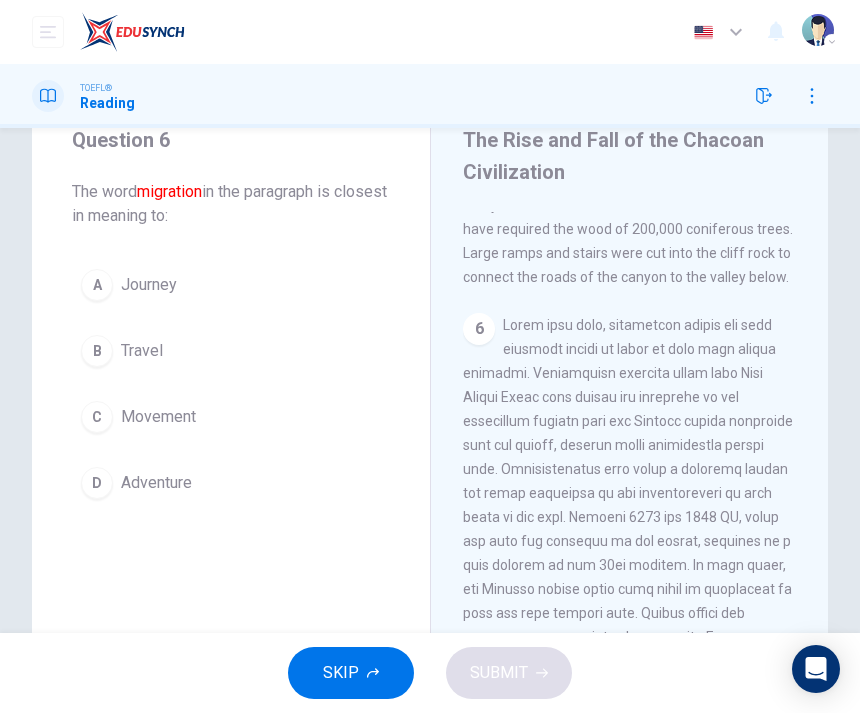 scroll, scrollTop: 1473, scrollLeft: 0, axis: vertical 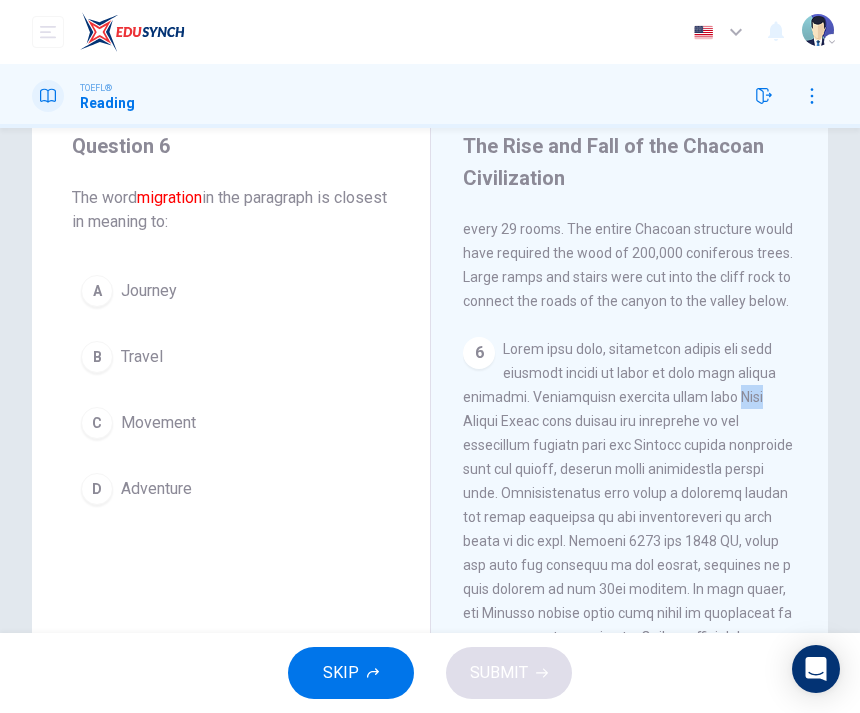 click on "B" at bounding box center [97, 357] 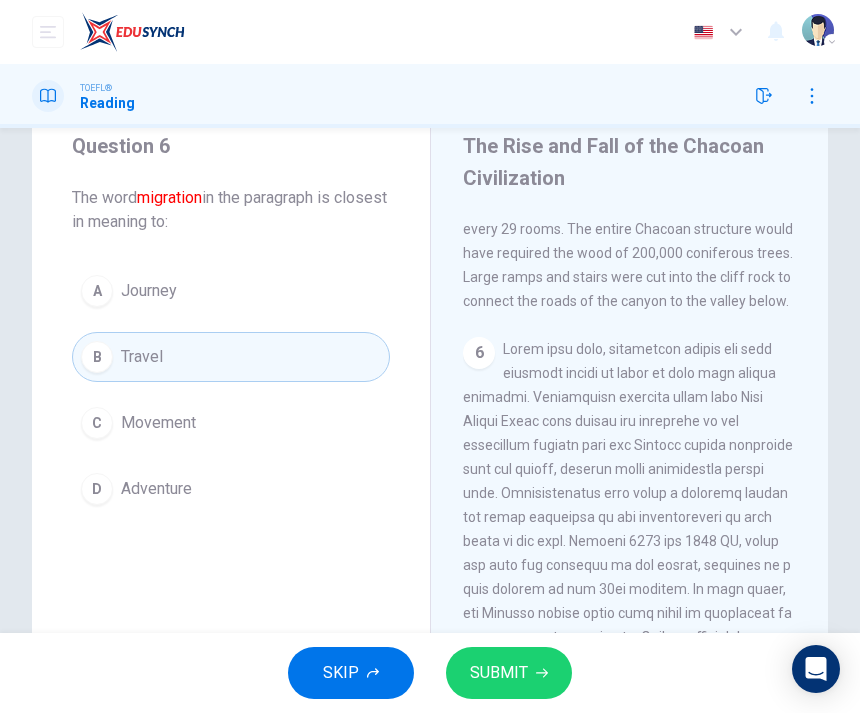 click on "SUBMIT" at bounding box center (499, 673) 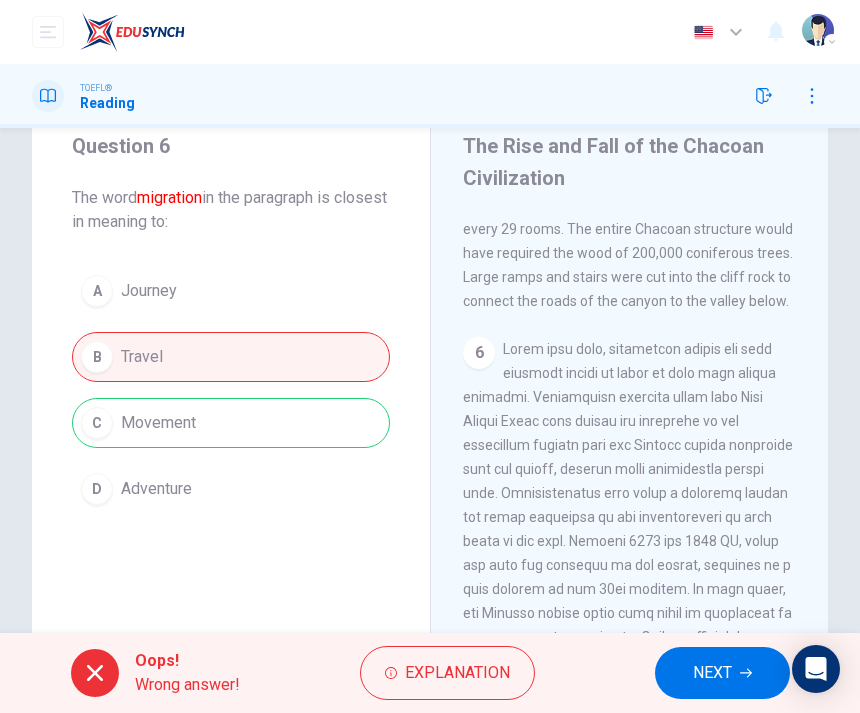 click on "NEXT" at bounding box center [712, 673] 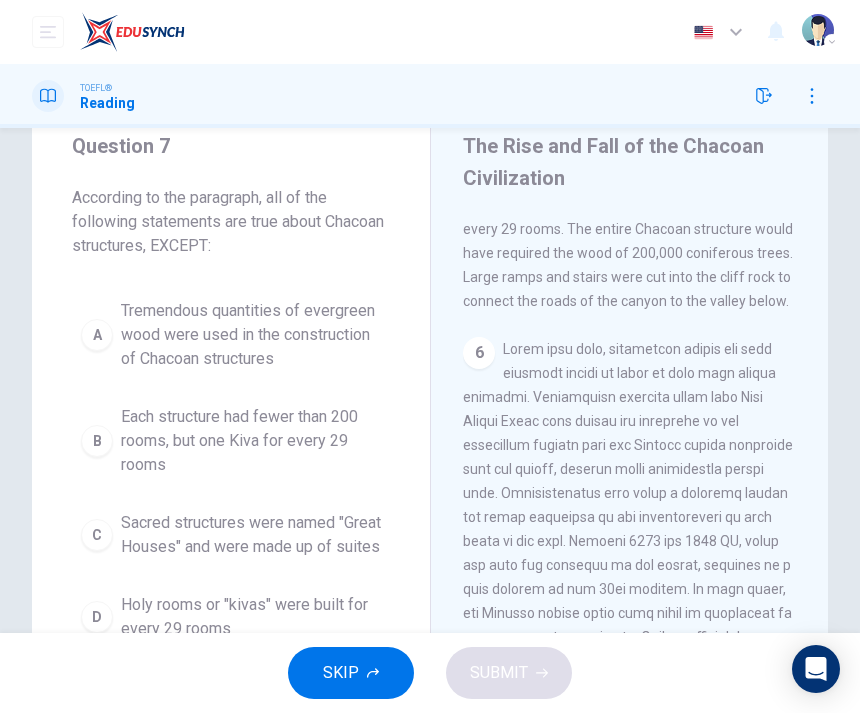 scroll, scrollTop: 1465, scrollLeft: 0, axis: vertical 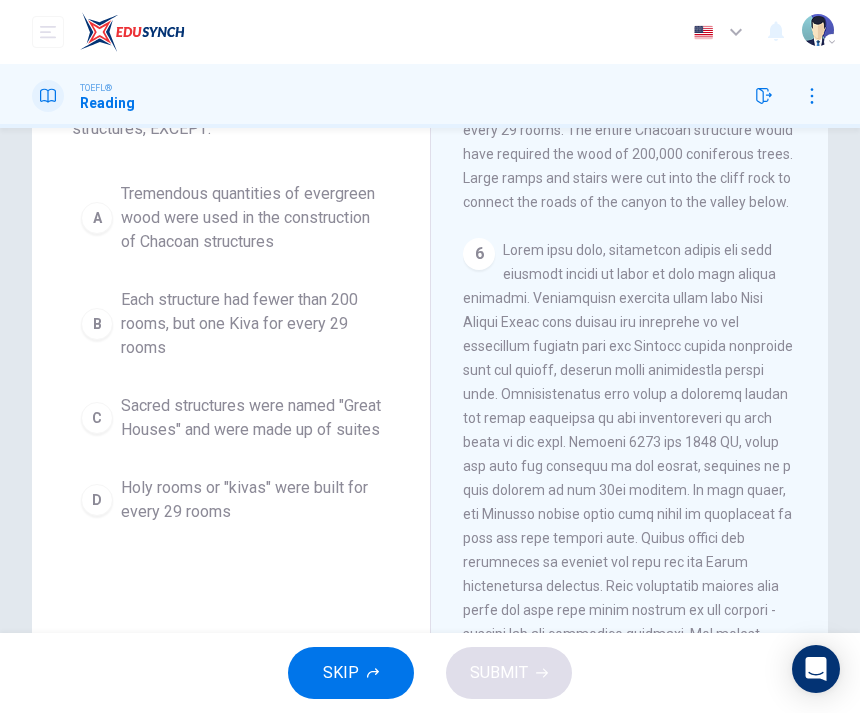 click on "D" at bounding box center [97, 500] 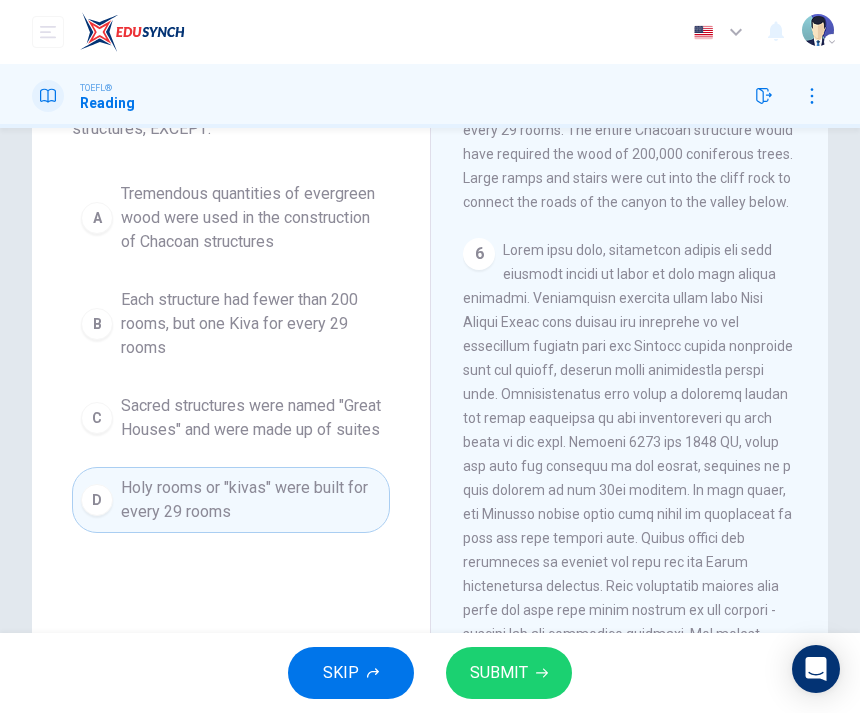 click on "SUBMIT" at bounding box center [499, 673] 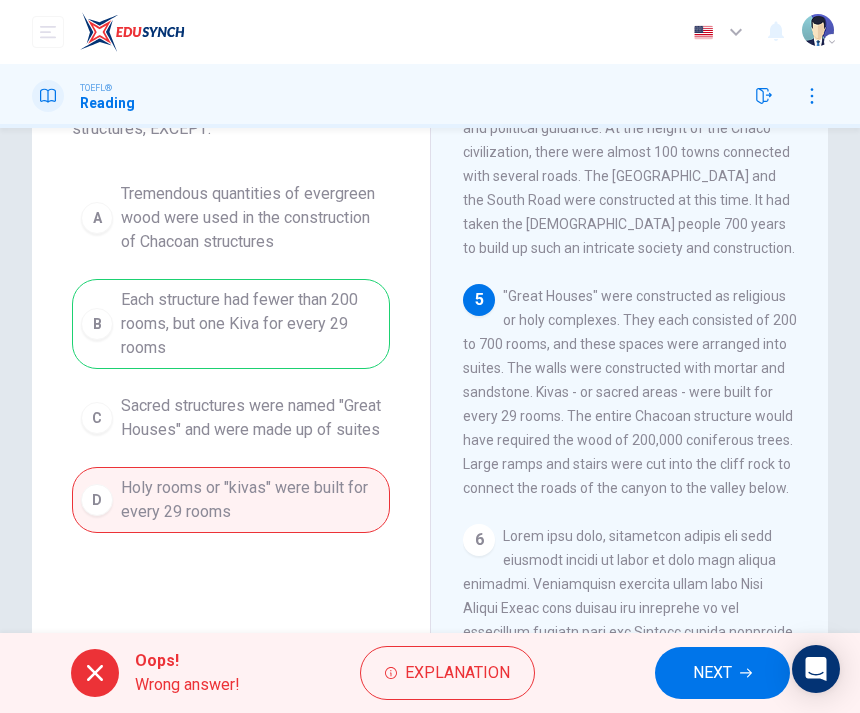 scroll, scrollTop: 1163, scrollLeft: 0, axis: vertical 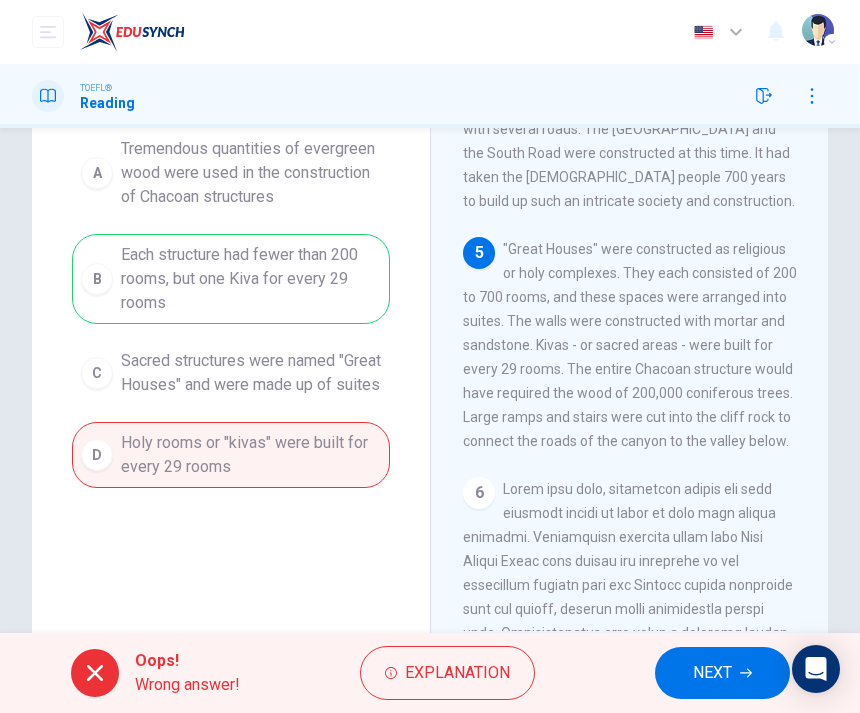 click on "NEXT" at bounding box center [712, 673] 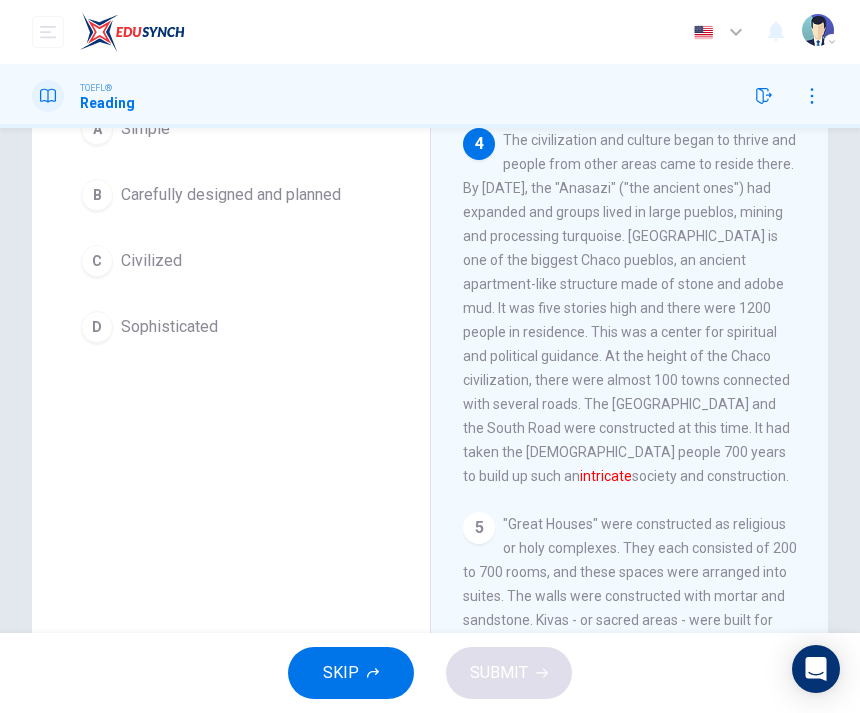 scroll, scrollTop: 888, scrollLeft: 0, axis: vertical 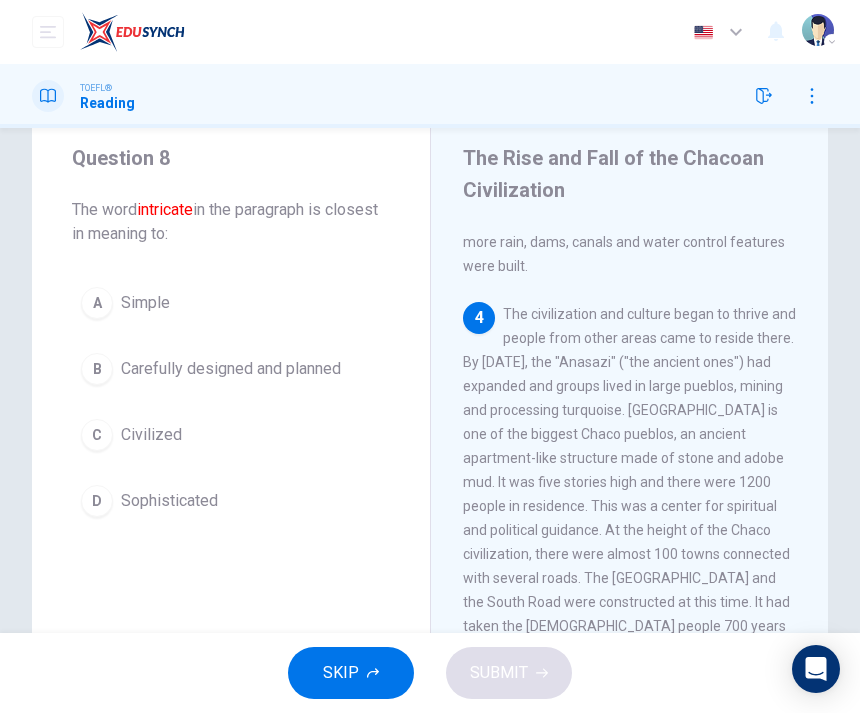 click on "A" at bounding box center (97, 303) 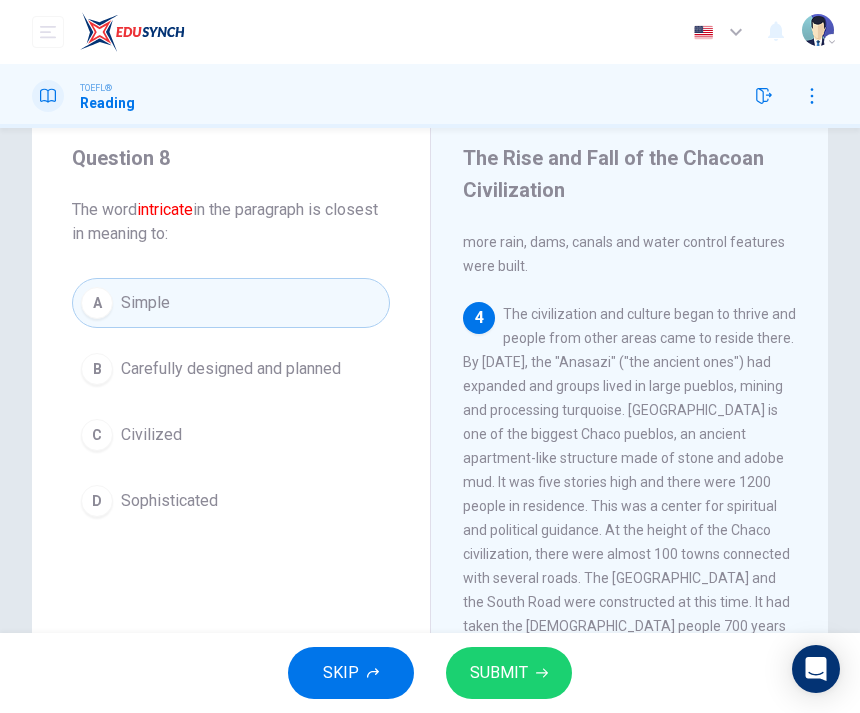 click on "SUBMIT" at bounding box center (499, 673) 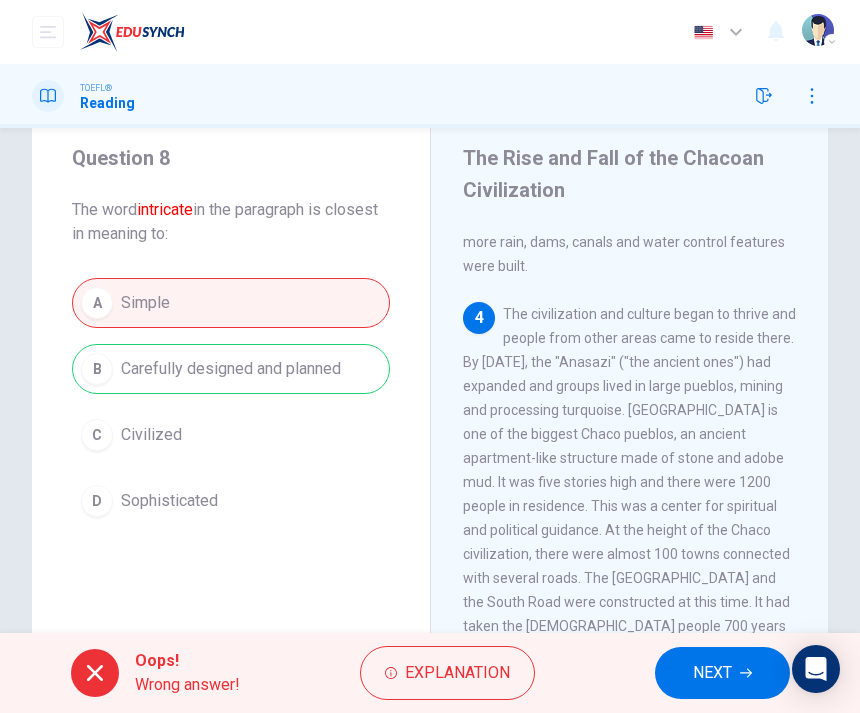 click on "NEXT" at bounding box center [722, 673] 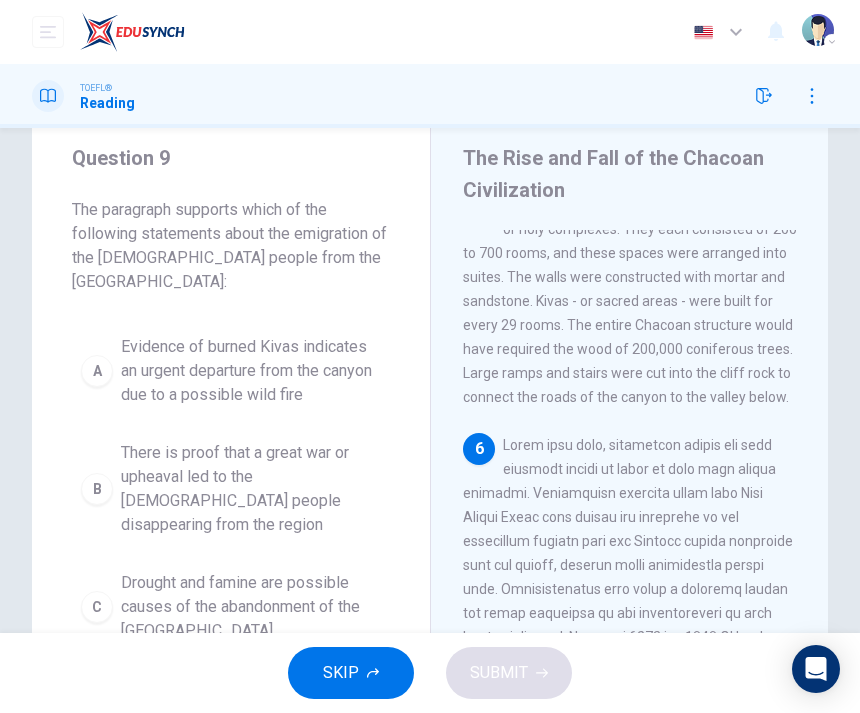 scroll, scrollTop: 1465, scrollLeft: 0, axis: vertical 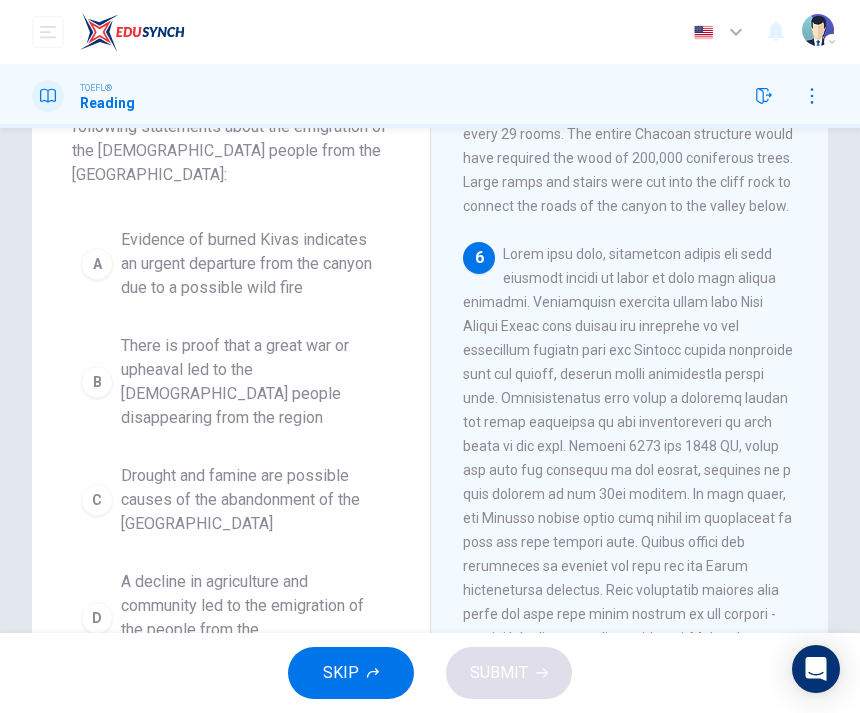 click on "A" at bounding box center [97, 264] 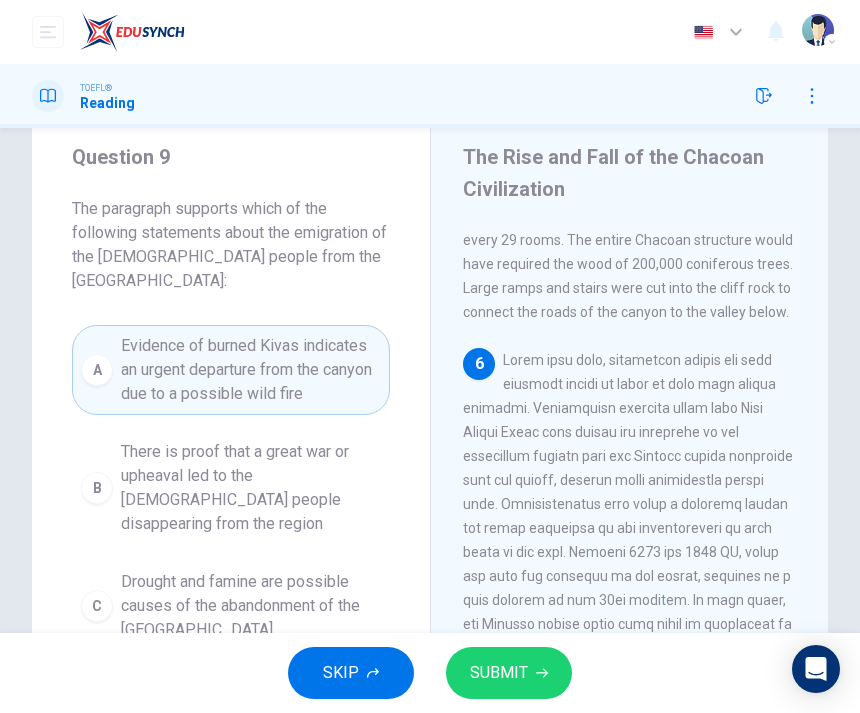 scroll, scrollTop: 60, scrollLeft: 0, axis: vertical 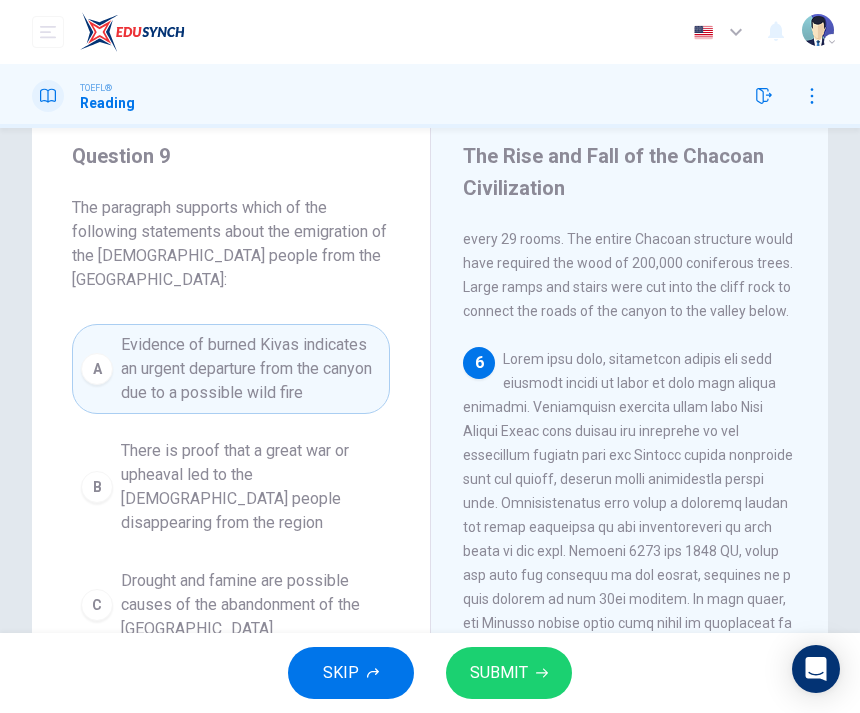 click on "SUBMIT" at bounding box center [499, 673] 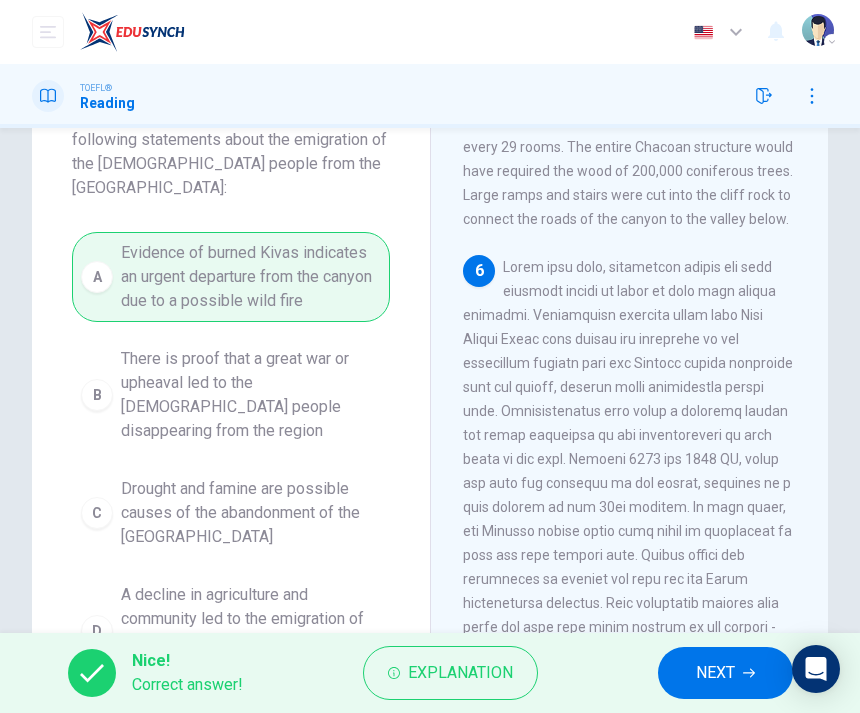 scroll, scrollTop: 150, scrollLeft: 0, axis: vertical 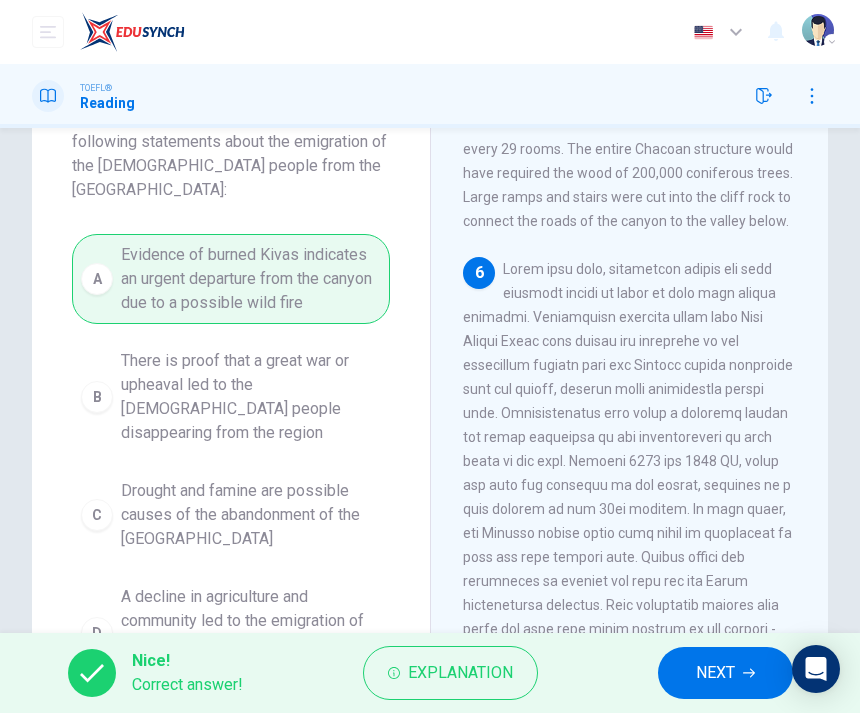 click 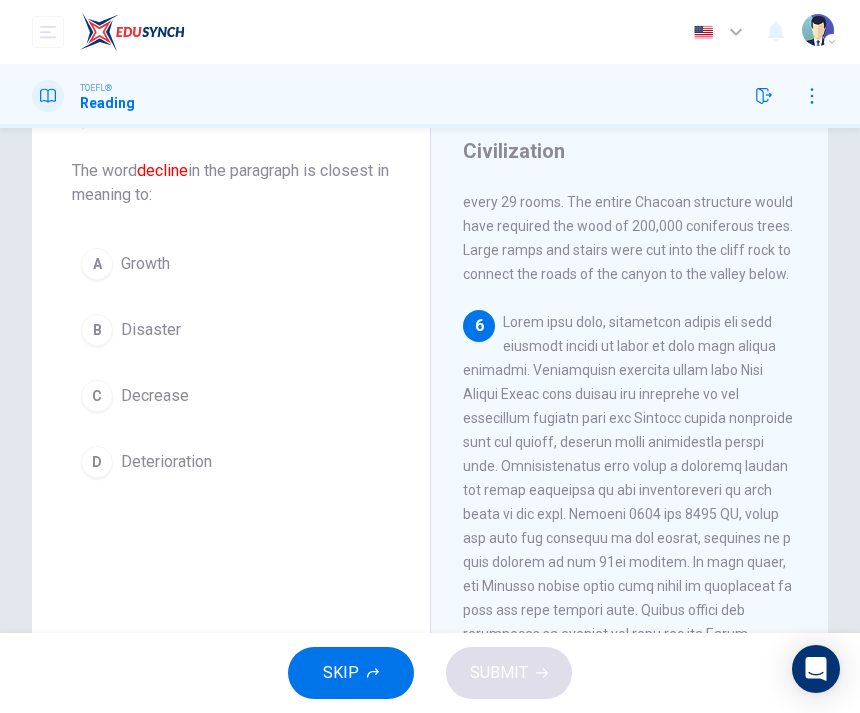 scroll, scrollTop: 98, scrollLeft: 0, axis: vertical 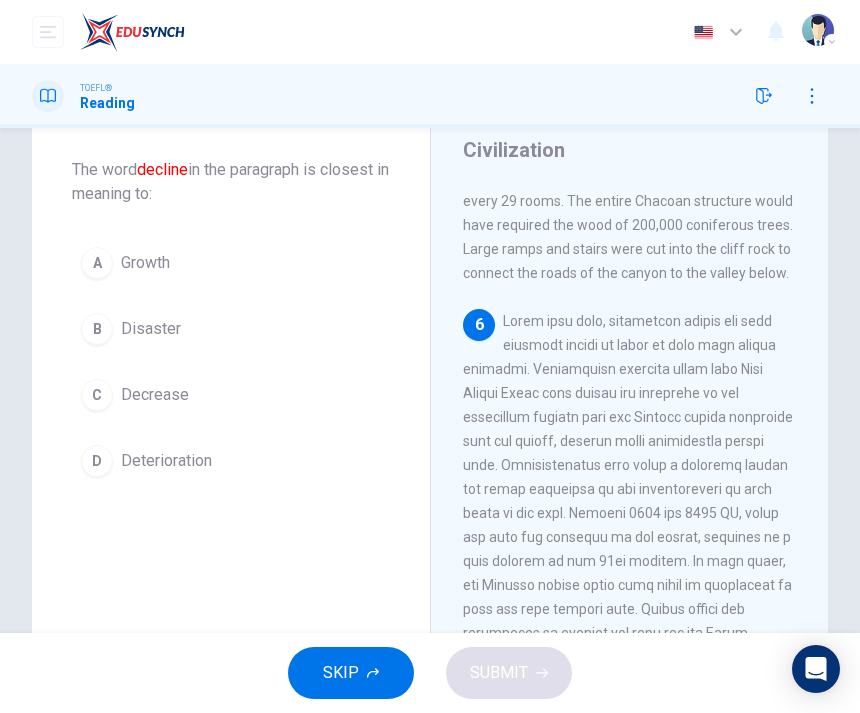 click on "A" at bounding box center (97, 263) 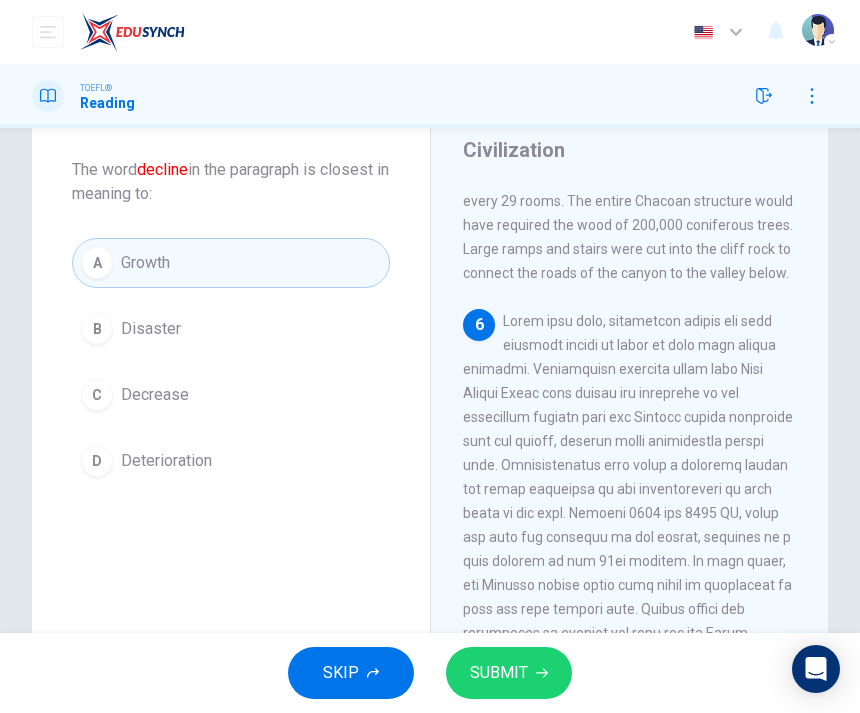 click on "D" at bounding box center (97, 461) 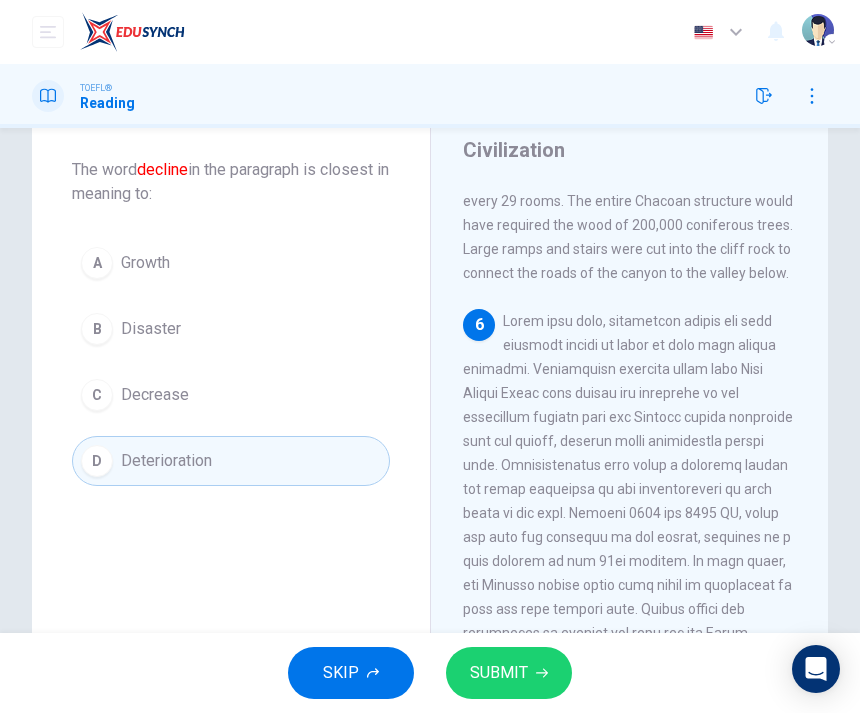 click on "SUBMIT" at bounding box center (499, 673) 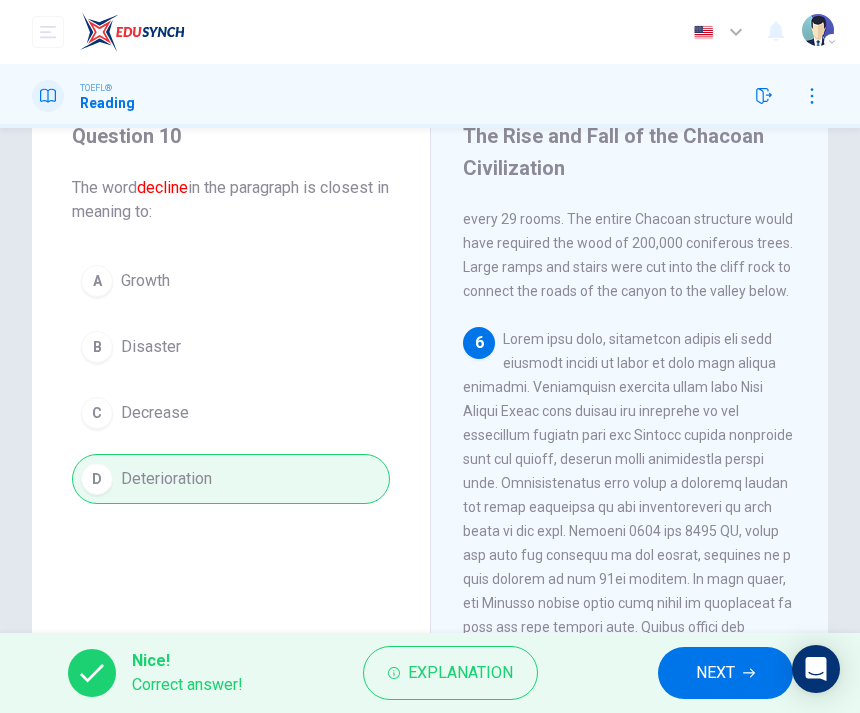 scroll, scrollTop: 86, scrollLeft: 0, axis: vertical 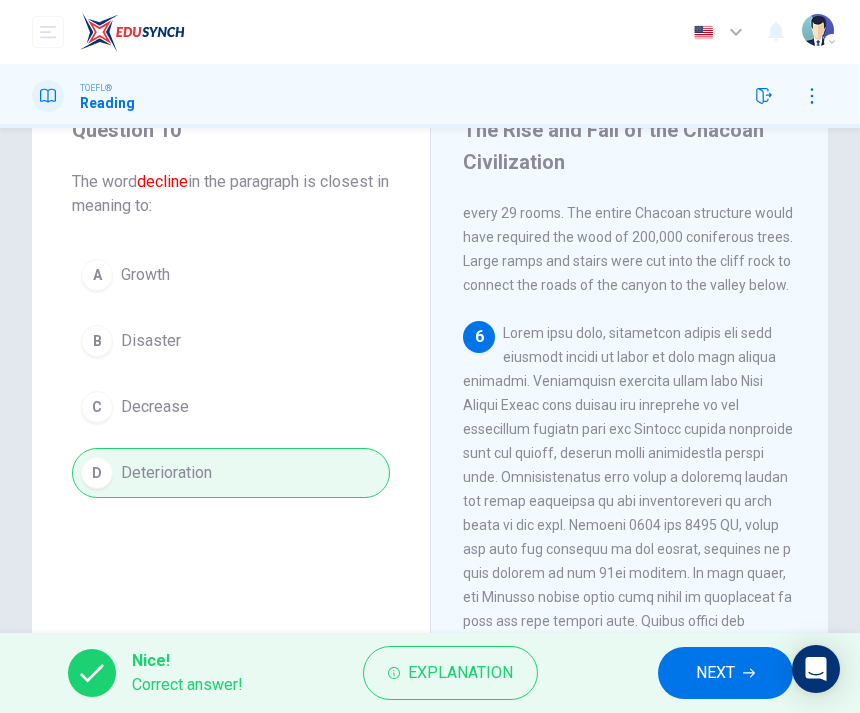 click on "NEXT" at bounding box center [725, 673] 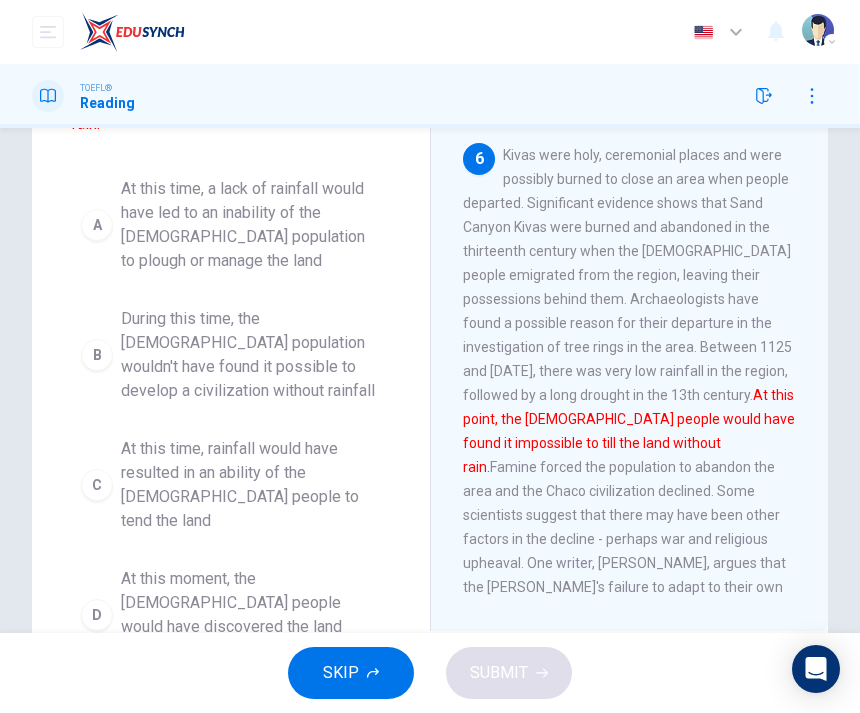 scroll, scrollTop: 263, scrollLeft: 0, axis: vertical 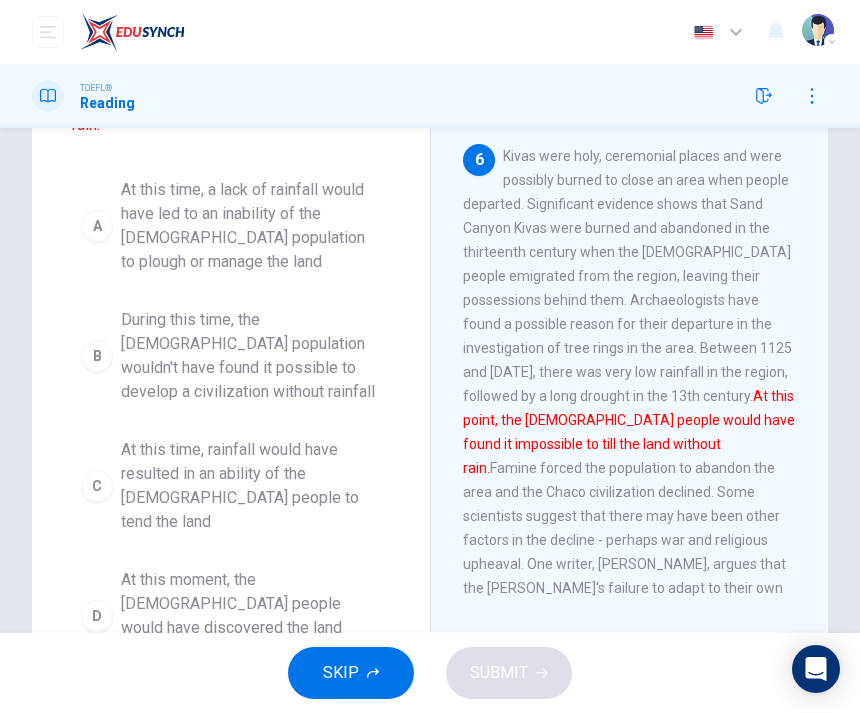 click on "B" at bounding box center [97, 356] 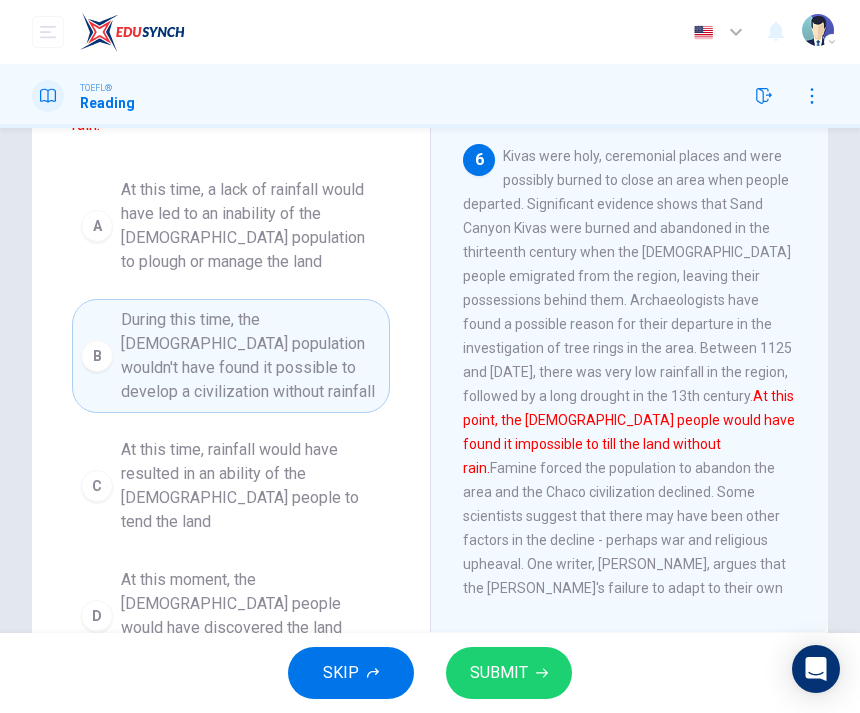 click on "B" at bounding box center (97, 356) 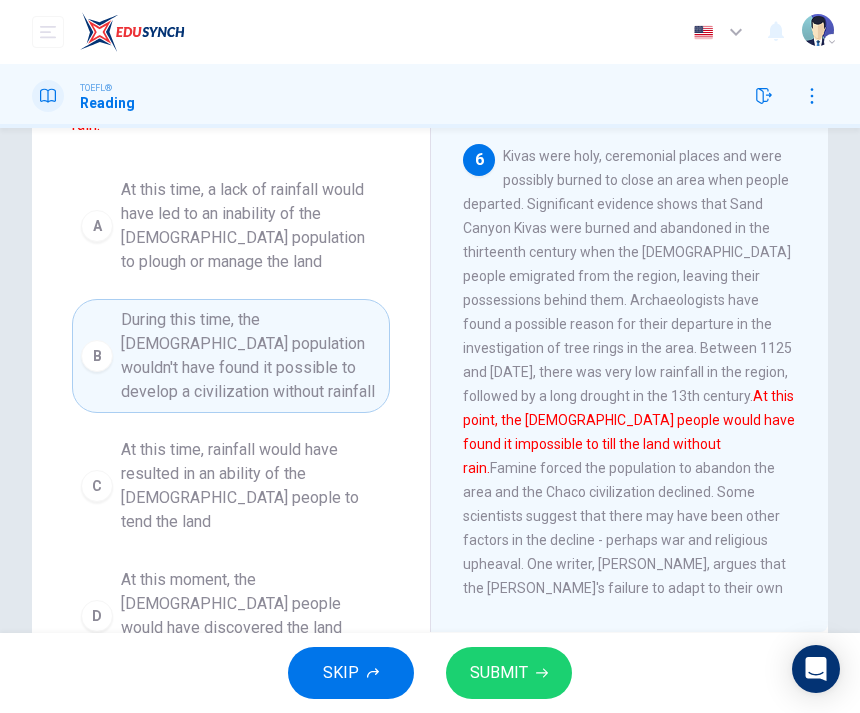 click on "SUBMIT" at bounding box center (509, 673) 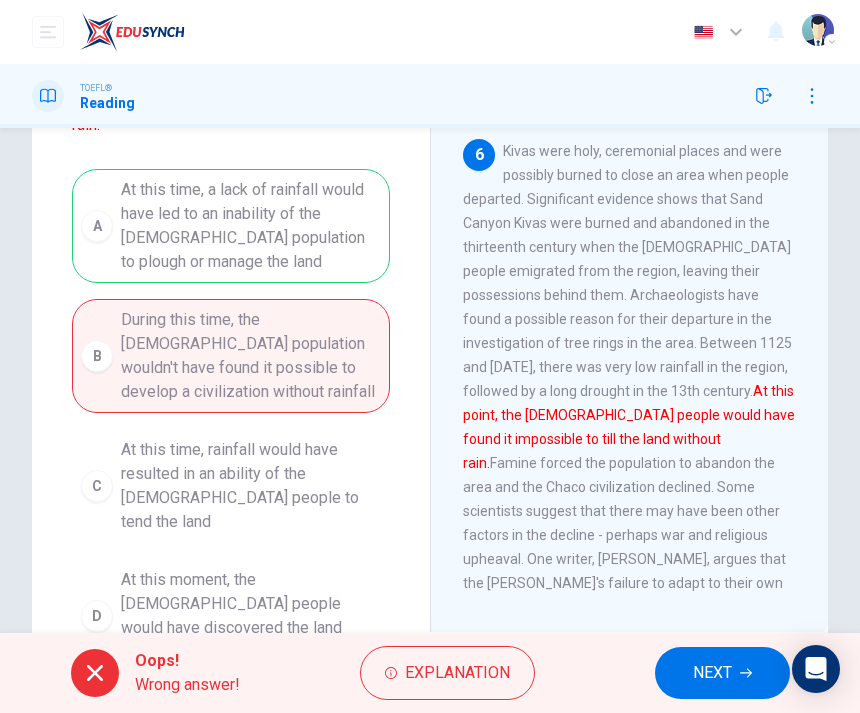 scroll, scrollTop: 1467, scrollLeft: 0, axis: vertical 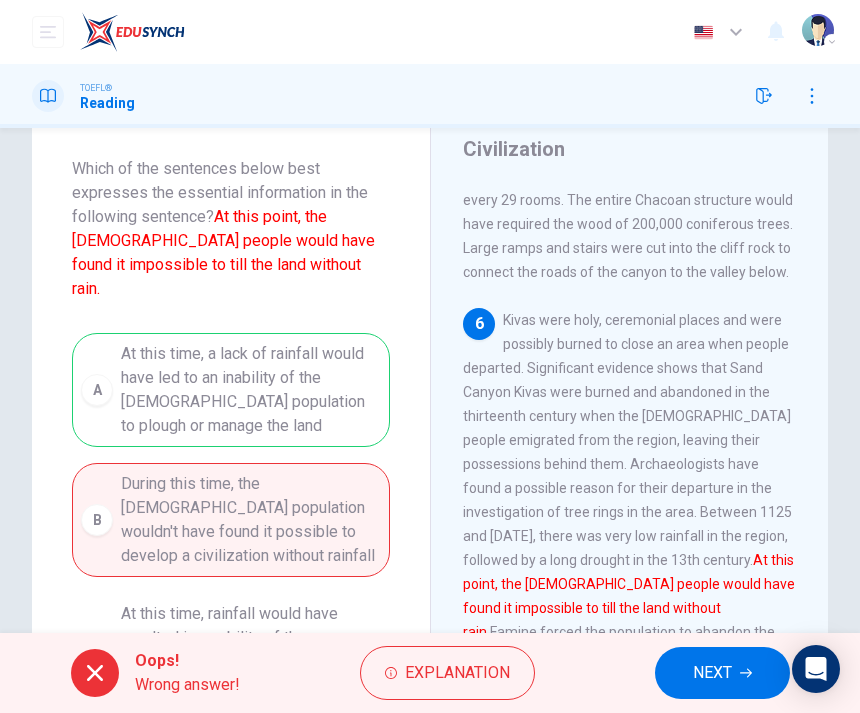 click on "NEXT" at bounding box center (722, 673) 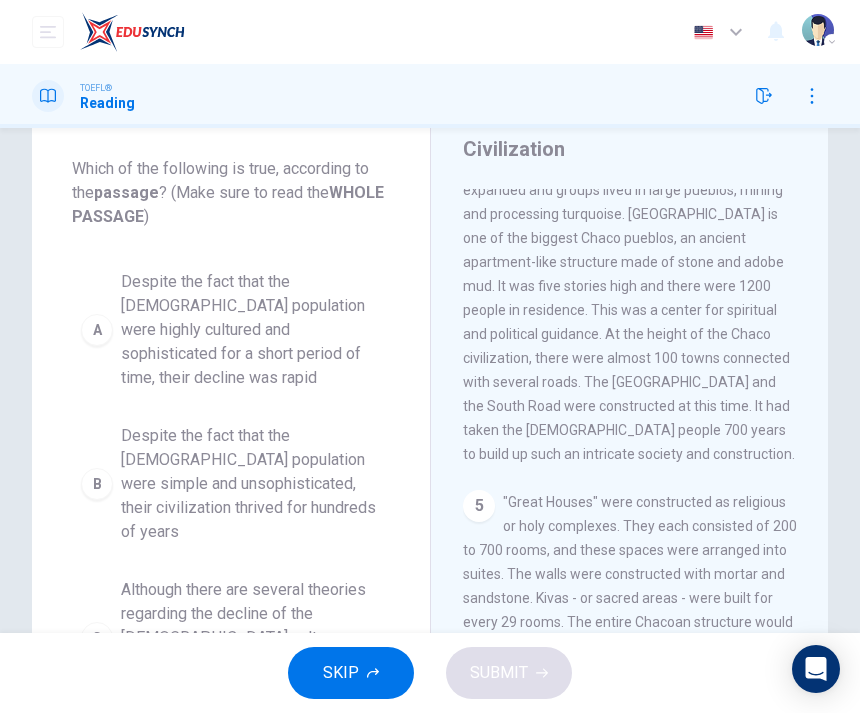 scroll, scrollTop: 0, scrollLeft: 0, axis: both 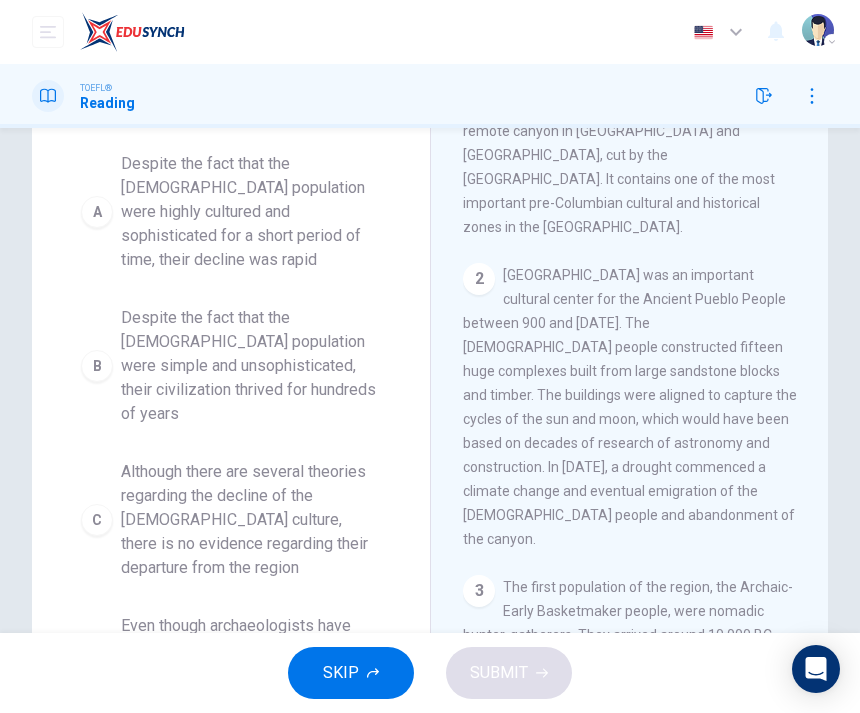 click 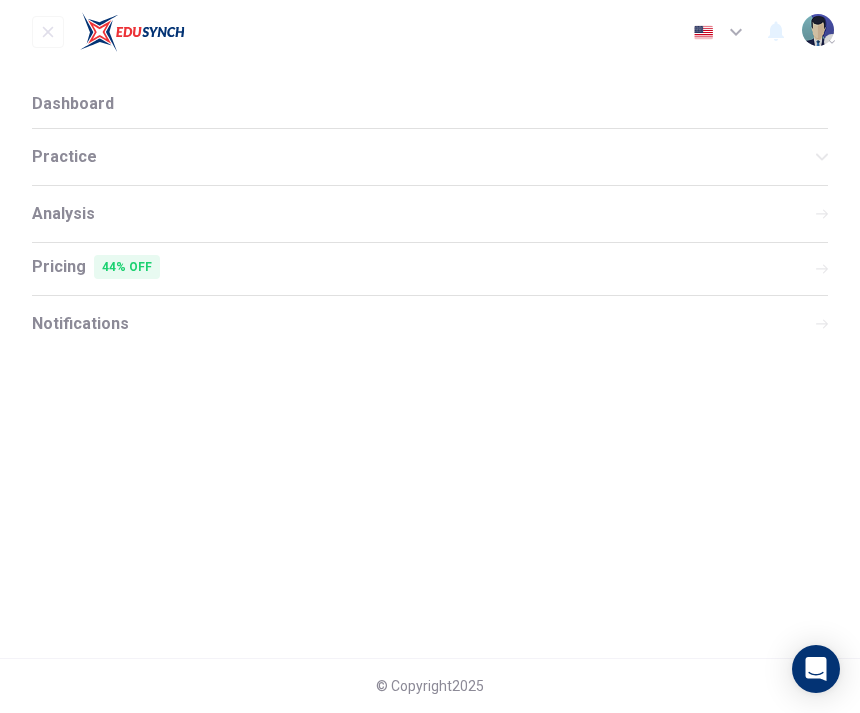 click at bounding box center (818, 30) 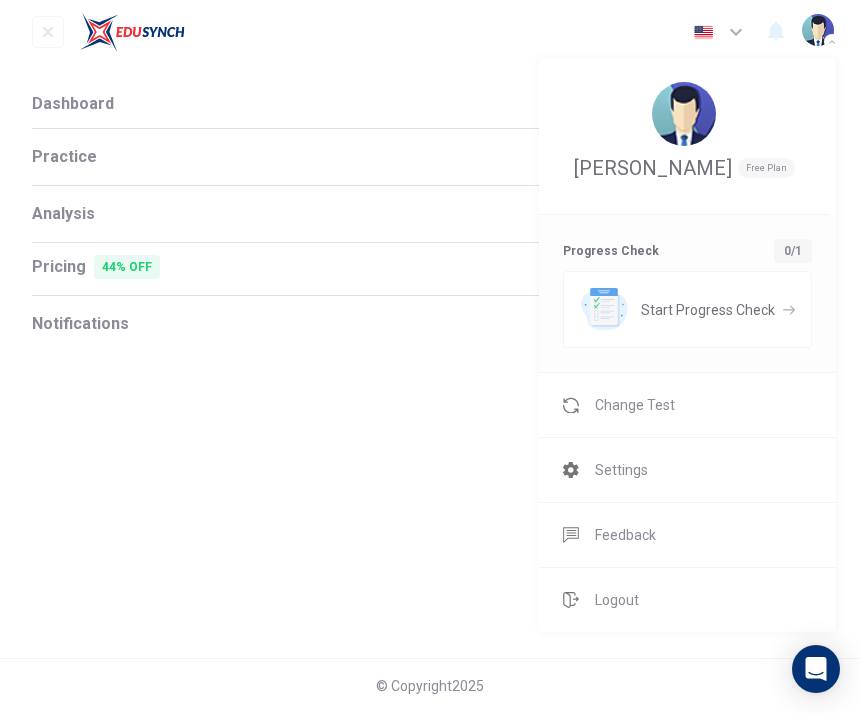 click on "Start Progress Check" at bounding box center [687, 309] 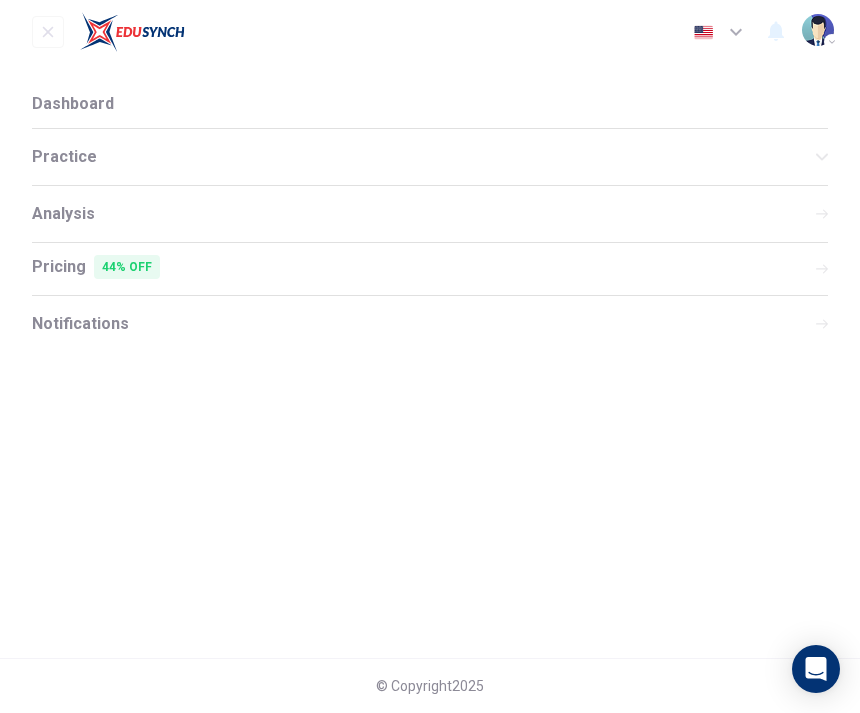 click on "Practice" at bounding box center (430, 157) 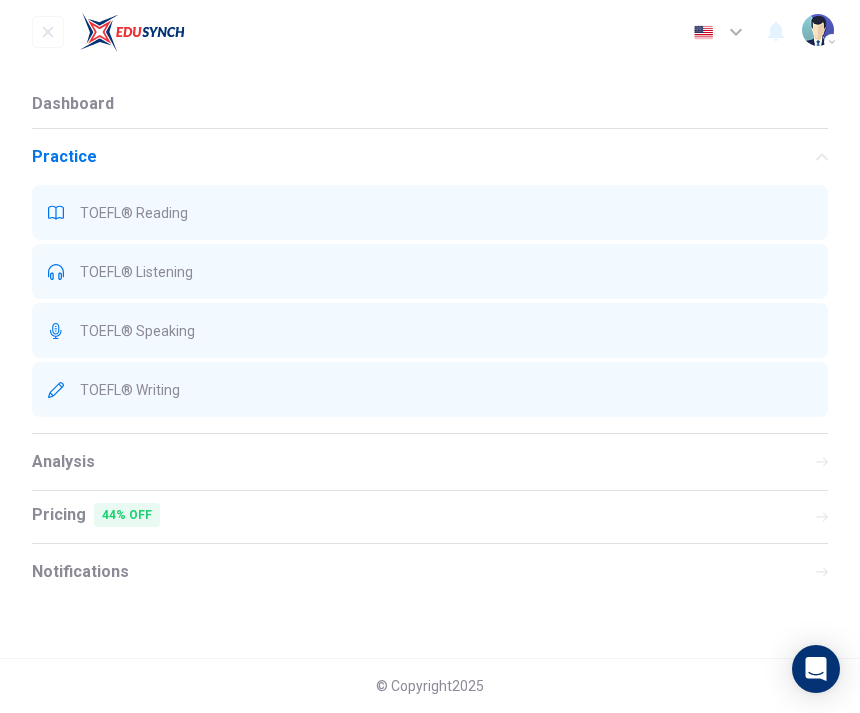 click on "TOEFL® Reading" at bounding box center [430, 212] 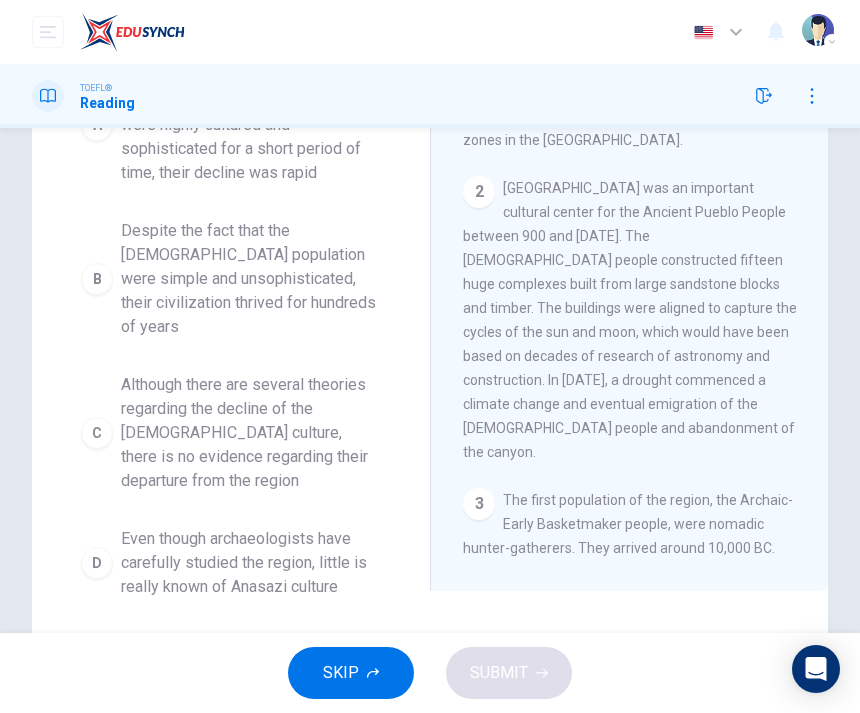 scroll, scrollTop: 303, scrollLeft: 0, axis: vertical 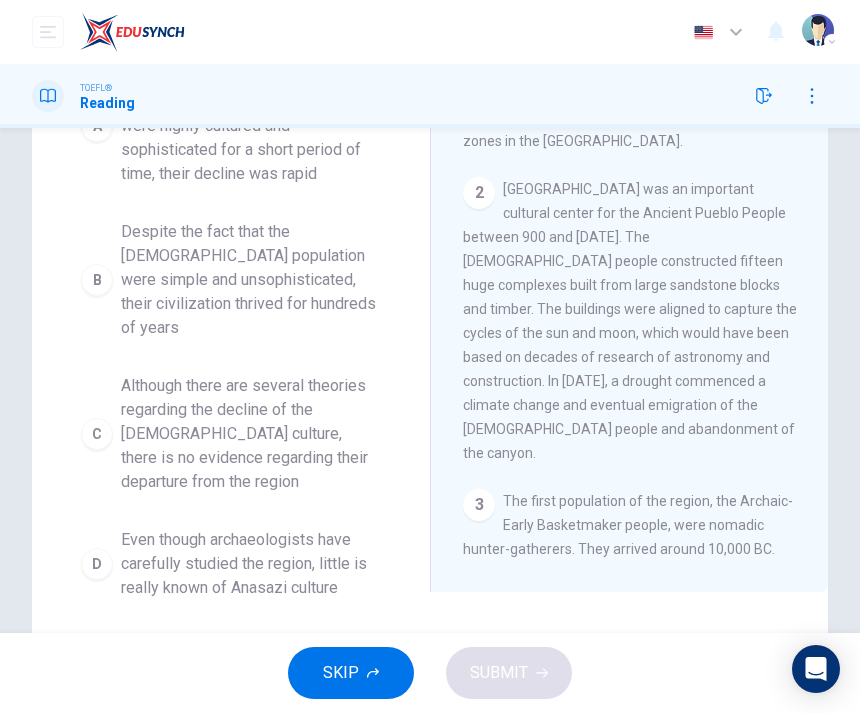 click on "D" at bounding box center (97, 564) 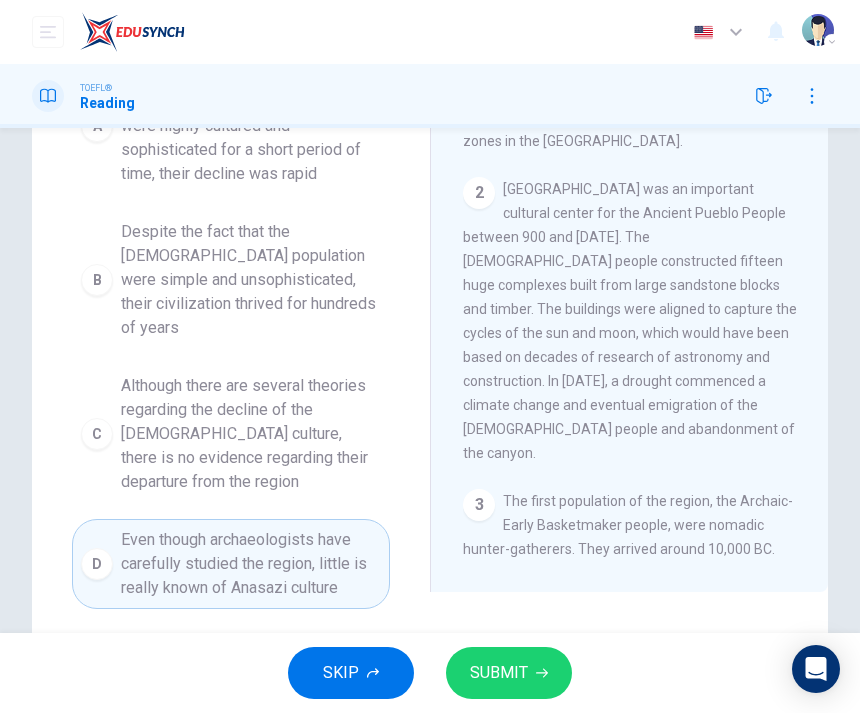 click on "SUBMIT" at bounding box center [509, 673] 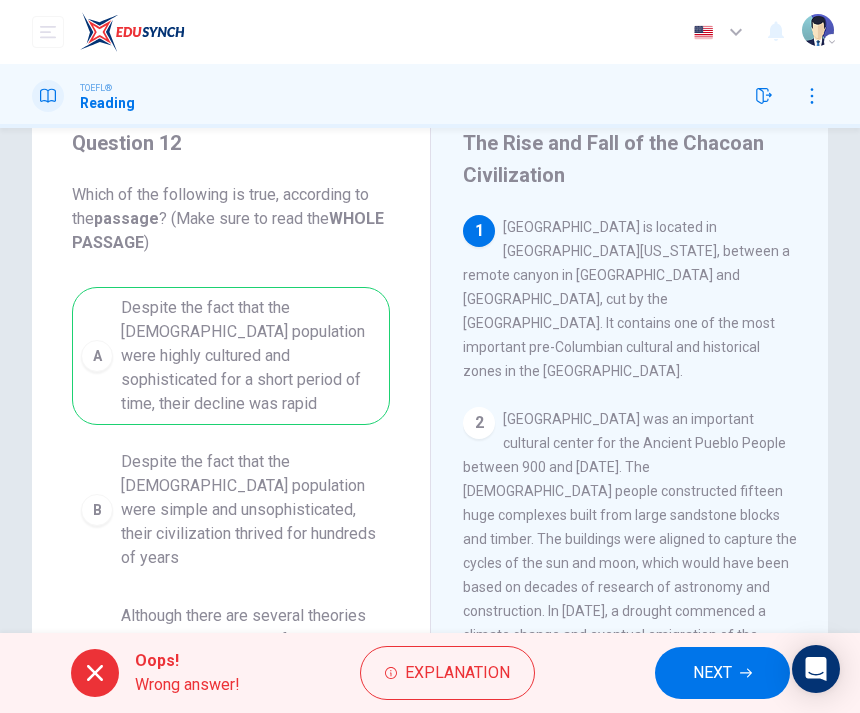 scroll, scrollTop: 58, scrollLeft: 0, axis: vertical 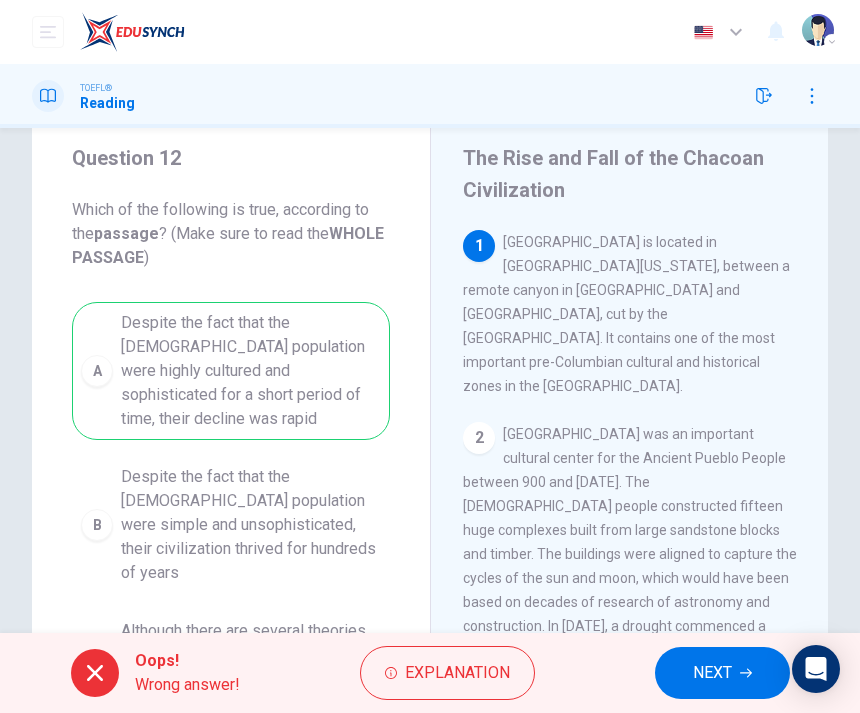 click on "NEXT" at bounding box center (712, 673) 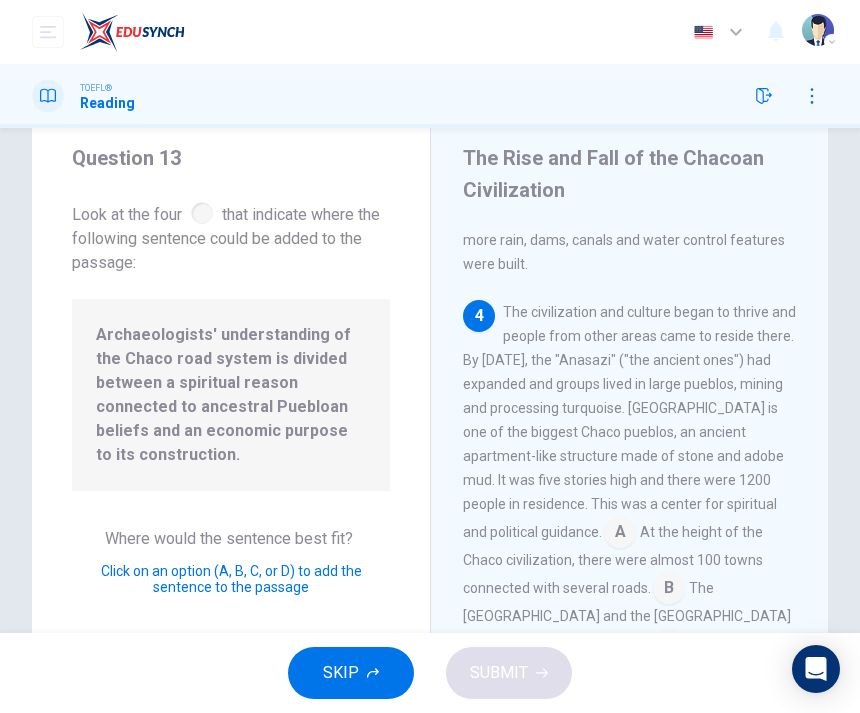 scroll, scrollTop: 892, scrollLeft: 0, axis: vertical 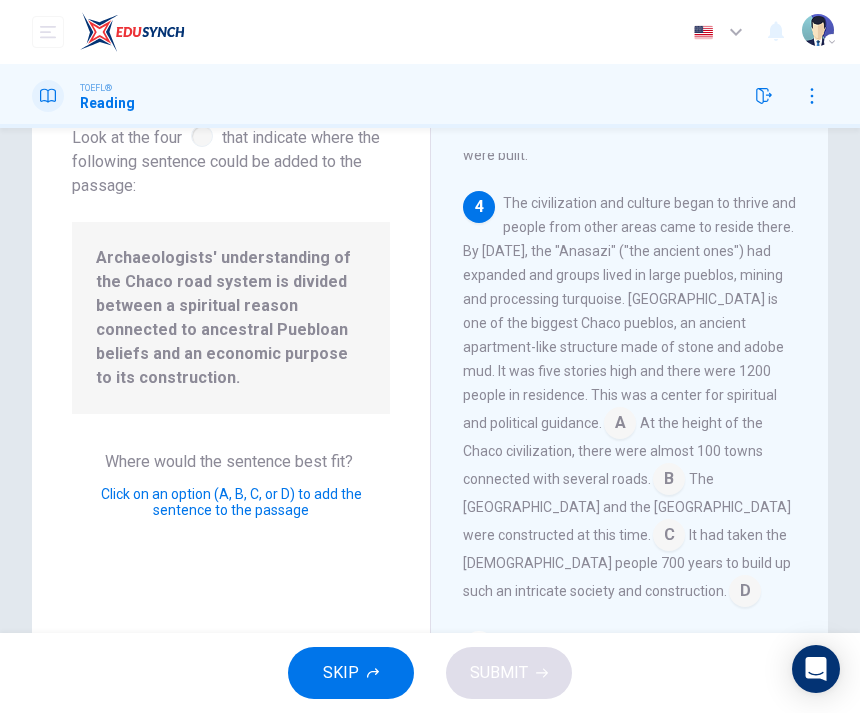 click at bounding box center (669, 537) 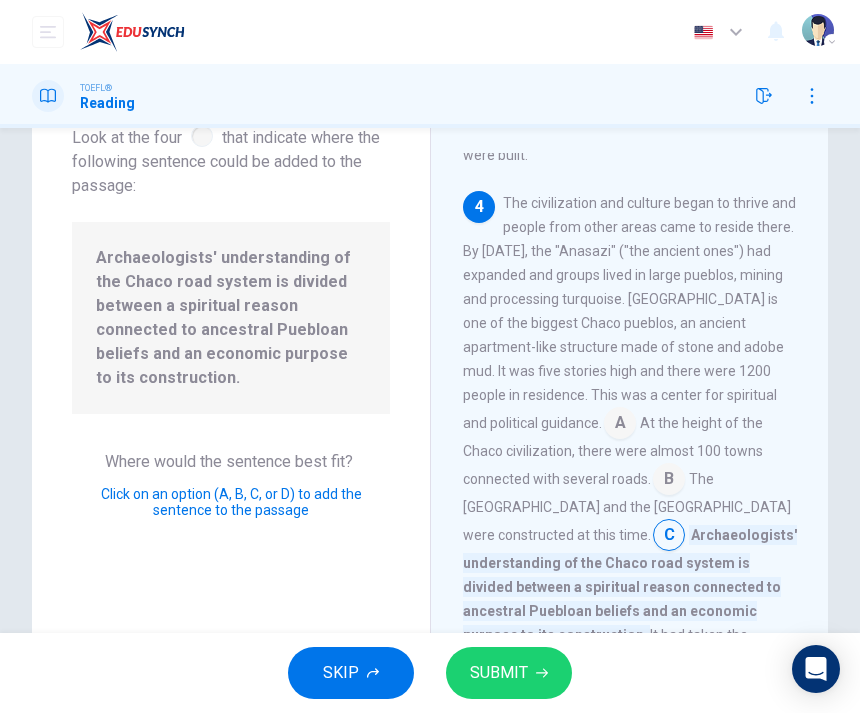 click on "SUBMIT" at bounding box center (499, 673) 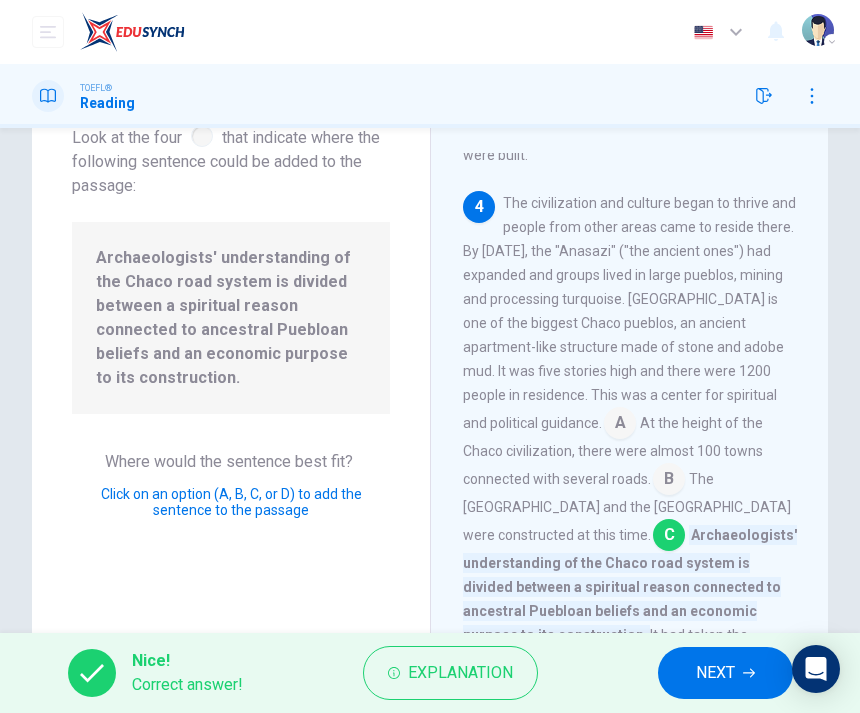 click on "NEXT" at bounding box center (715, 673) 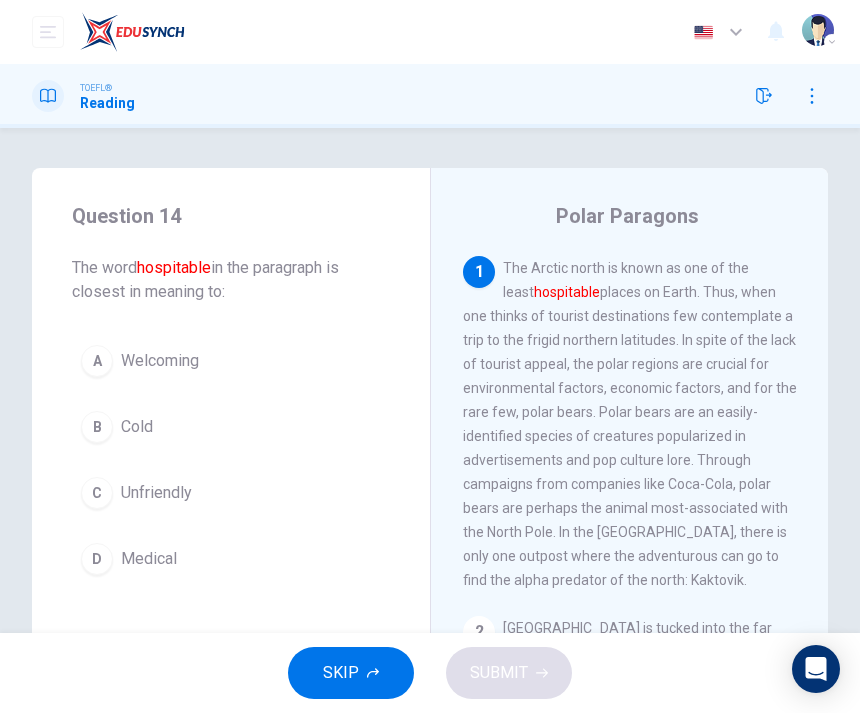 scroll, scrollTop: 0, scrollLeft: 0, axis: both 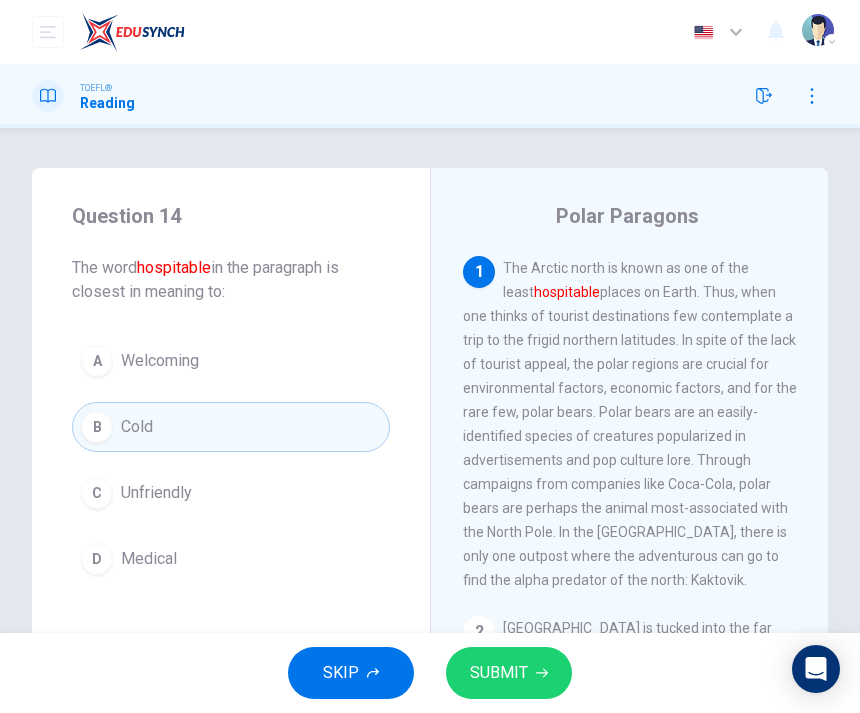 click on "SUBMIT" at bounding box center [499, 673] 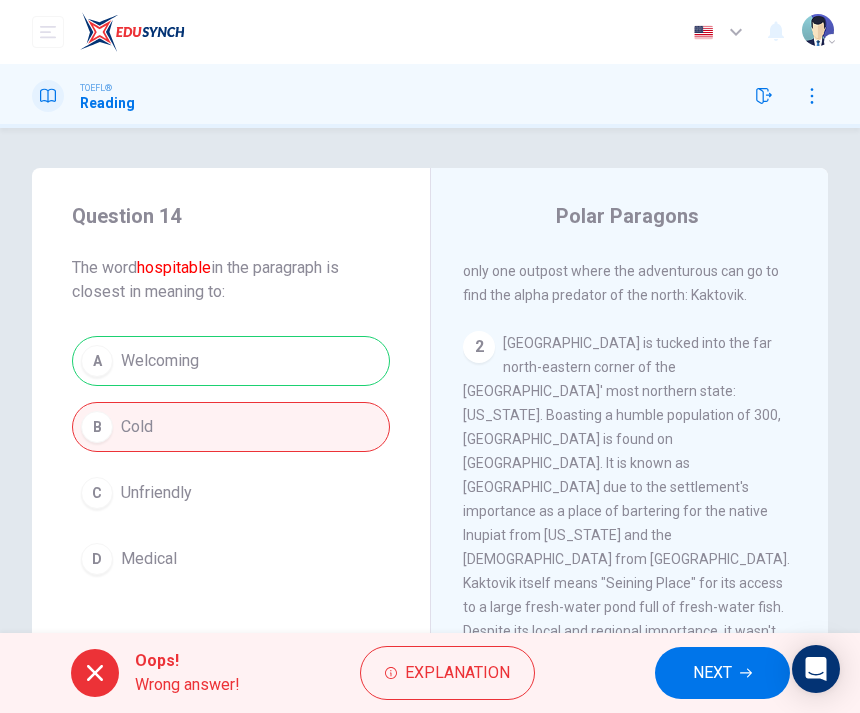 scroll, scrollTop: 283, scrollLeft: 0, axis: vertical 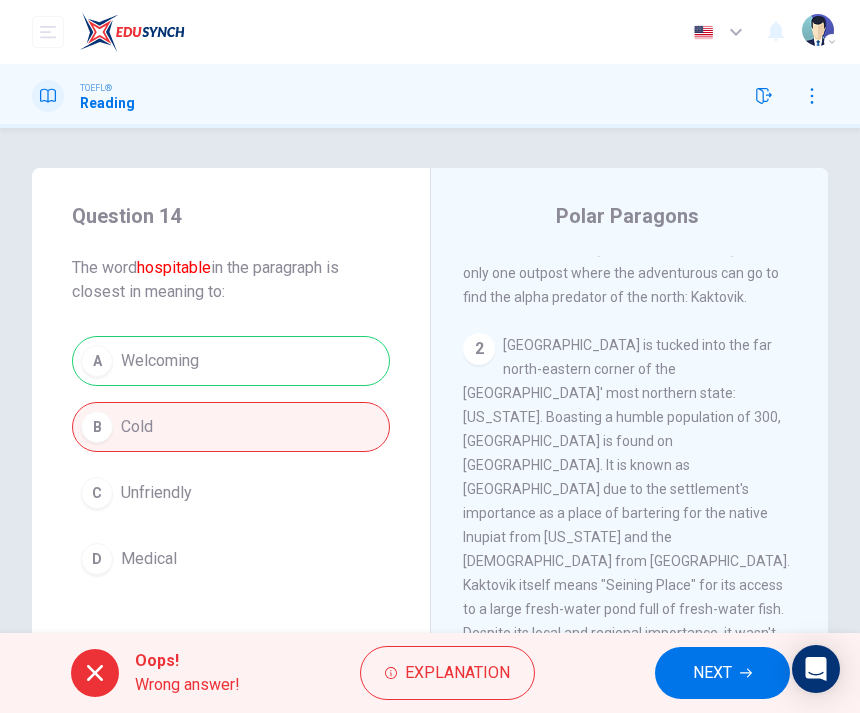 click on "NEXT" at bounding box center [712, 673] 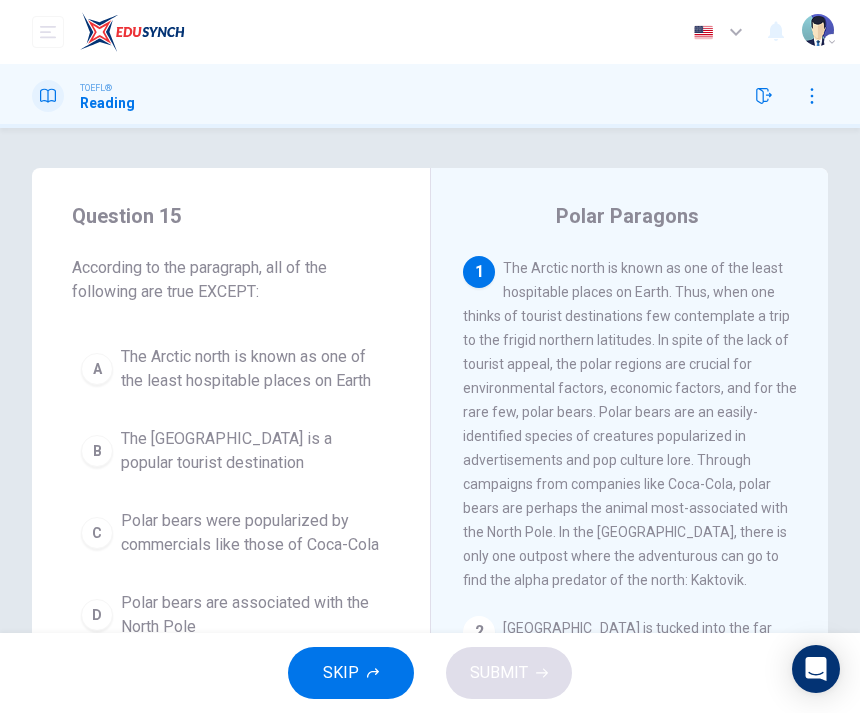 scroll, scrollTop: 0, scrollLeft: 0, axis: both 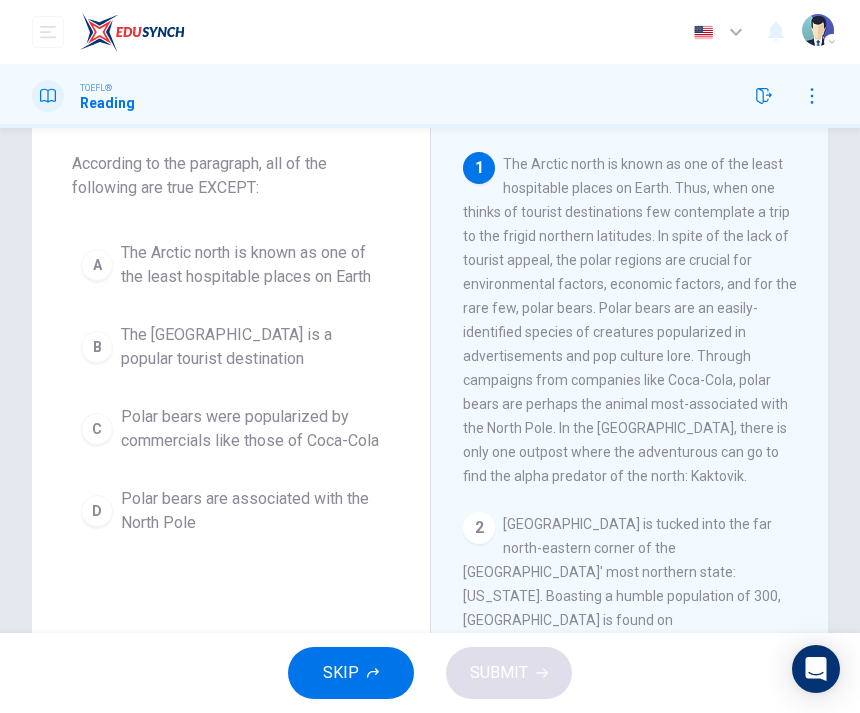 click on "D" at bounding box center [97, 511] 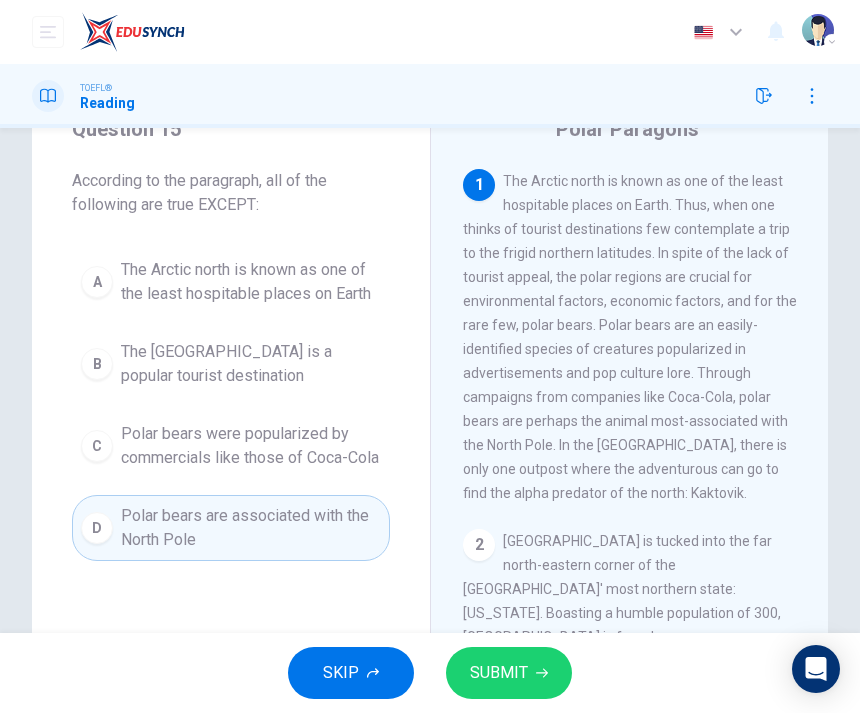 scroll, scrollTop: 89, scrollLeft: 0, axis: vertical 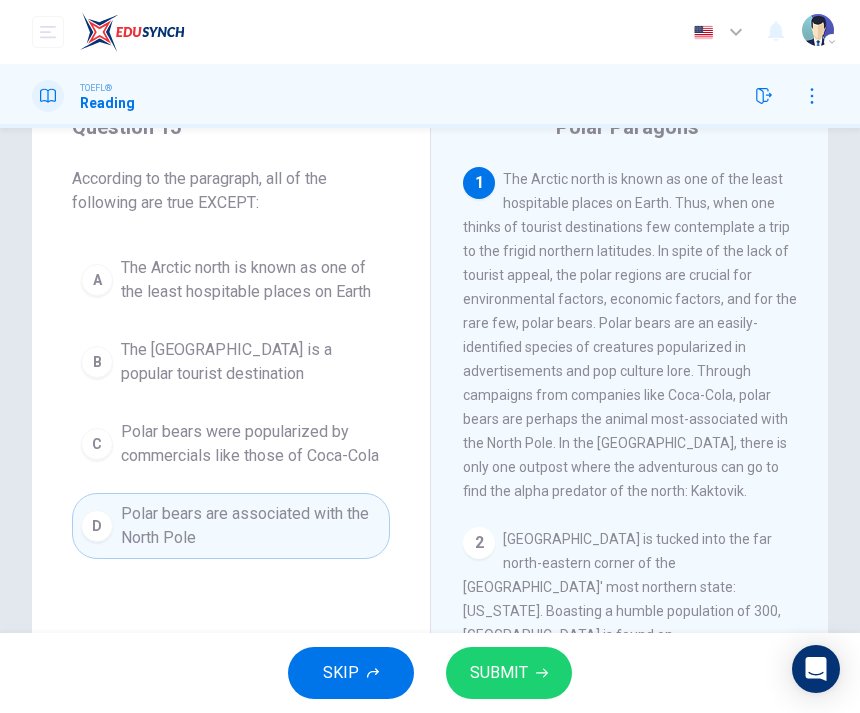 click on "Polar bears were popularized by commercials like those of Coca-Cola" at bounding box center [251, 444] 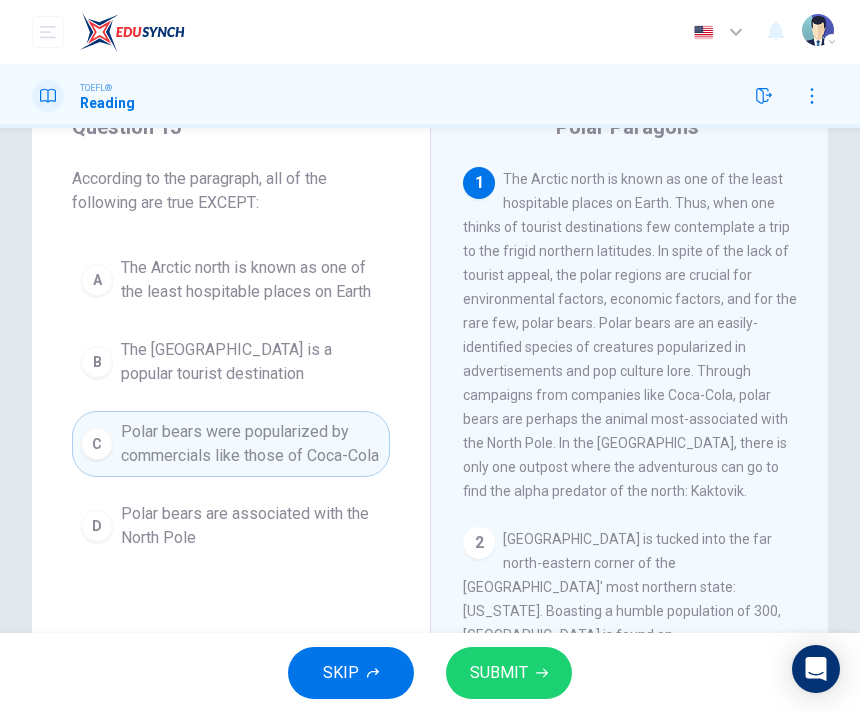 click on "SUBMIT" at bounding box center [499, 673] 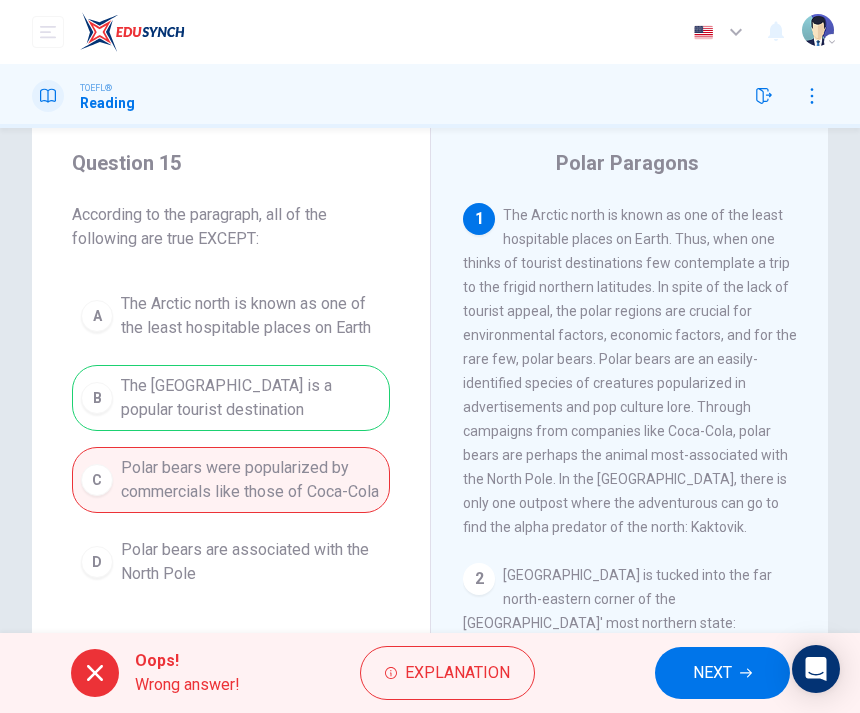 scroll, scrollTop: 54, scrollLeft: 0, axis: vertical 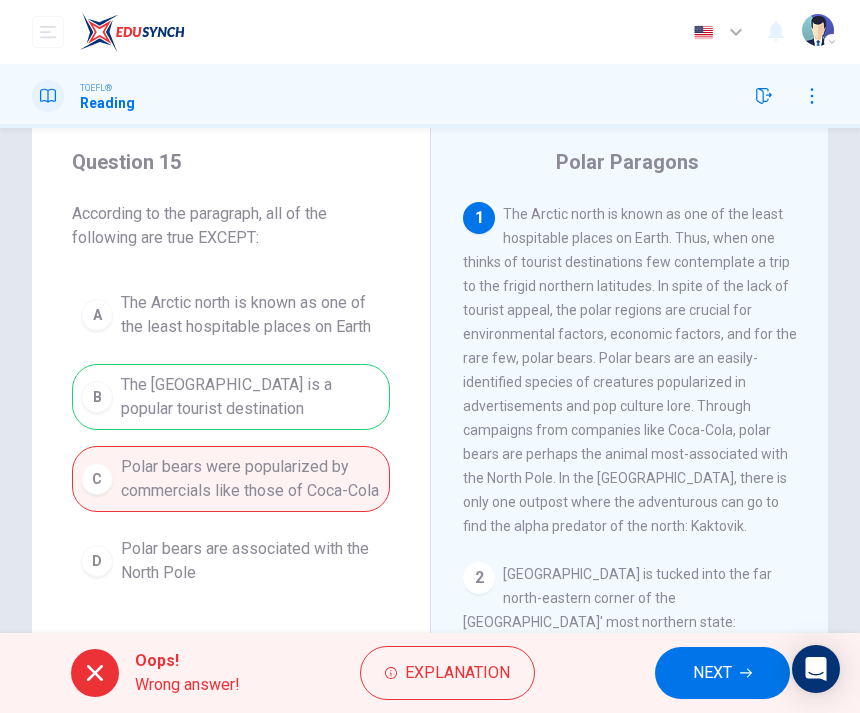 click on "NEXT" at bounding box center (712, 673) 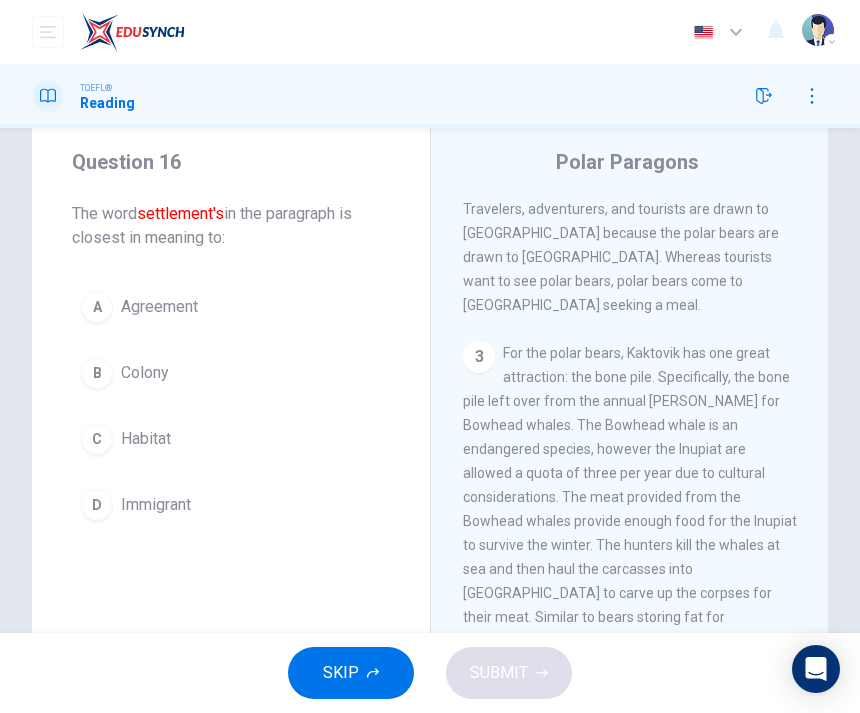 scroll, scrollTop: 831, scrollLeft: 0, axis: vertical 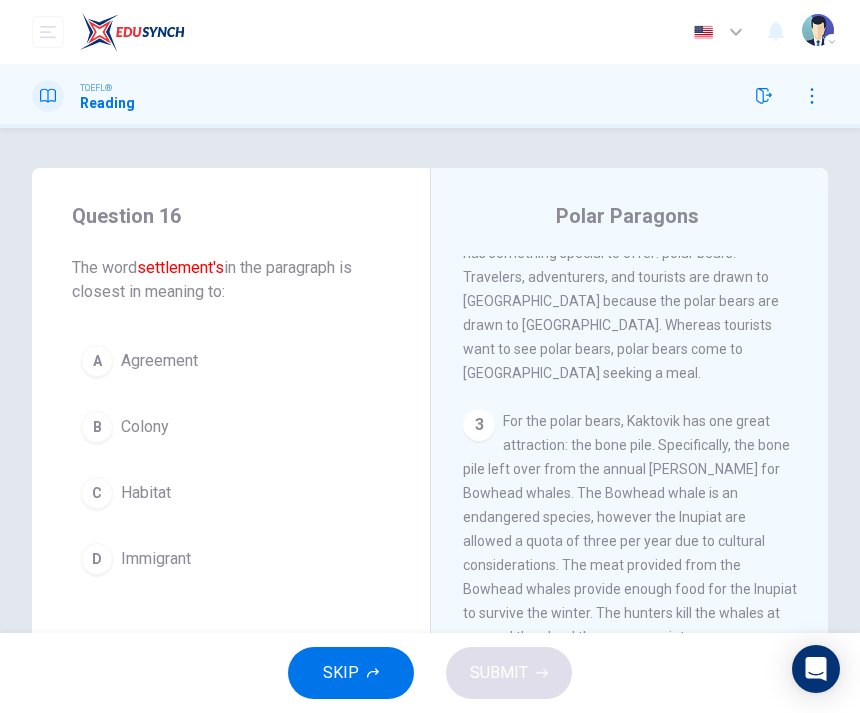 click 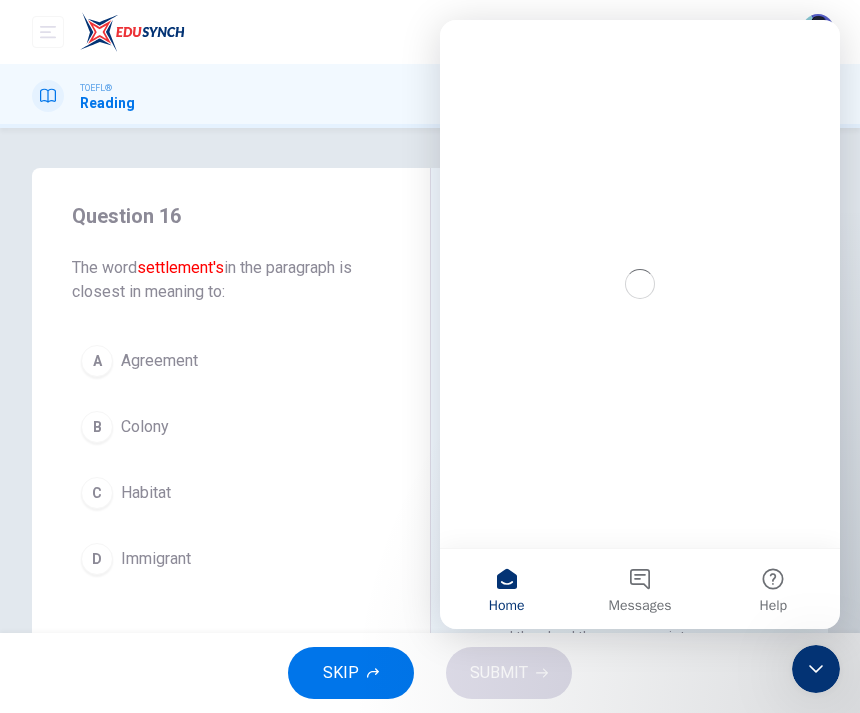 scroll, scrollTop: 0, scrollLeft: 0, axis: both 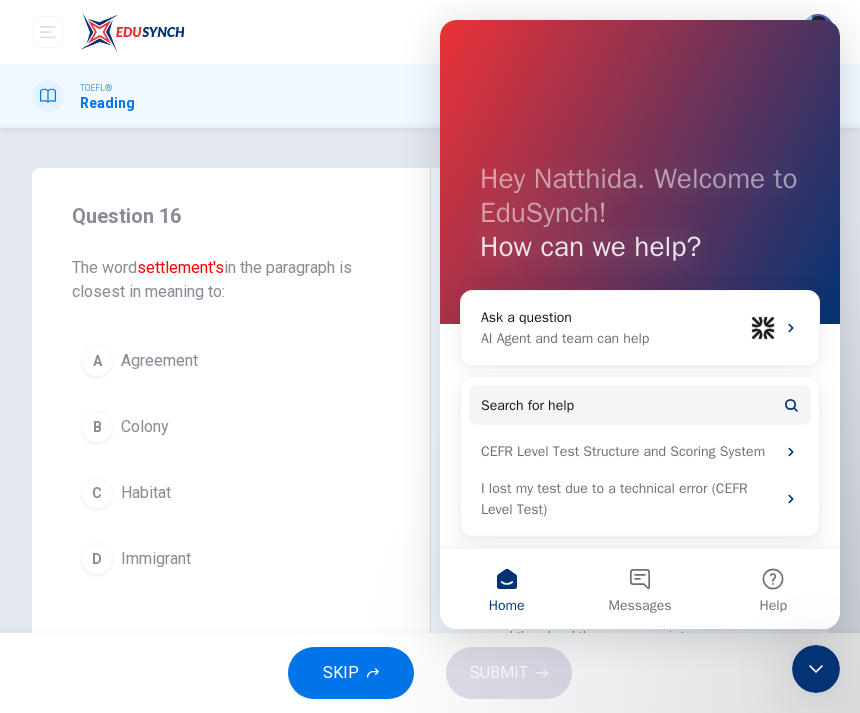 click on "D Immigrant" at bounding box center [231, 559] 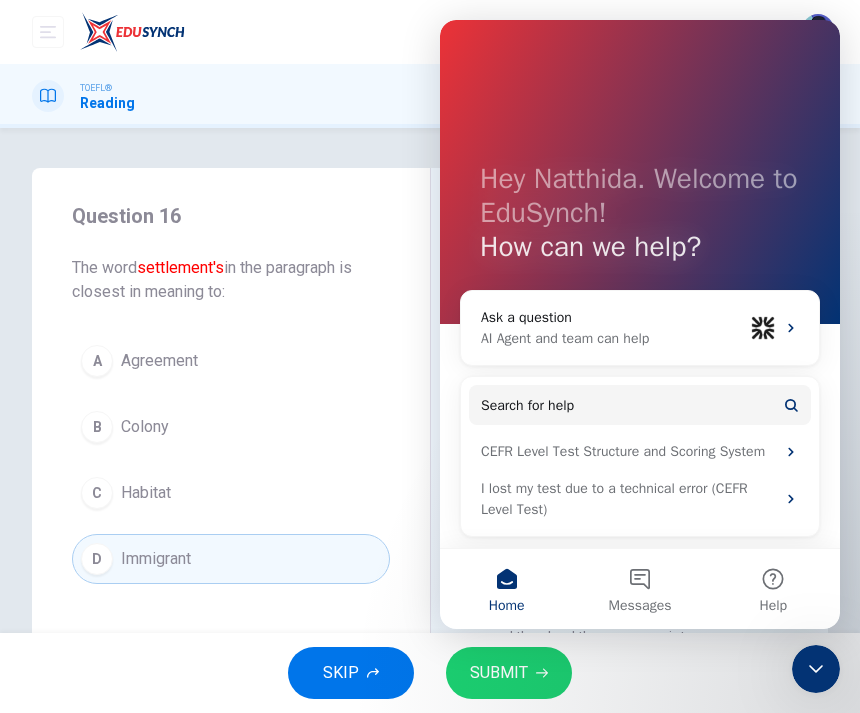 click on "TOEFL® Reading" at bounding box center [430, 96] 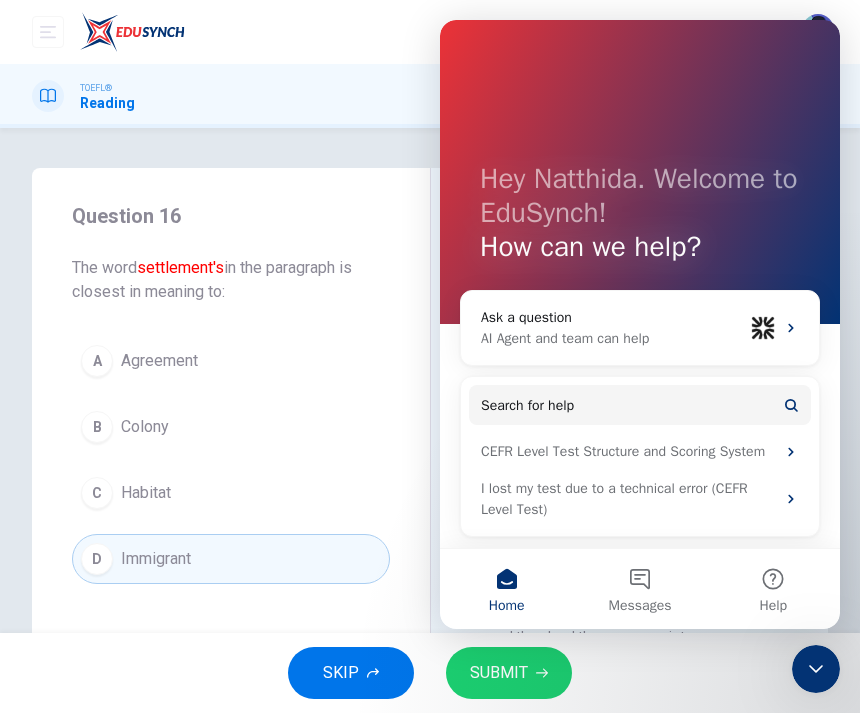 scroll, scrollTop: 0, scrollLeft: 0, axis: both 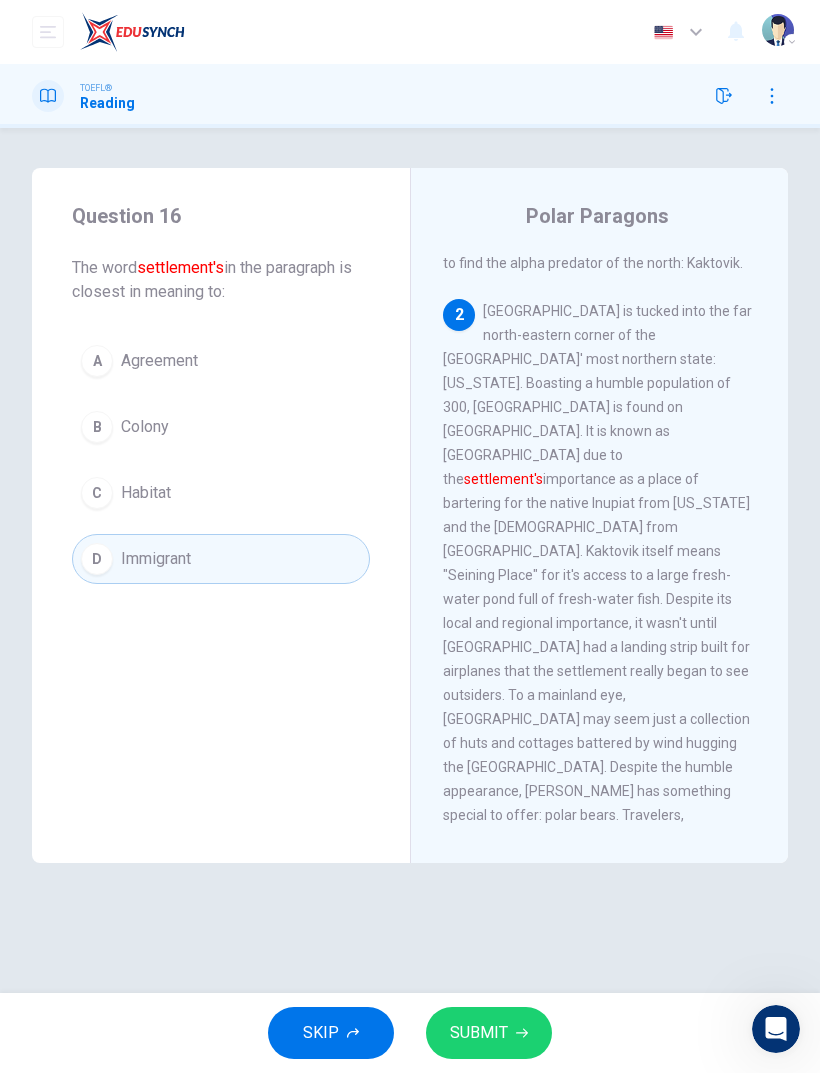 click on "A Agreement" at bounding box center [221, 361] 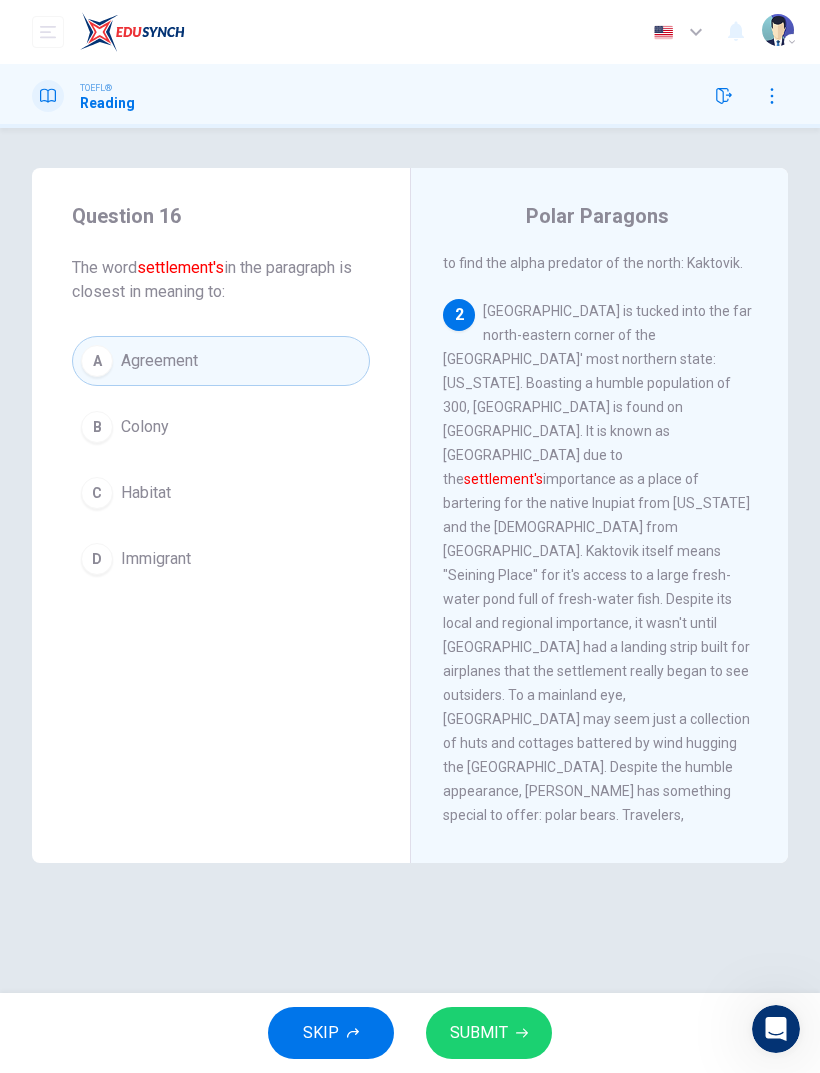click on "SUBMIT" at bounding box center [489, 1033] 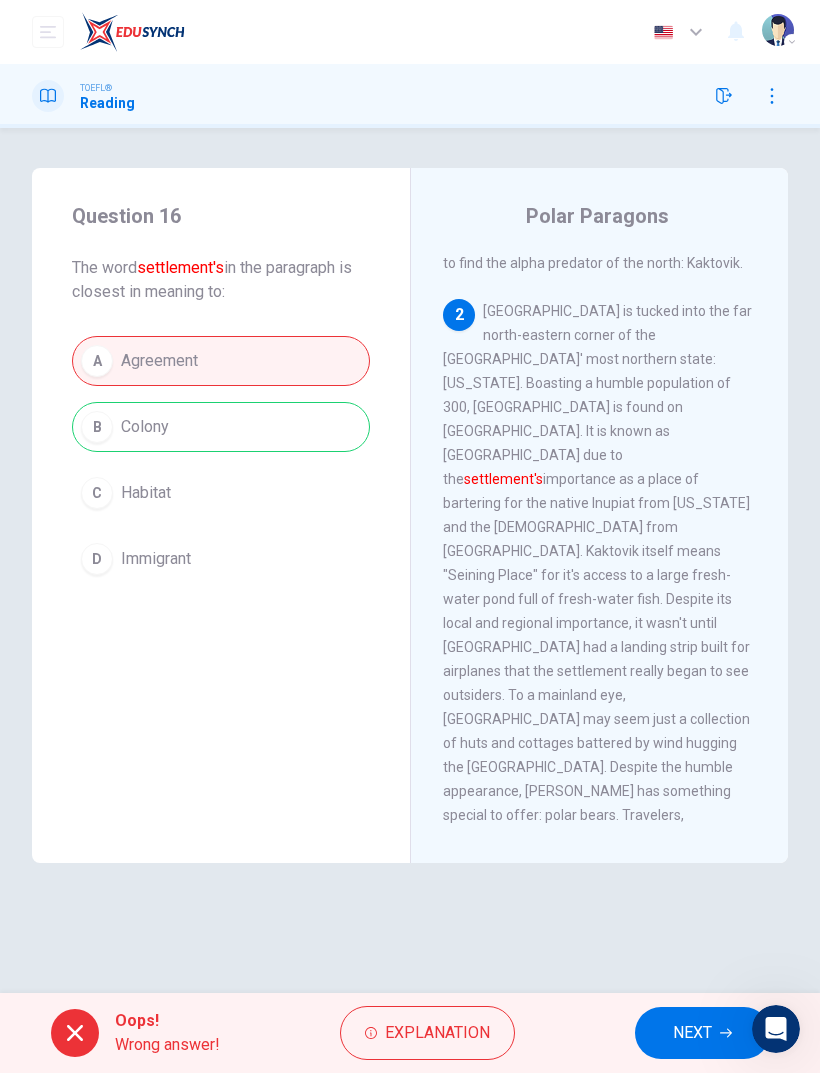 click on "NEXT" at bounding box center (692, 1033) 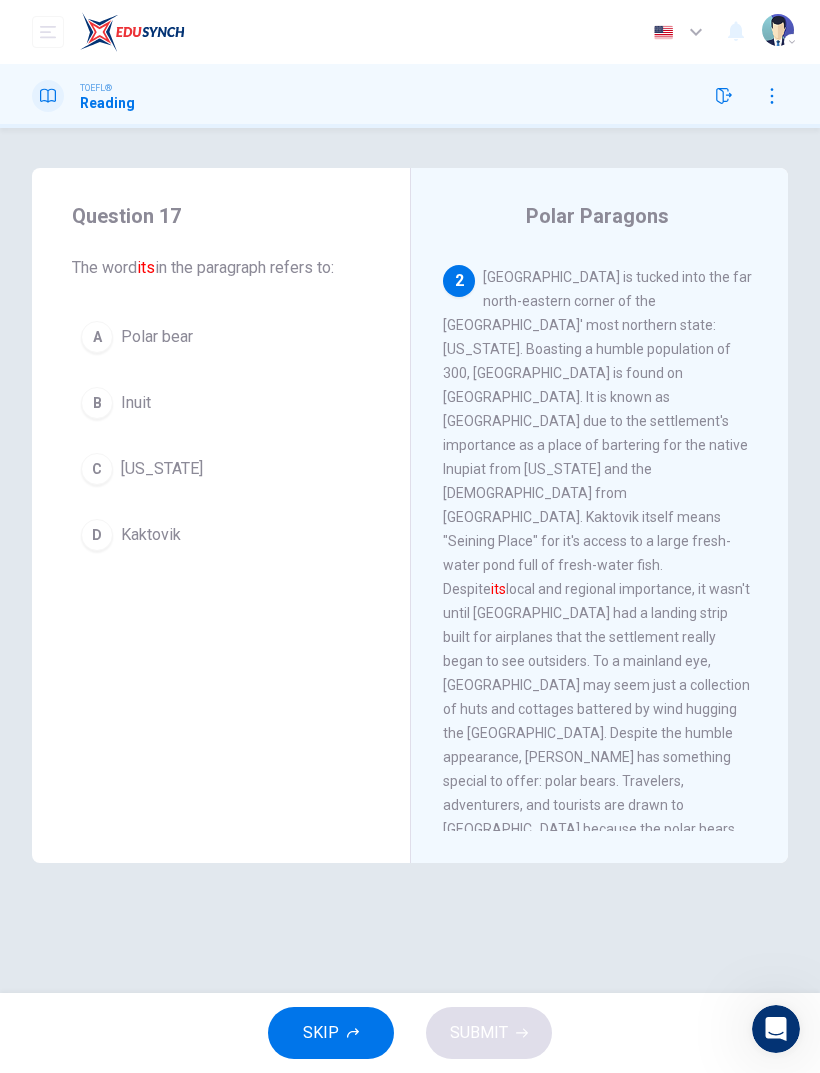 scroll, scrollTop: 375, scrollLeft: 0, axis: vertical 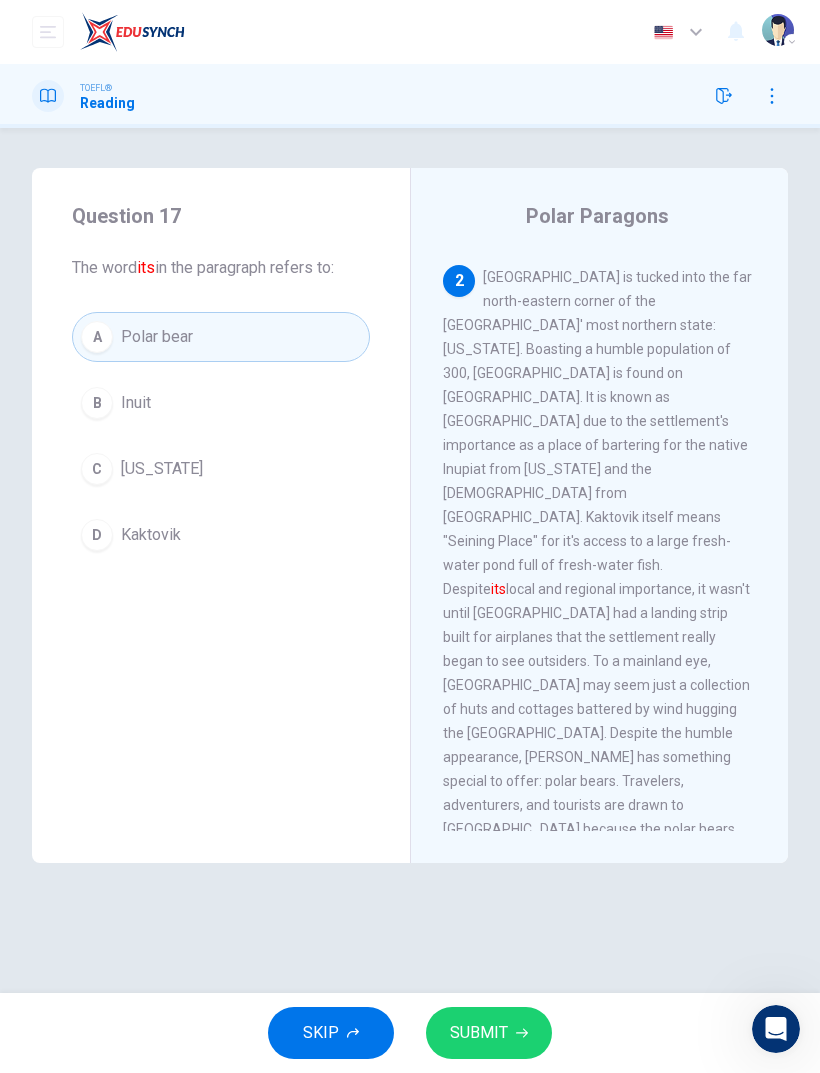 click on "SUBMIT" at bounding box center [479, 1033] 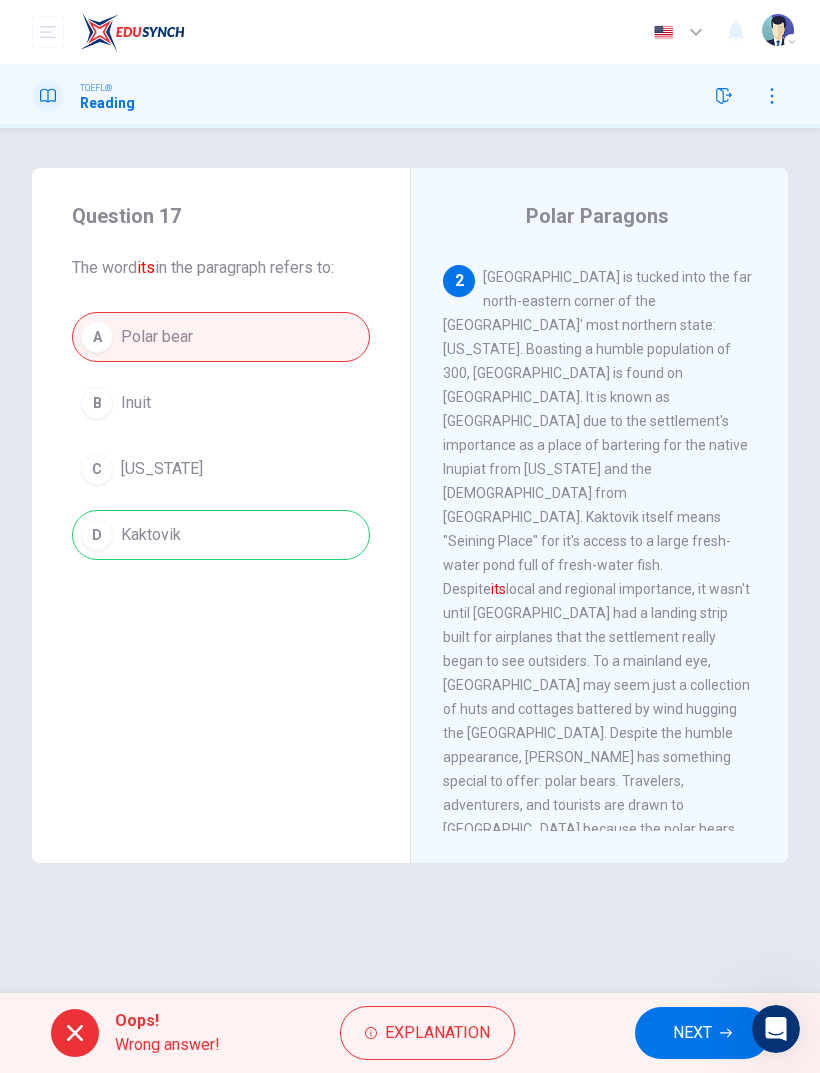 click on "NEXT" at bounding box center [692, 1033] 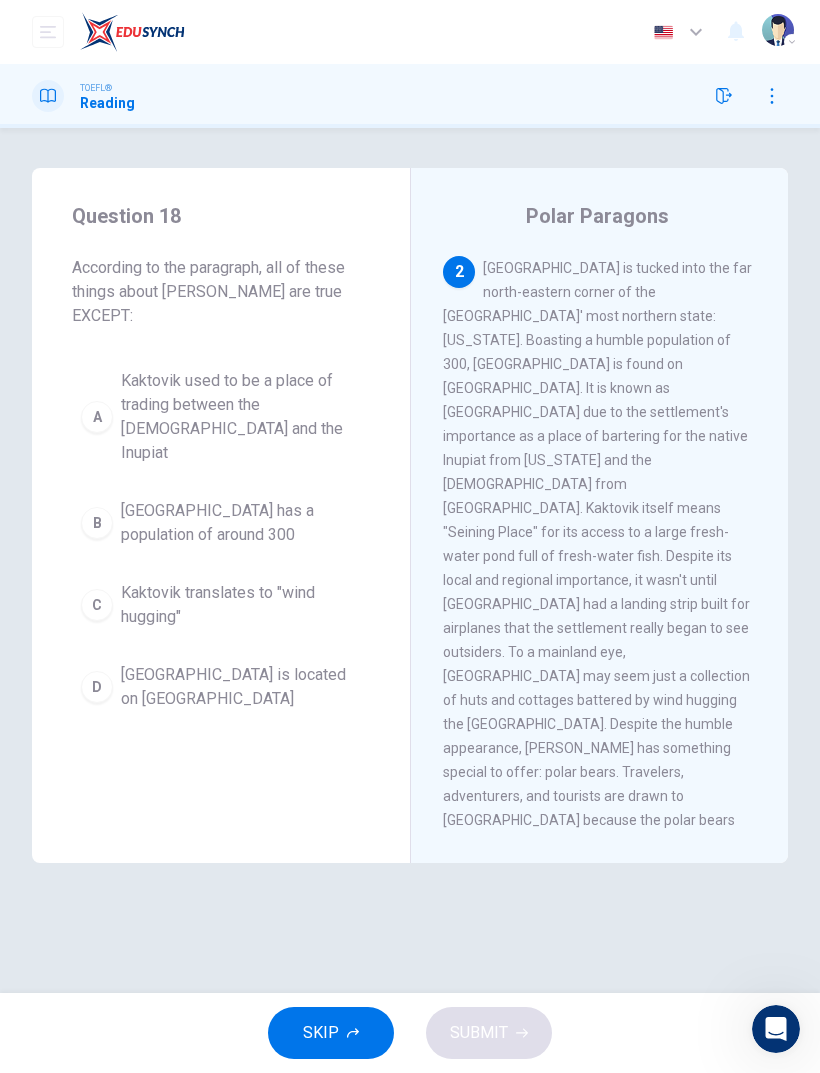 scroll, scrollTop: 384, scrollLeft: 0, axis: vertical 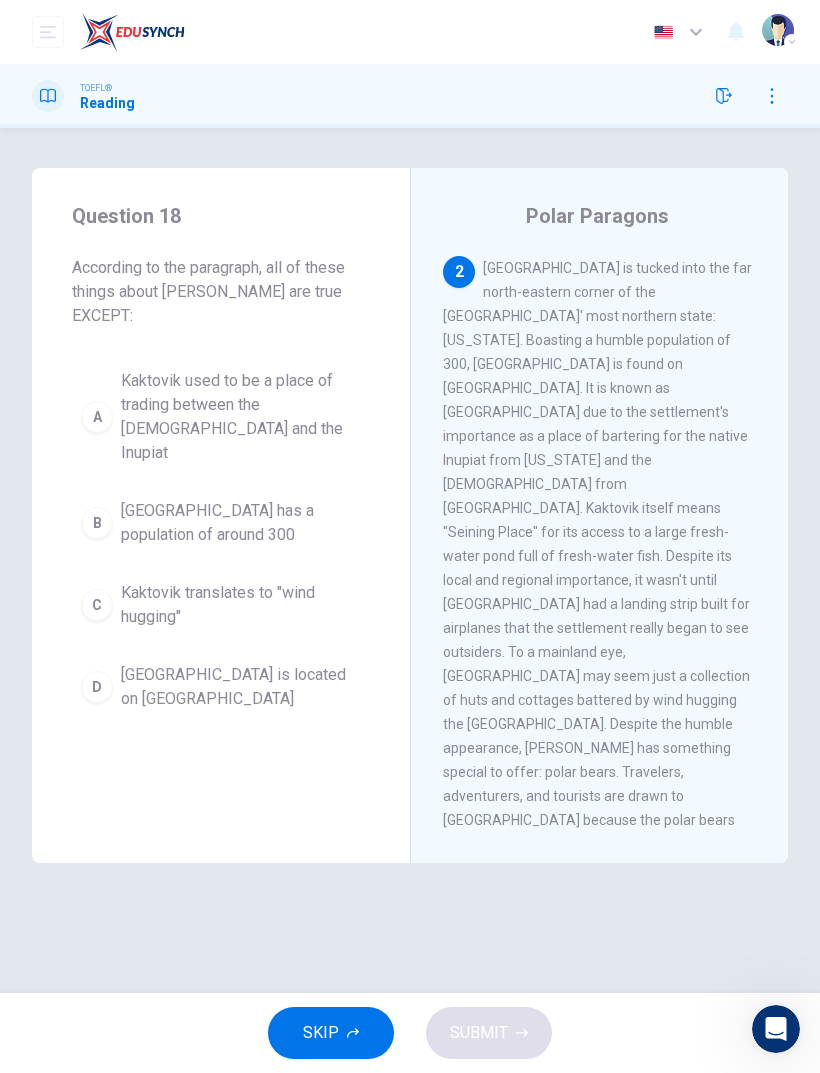 click on "Kaktovik is located on Barter Island" at bounding box center (241, 687) 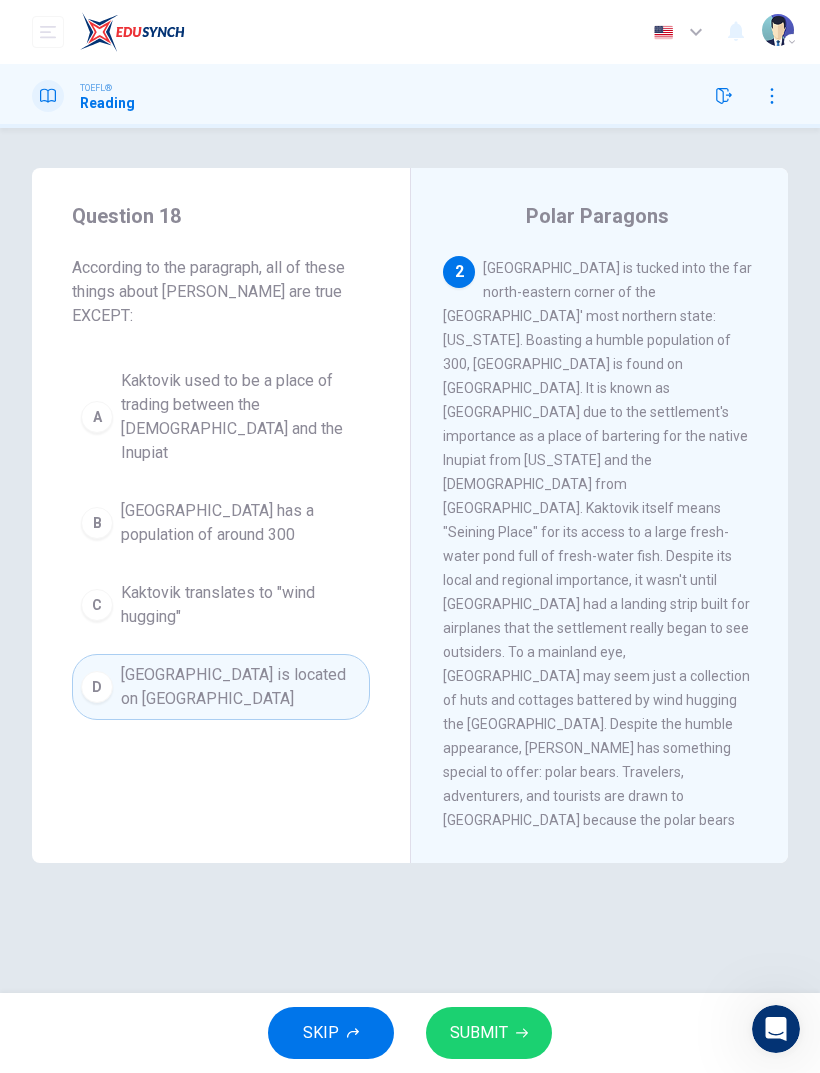 click on "SUBMIT" at bounding box center (489, 1033) 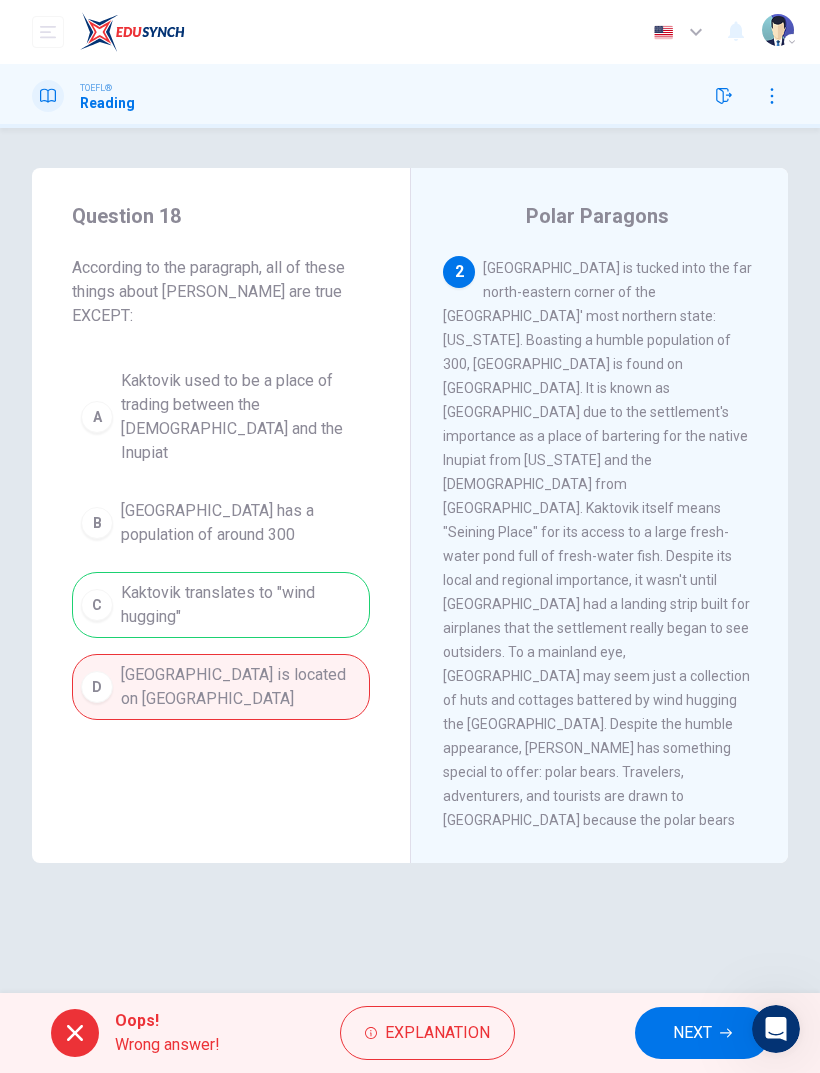 click on "NEXT" at bounding box center (692, 1033) 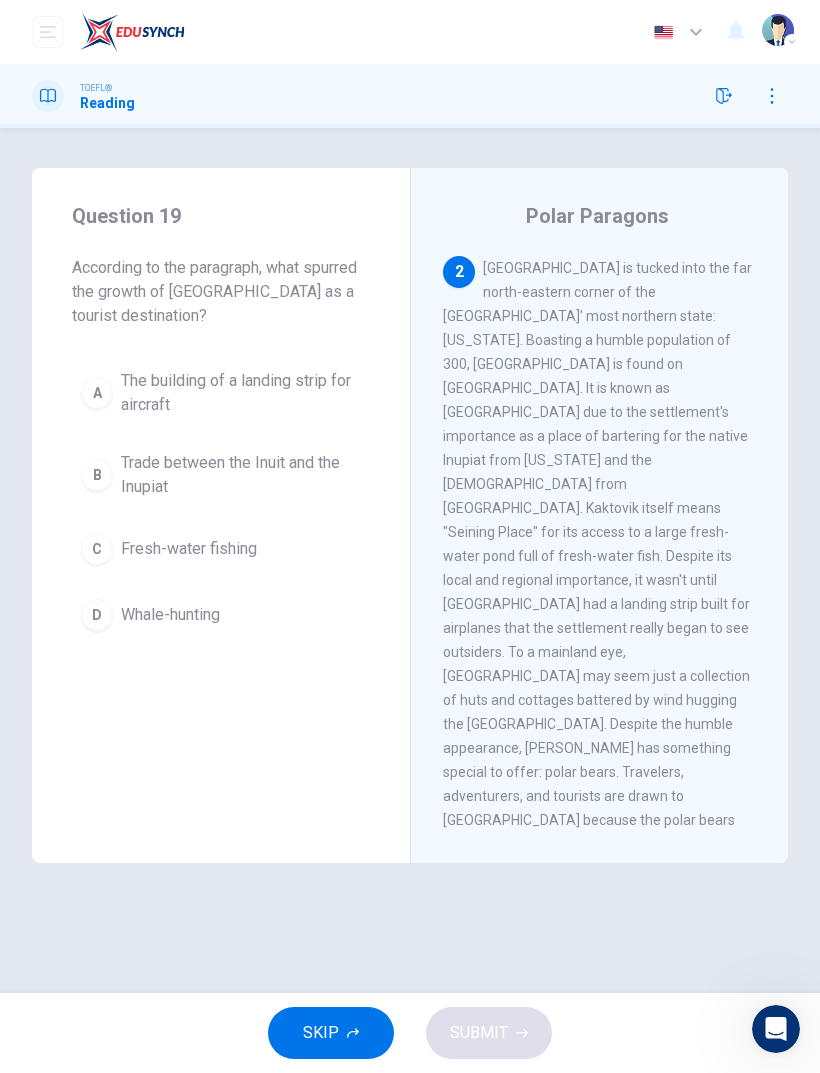click on "C Fresh-water fishing" at bounding box center [221, 549] 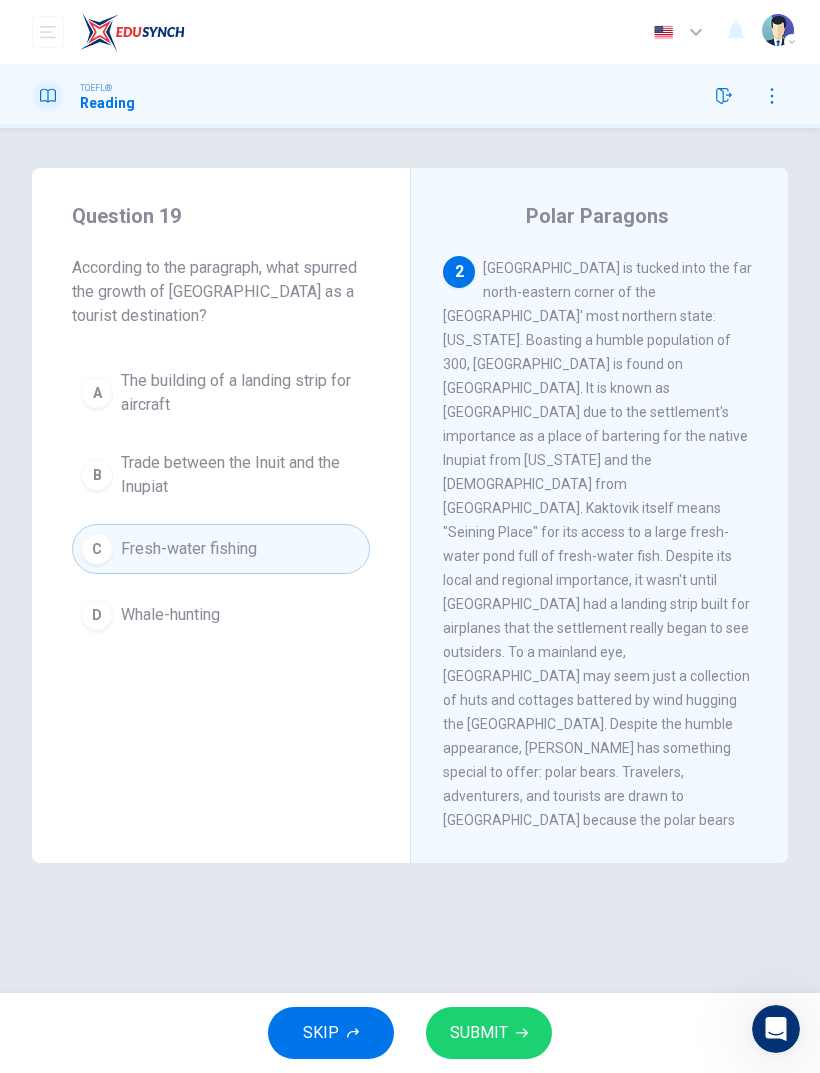 click on "SUBMIT" at bounding box center [489, 1033] 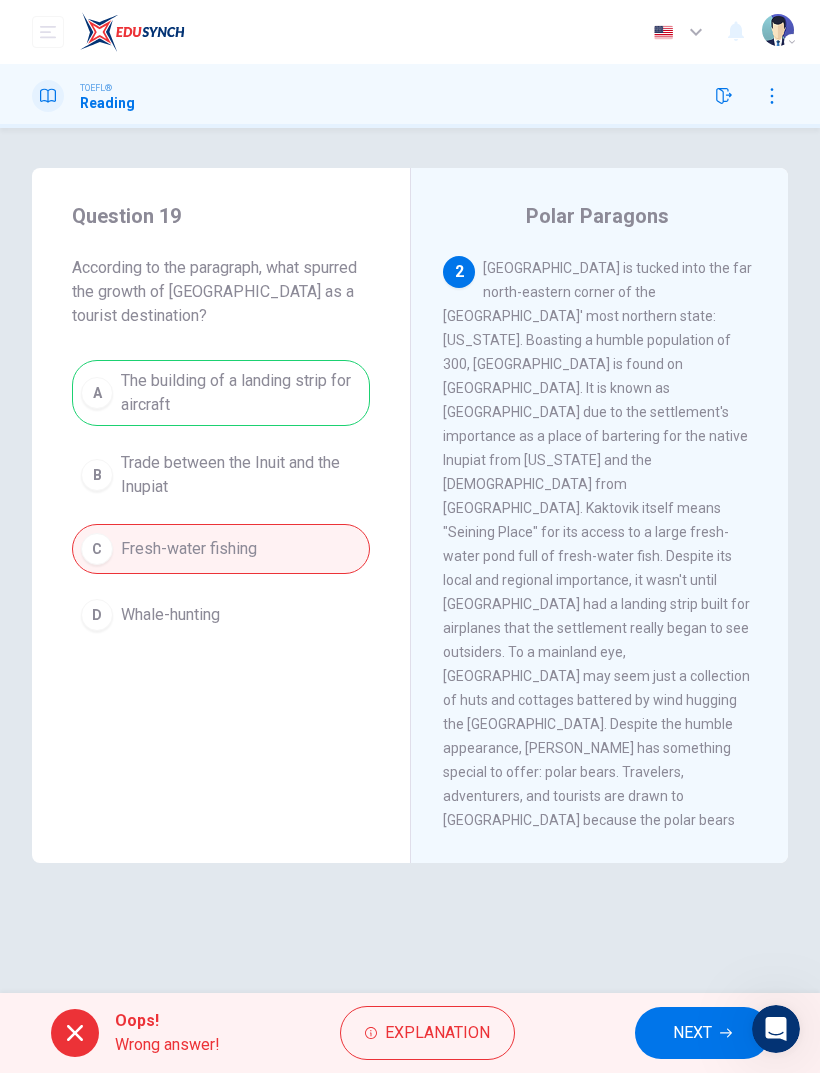 click on "NEXT" at bounding box center (692, 1033) 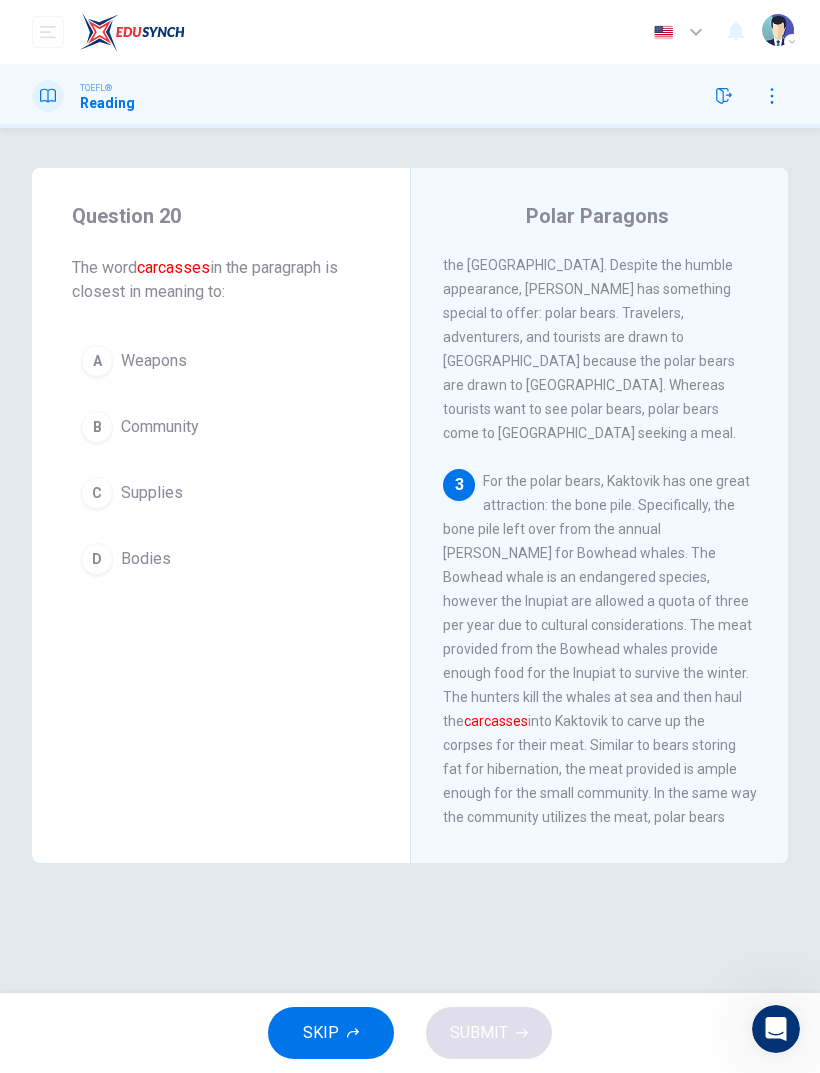 scroll, scrollTop: 844, scrollLeft: 0, axis: vertical 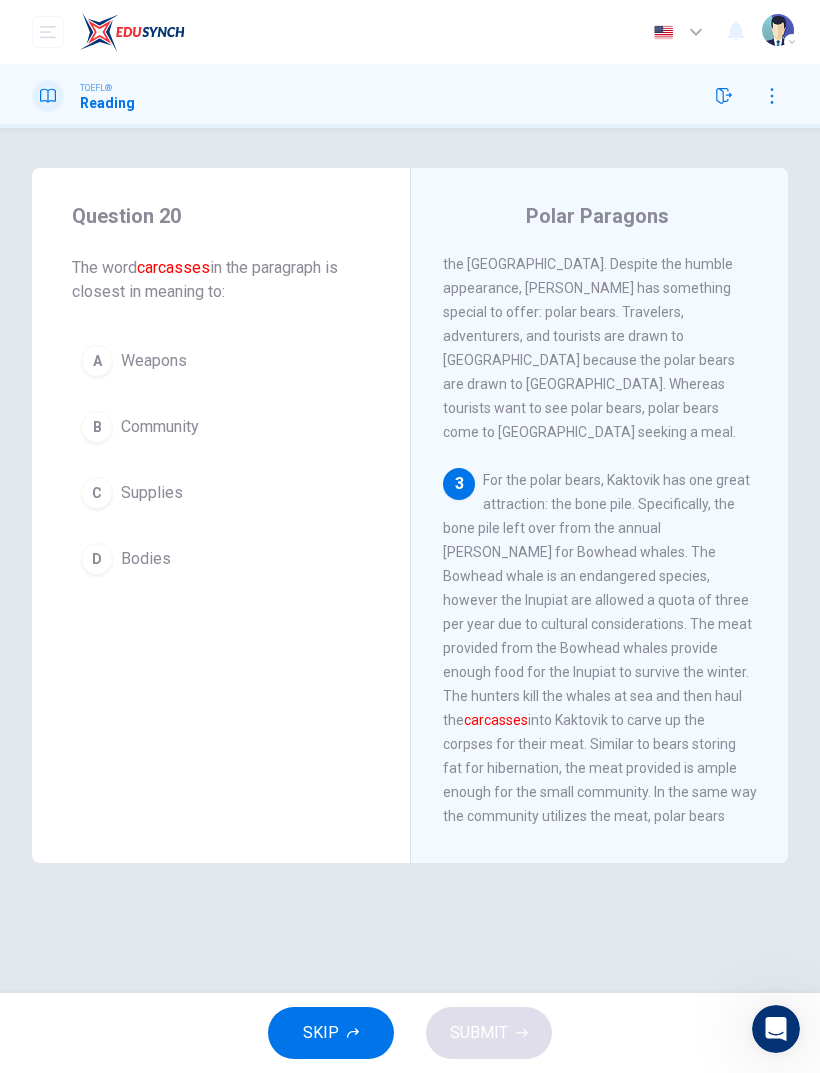 click on "D Bodies" at bounding box center (221, 559) 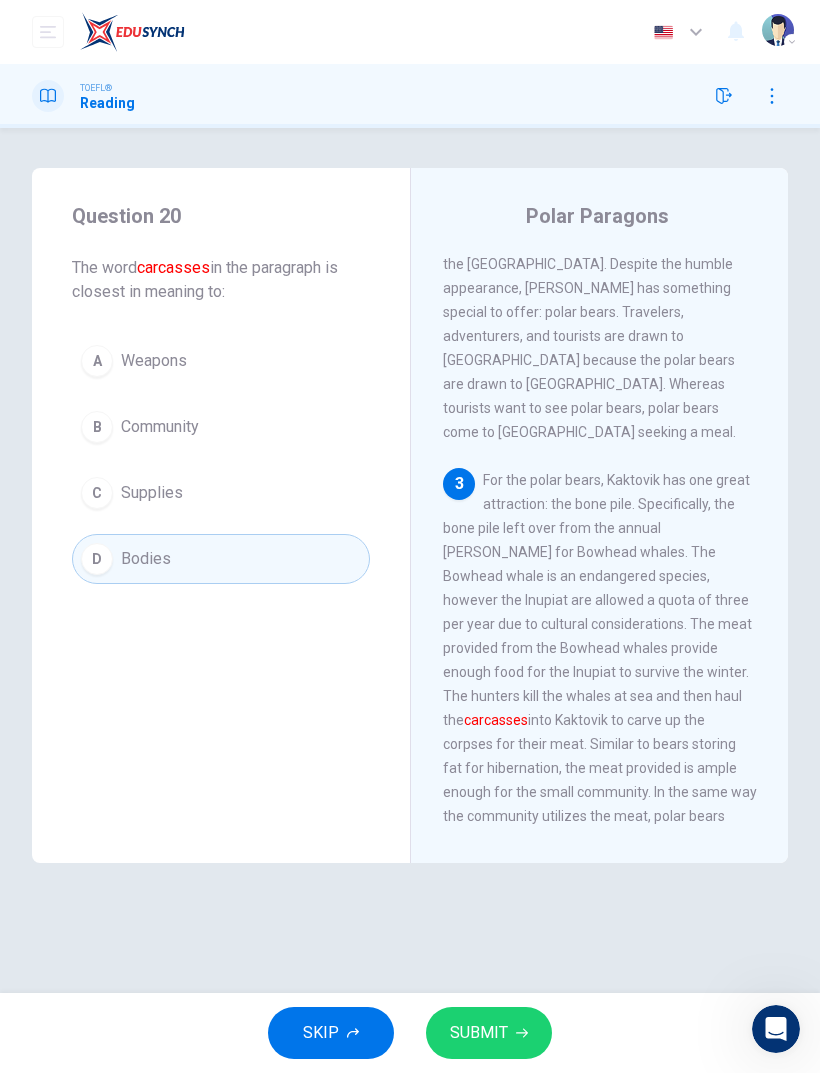 click 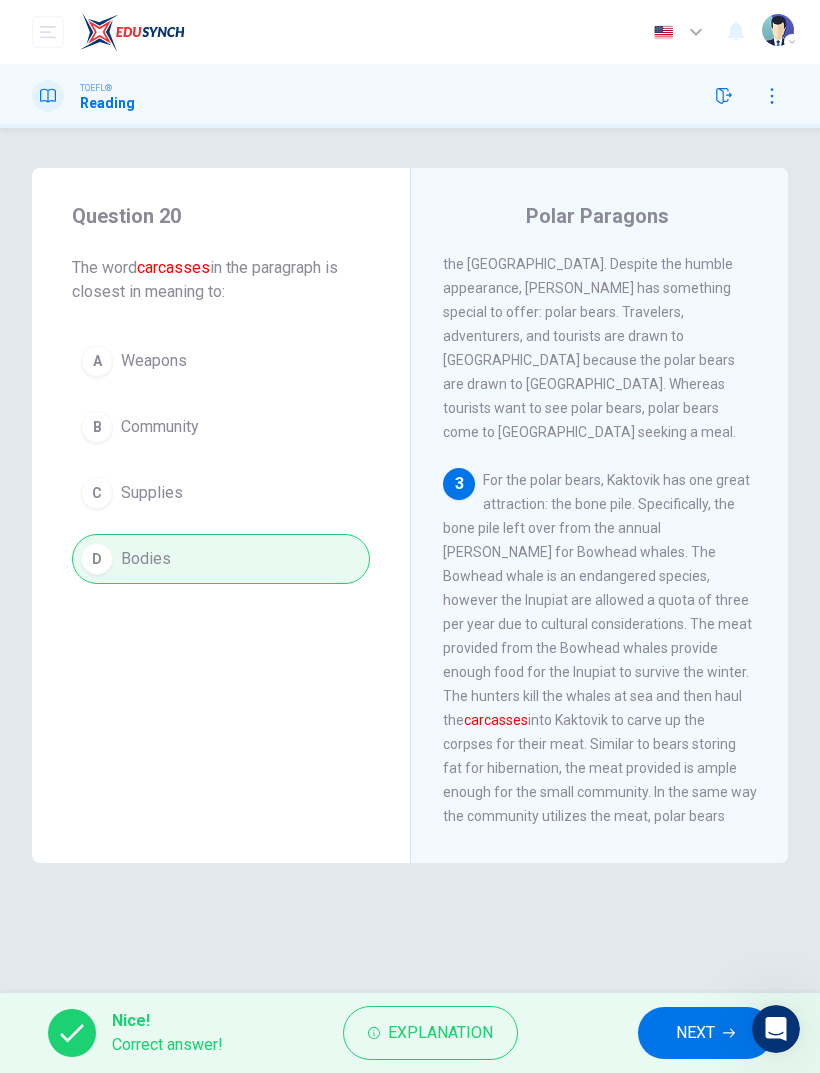 click on "NEXT" at bounding box center (695, 1033) 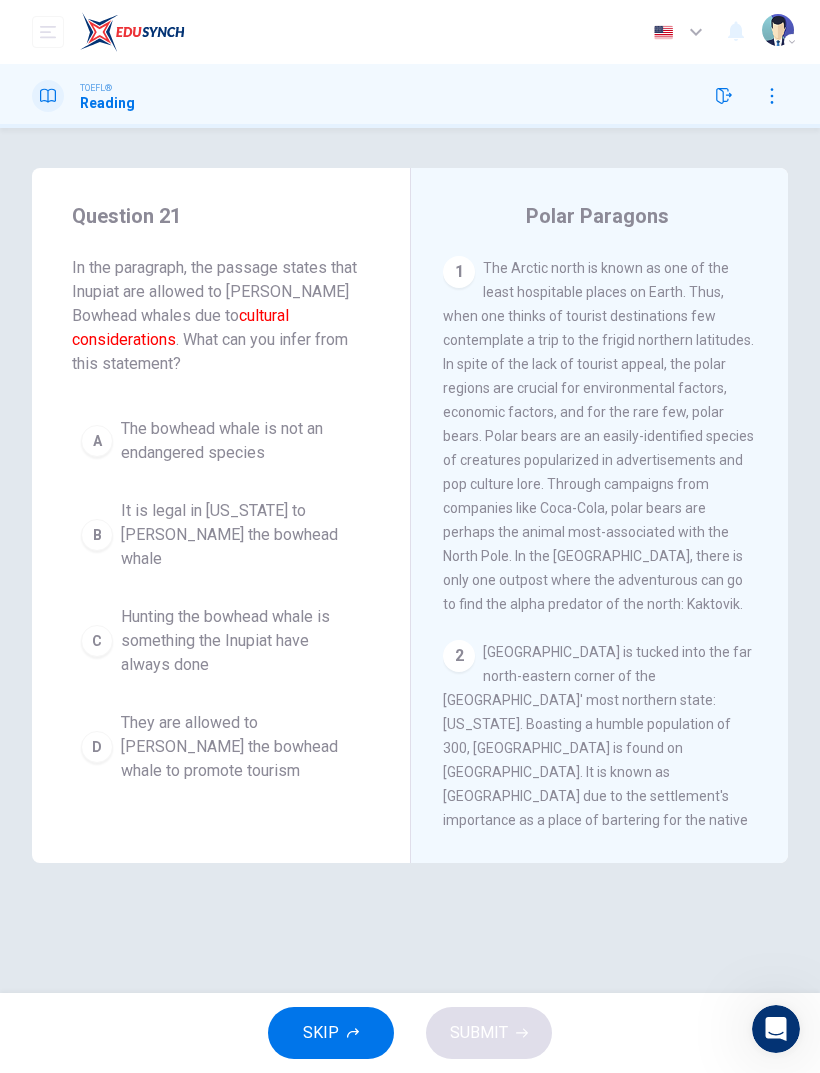 scroll, scrollTop: 0, scrollLeft: 0, axis: both 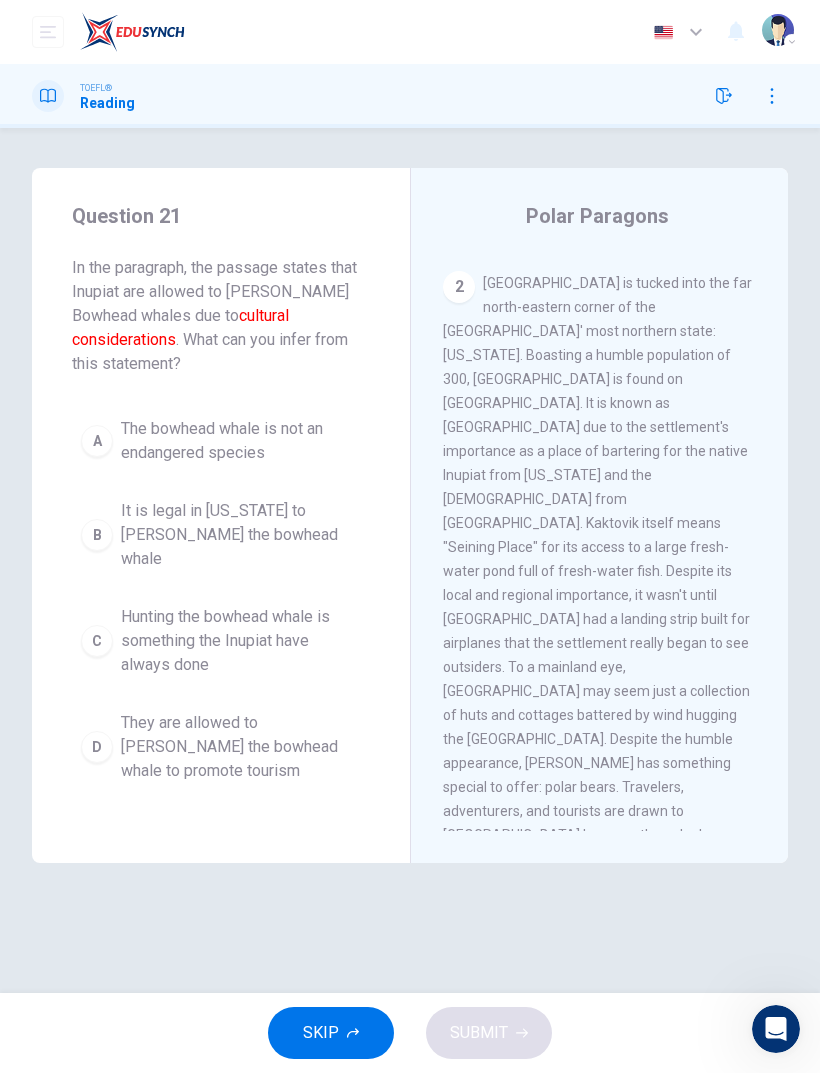 click at bounding box center [772, 96] 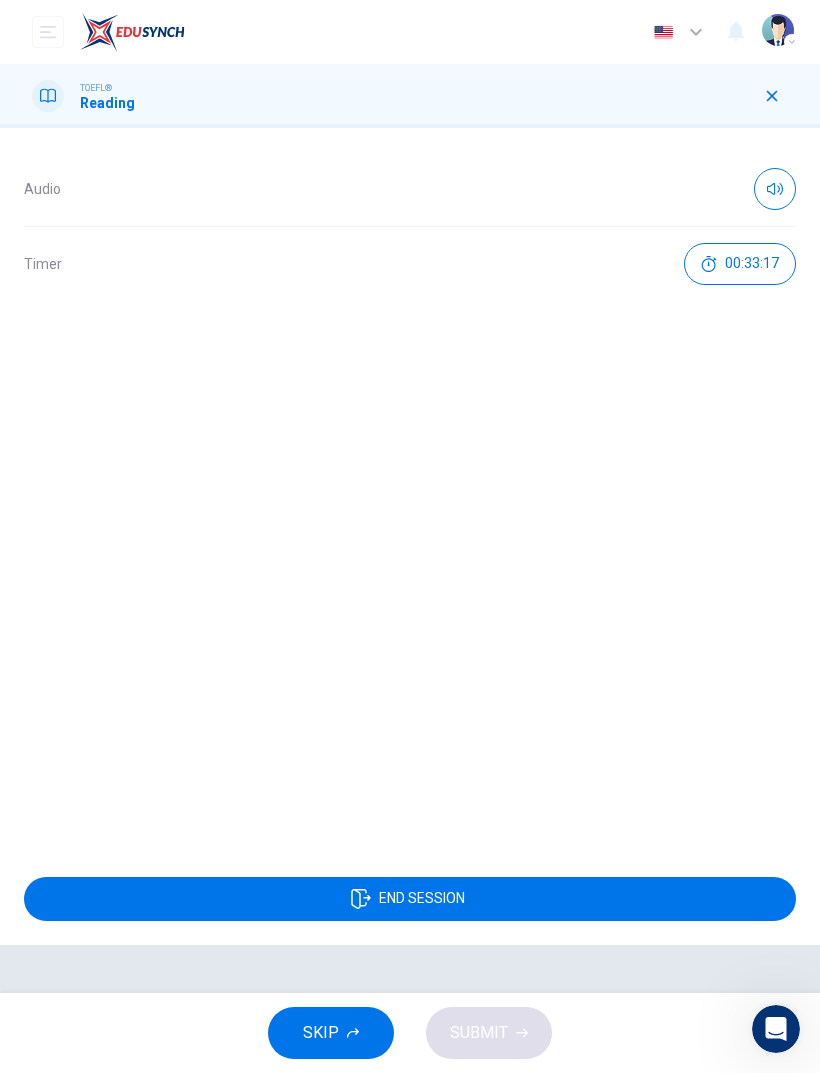 scroll, scrollTop: 383, scrollLeft: 0, axis: vertical 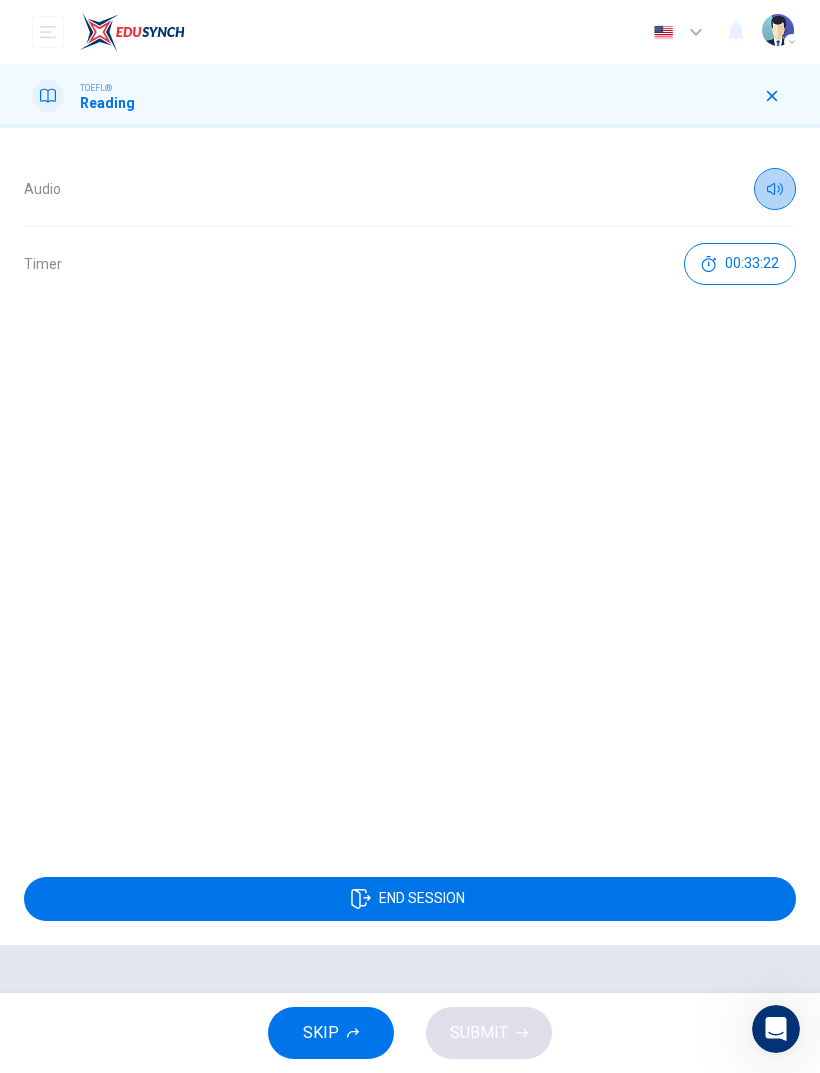 click at bounding box center (775, 189) 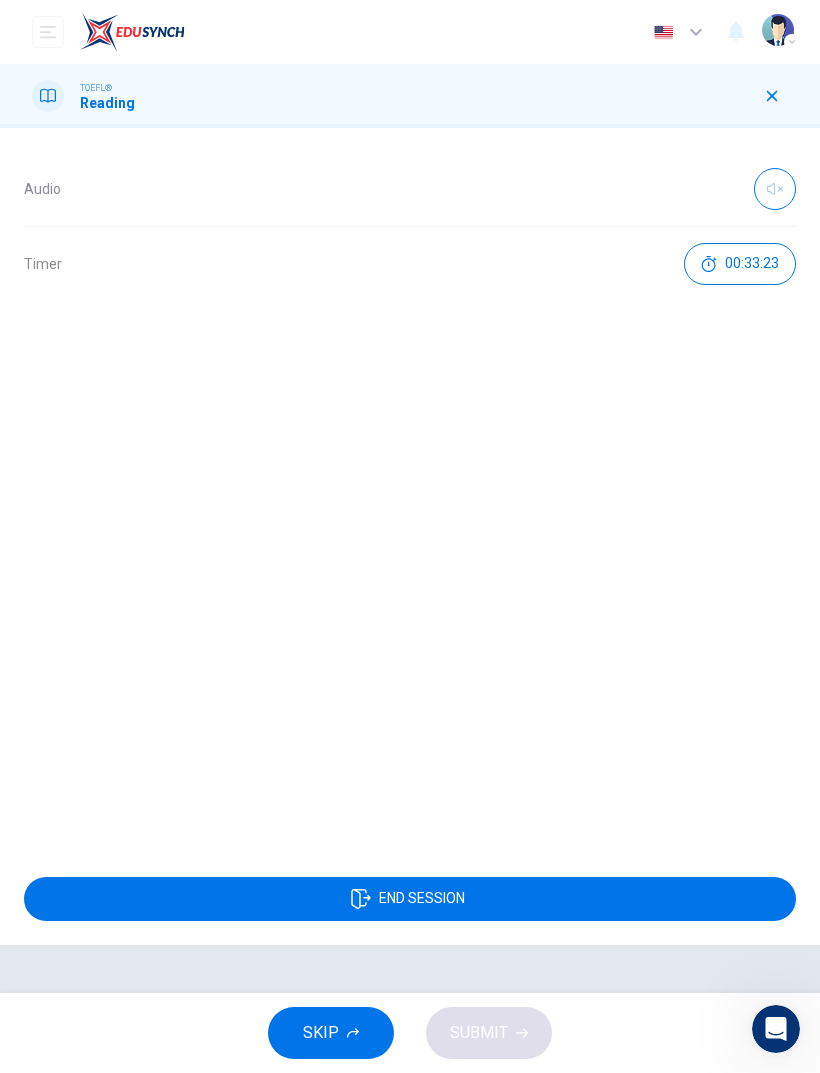 click at bounding box center (775, 189) 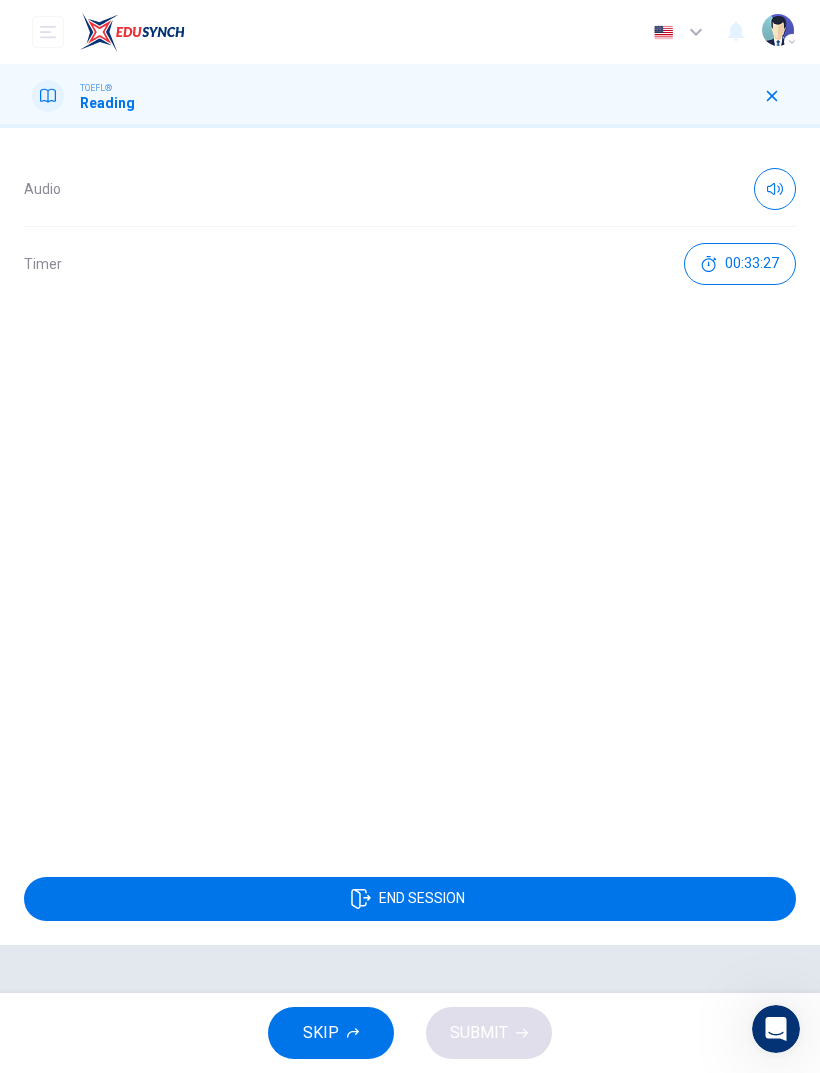 click on "END SESSION" at bounding box center (410, 899) 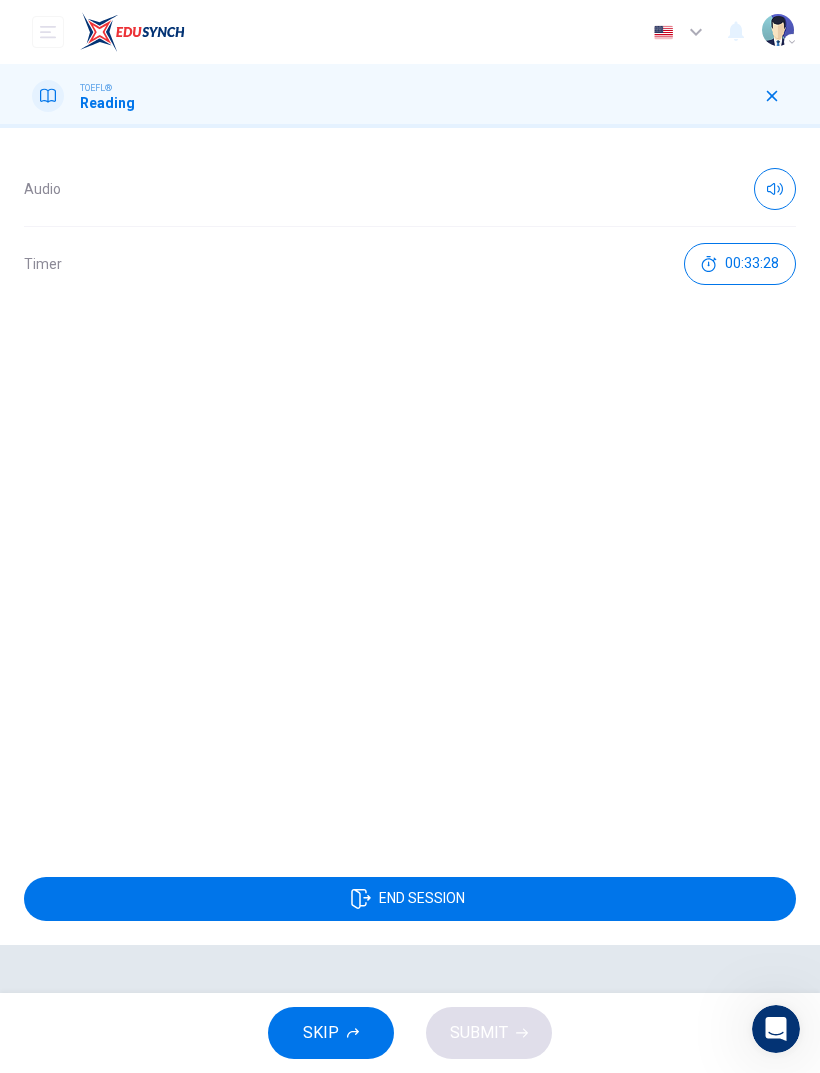 click on "END SESSION" at bounding box center (422, 899) 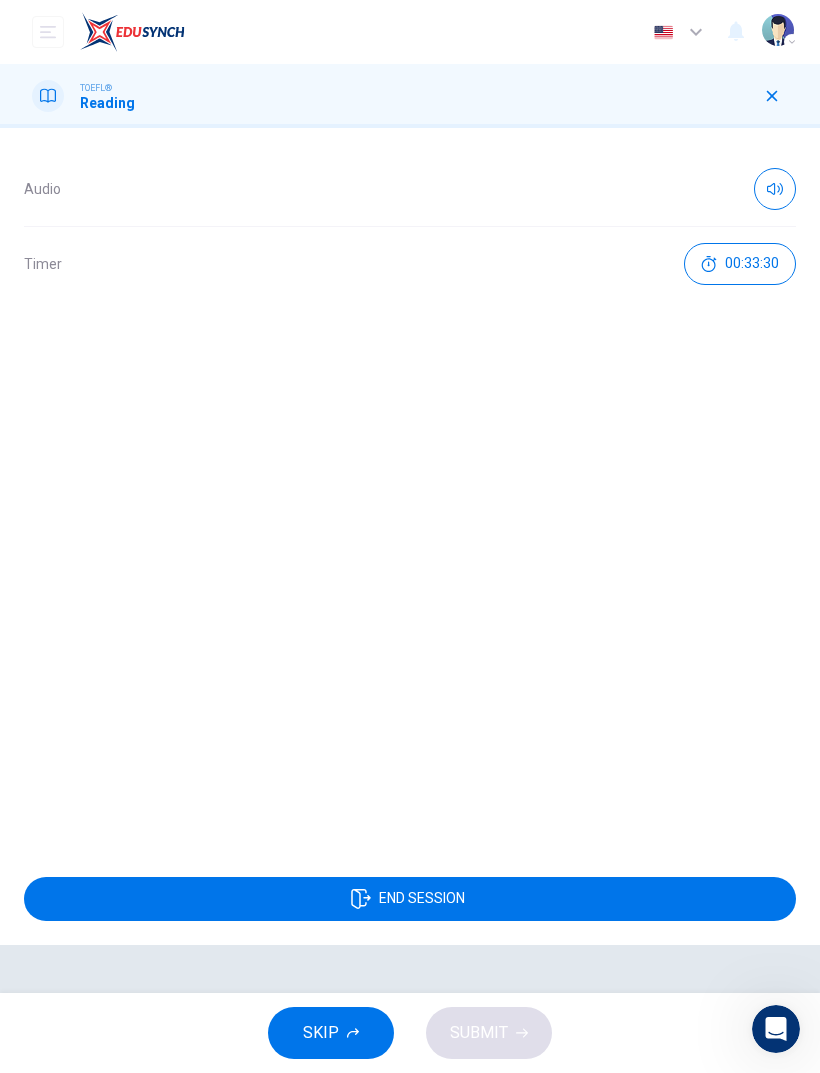 click on "END SESSION" at bounding box center [422, 899] 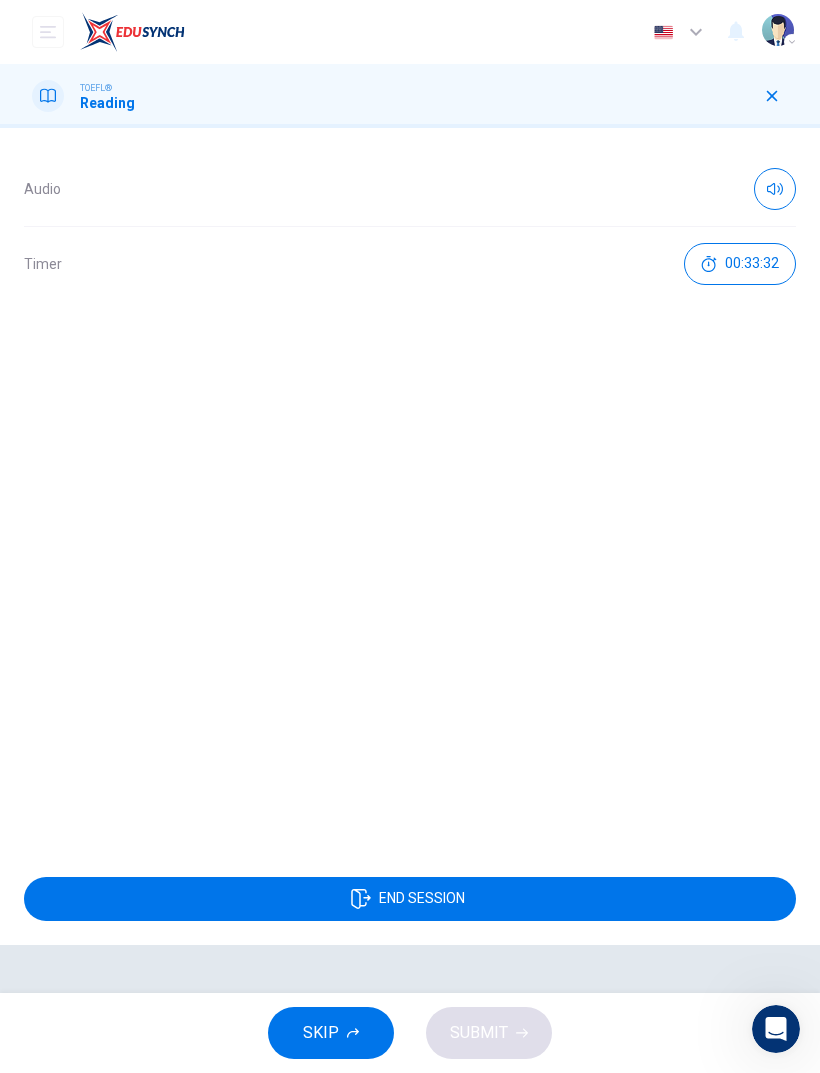 click on "Audio Timer 00:33:32 END SESSION" at bounding box center (410, 600) 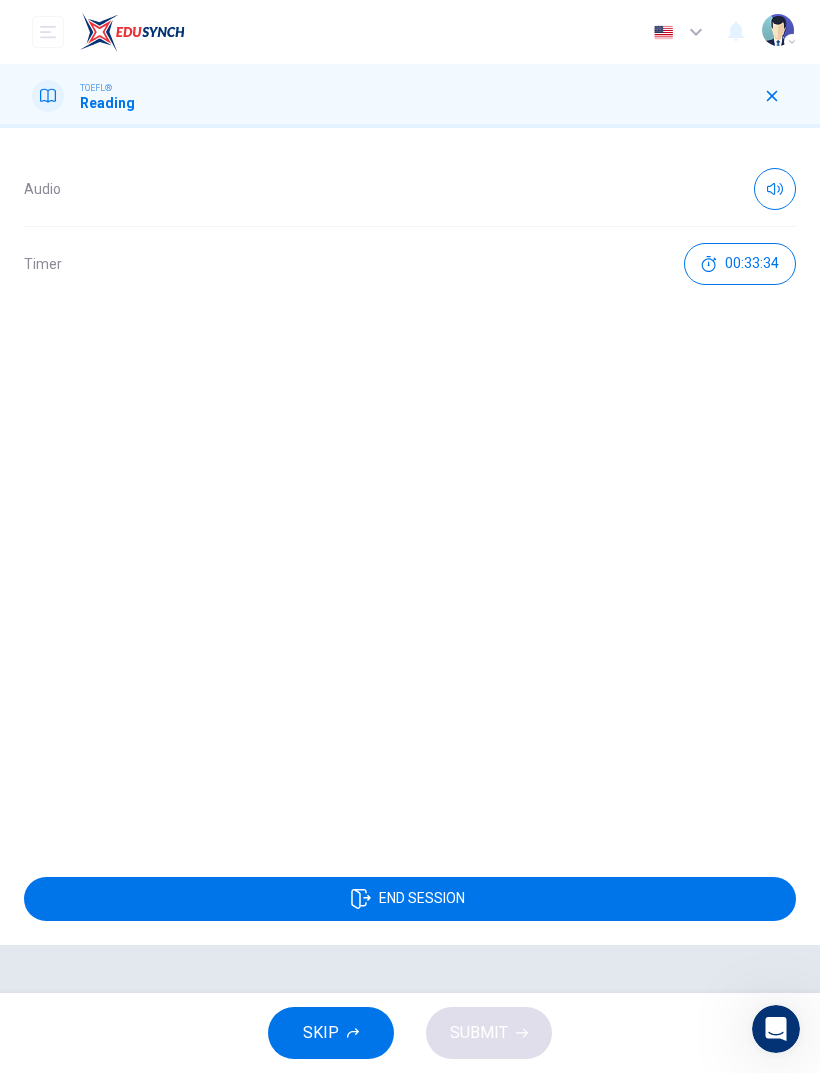 click 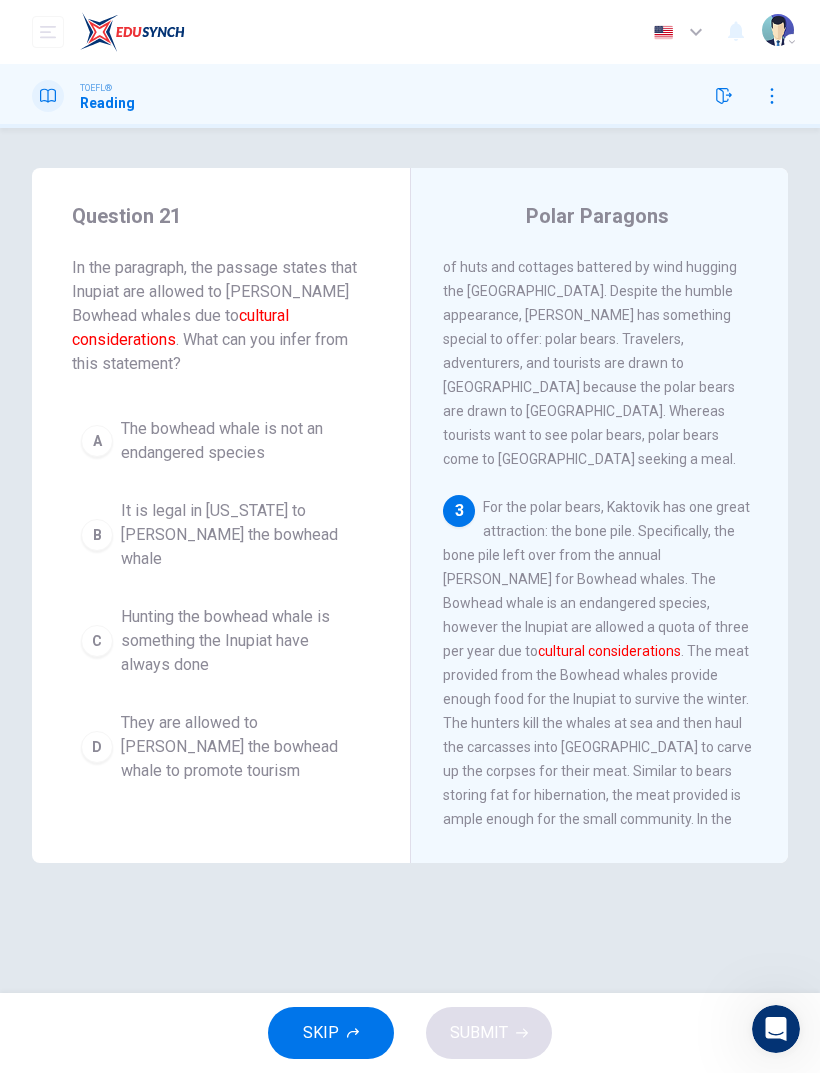 scroll, scrollTop: 817, scrollLeft: 0, axis: vertical 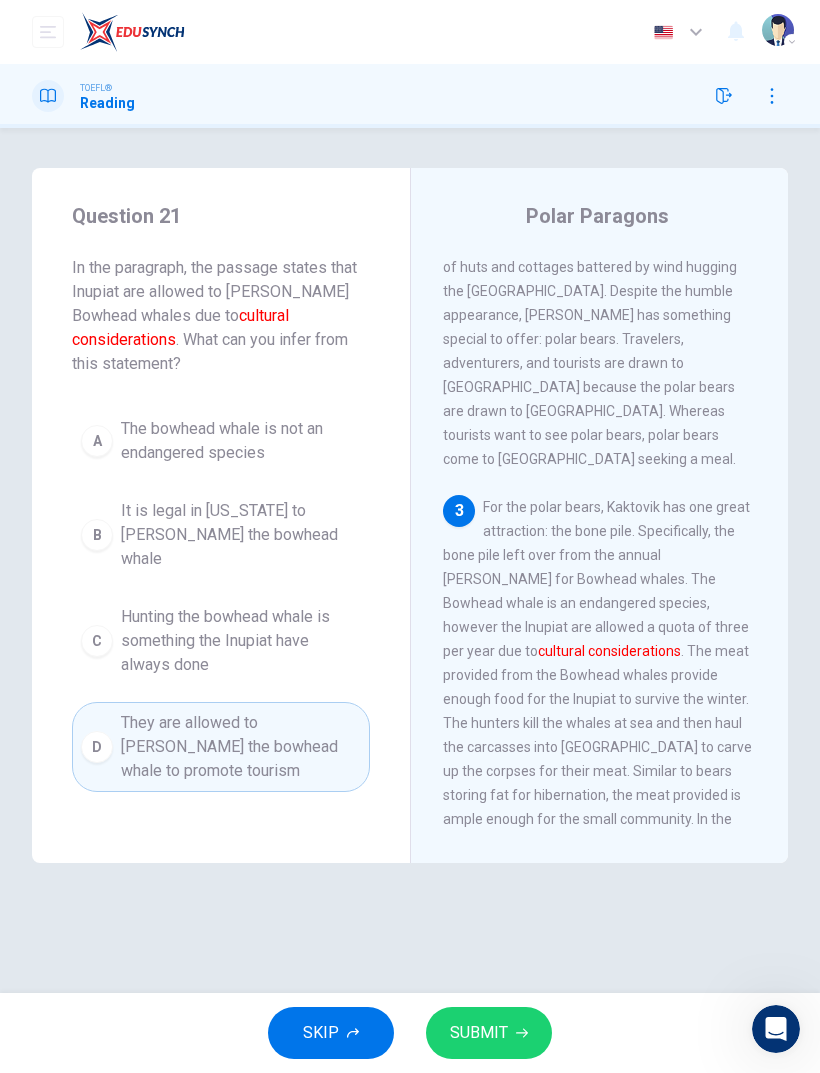 click 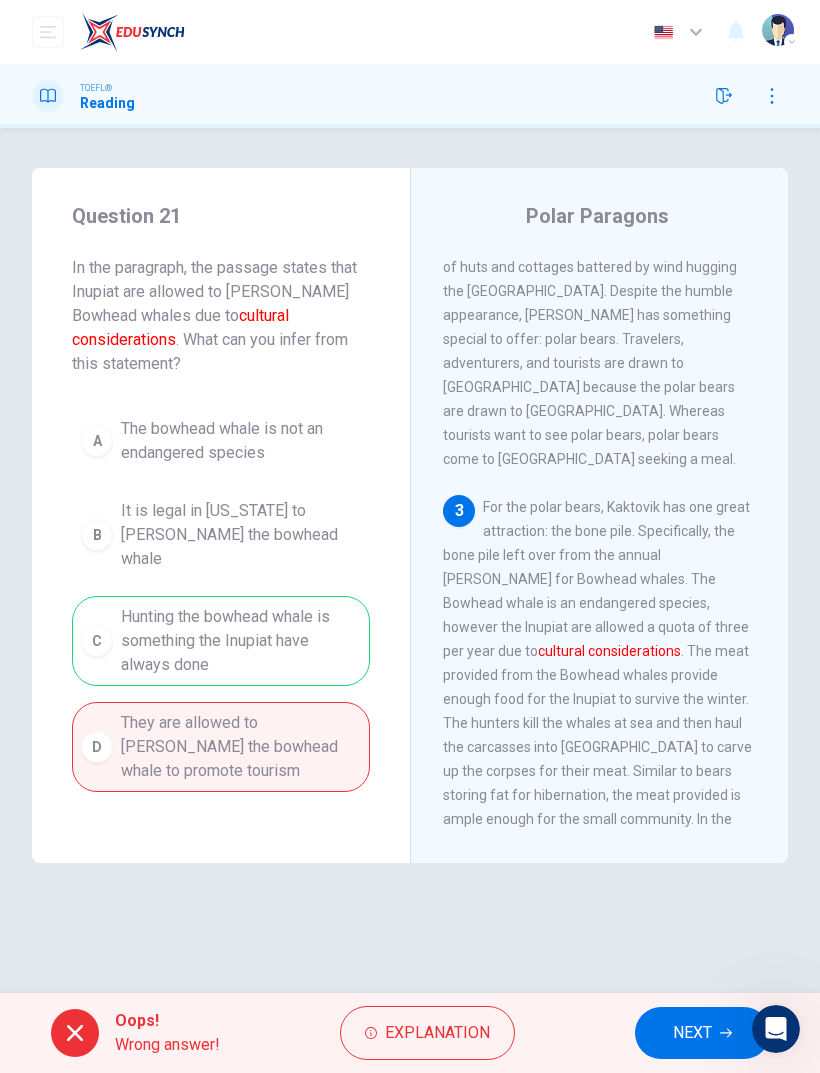 click on "NEXT" at bounding box center [692, 1033] 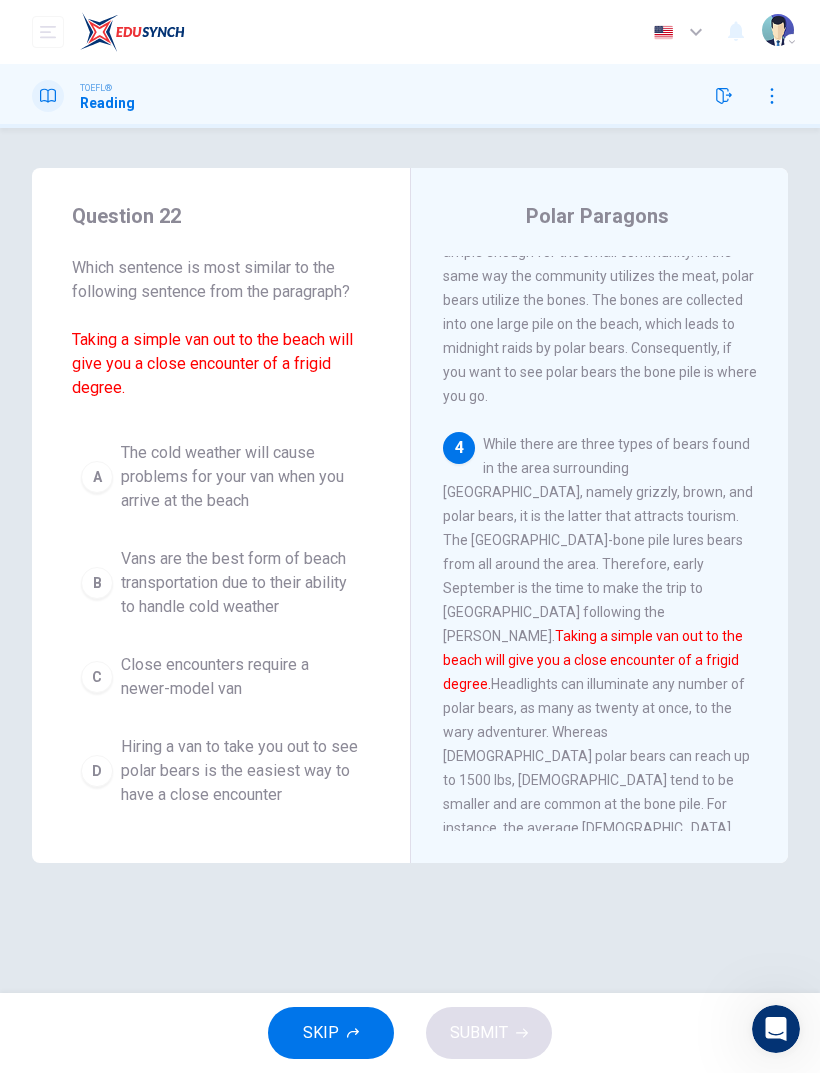 scroll, scrollTop: 1392, scrollLeft: 0, axis: vertical 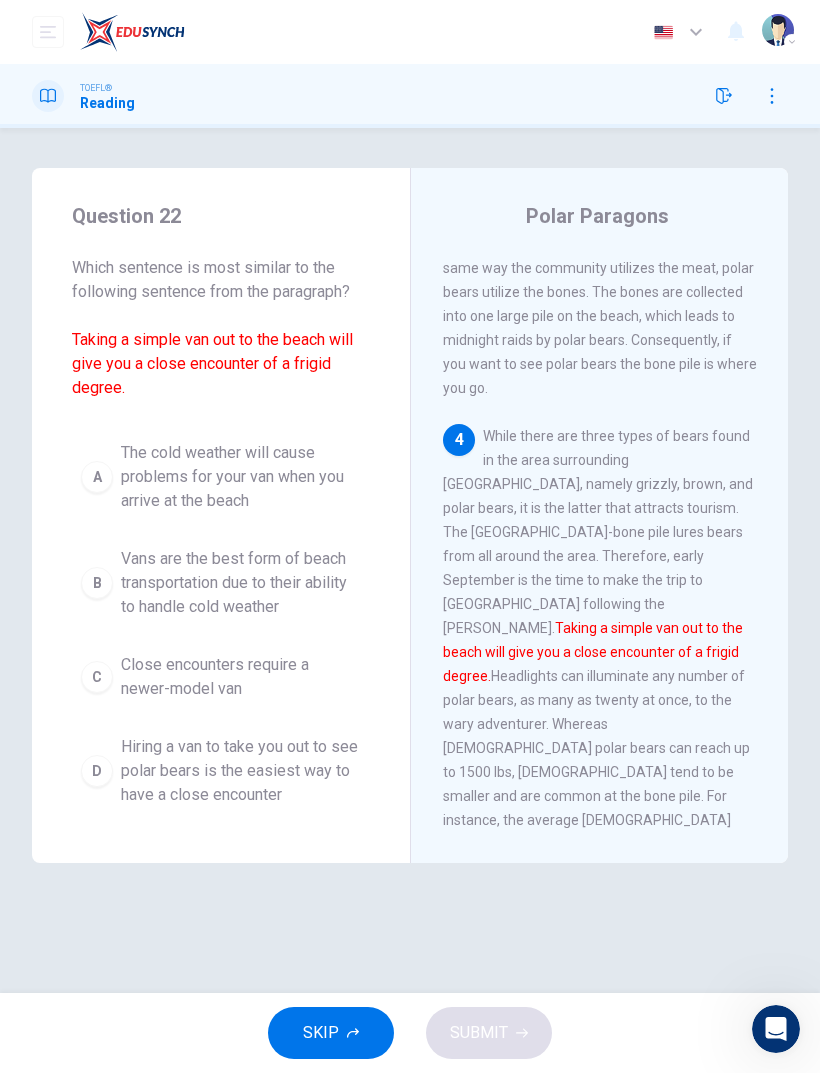 click at bounding box center [772, 96] 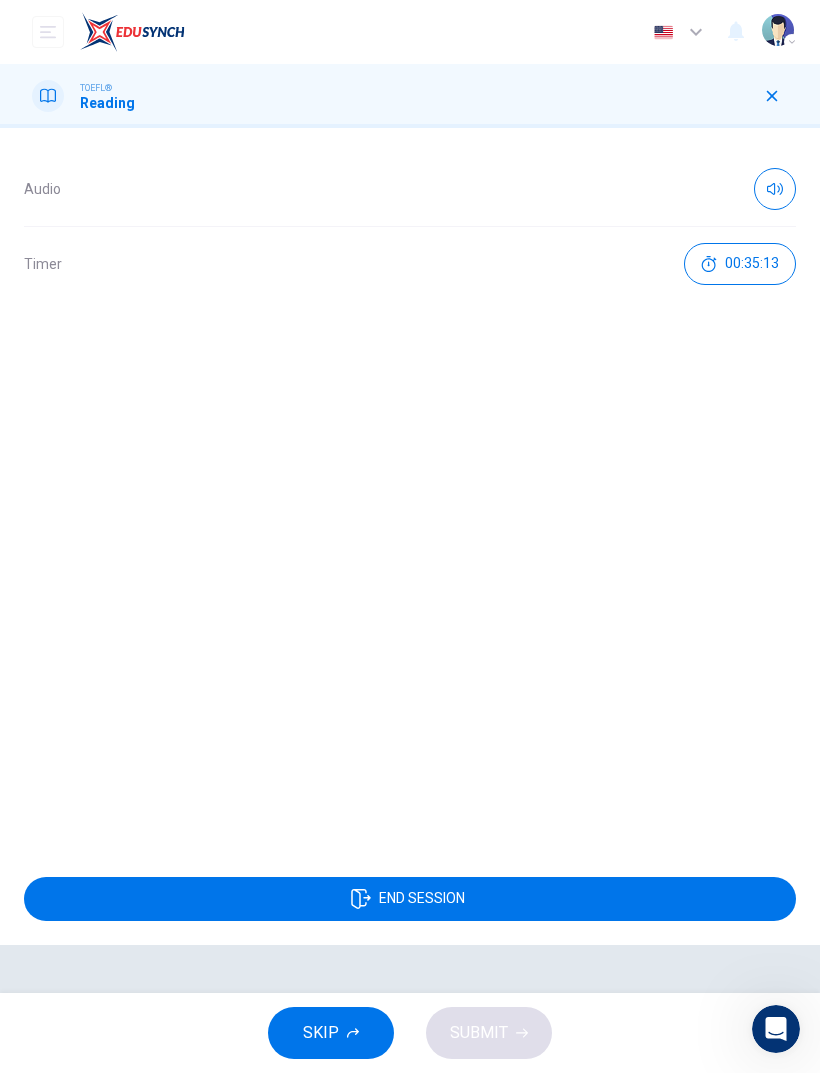click on "END SESSION" at bounding box center [410, 899] 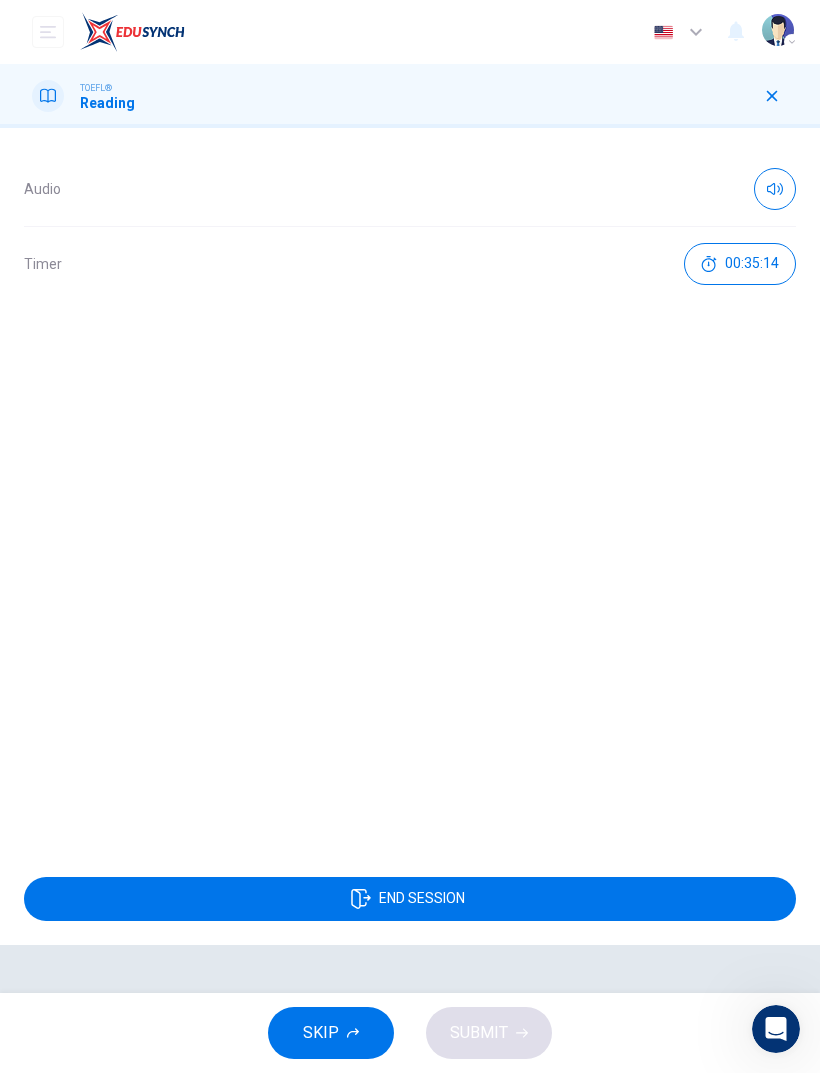 click on "Audio Timer 00:35:14 END SESSION" at bounding box center [410, 600] 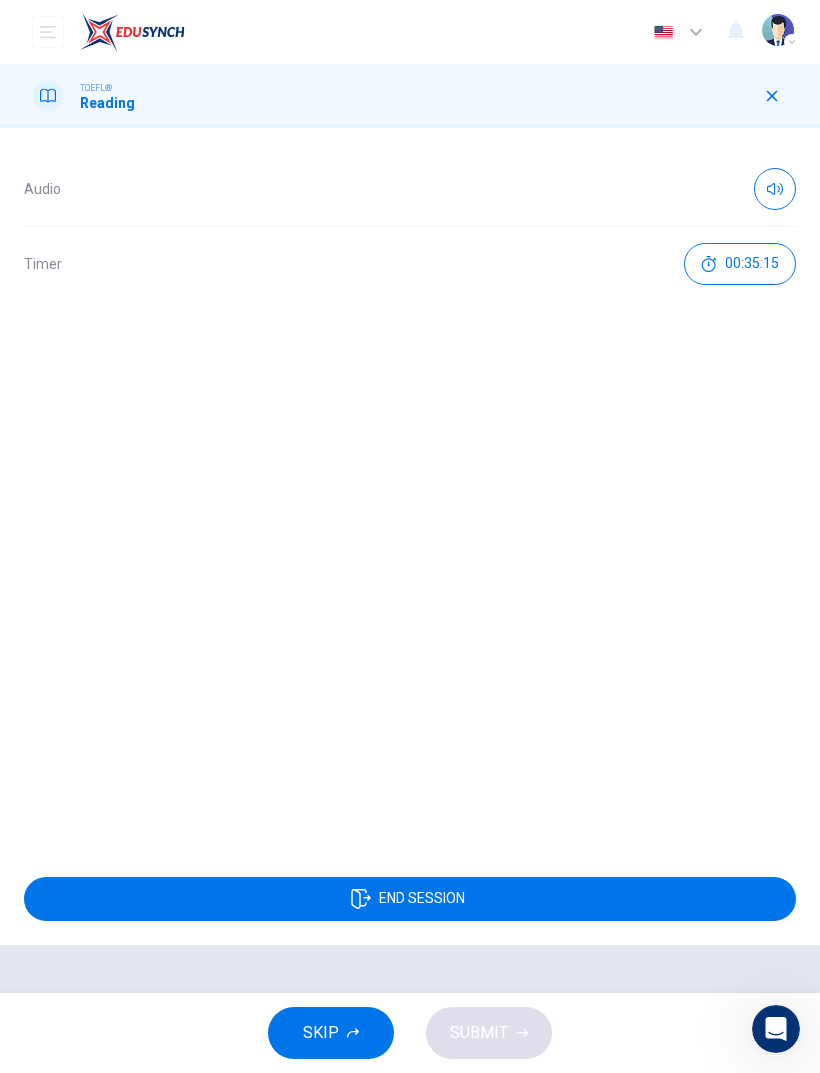 click on "Audio Timer 00:35:15 END SESSION" at bounding box center (410, 600) 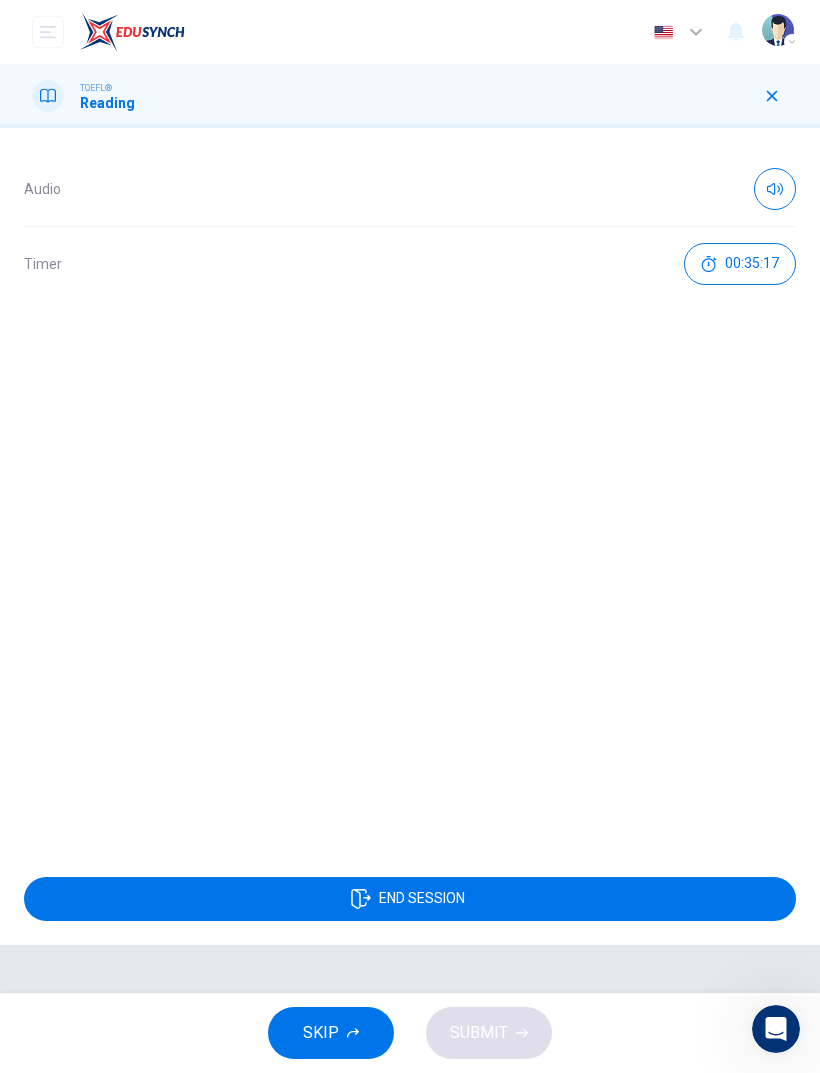 click on "Audio Timer 00:35:17 END SESSION" at bounding box center (410, 600) 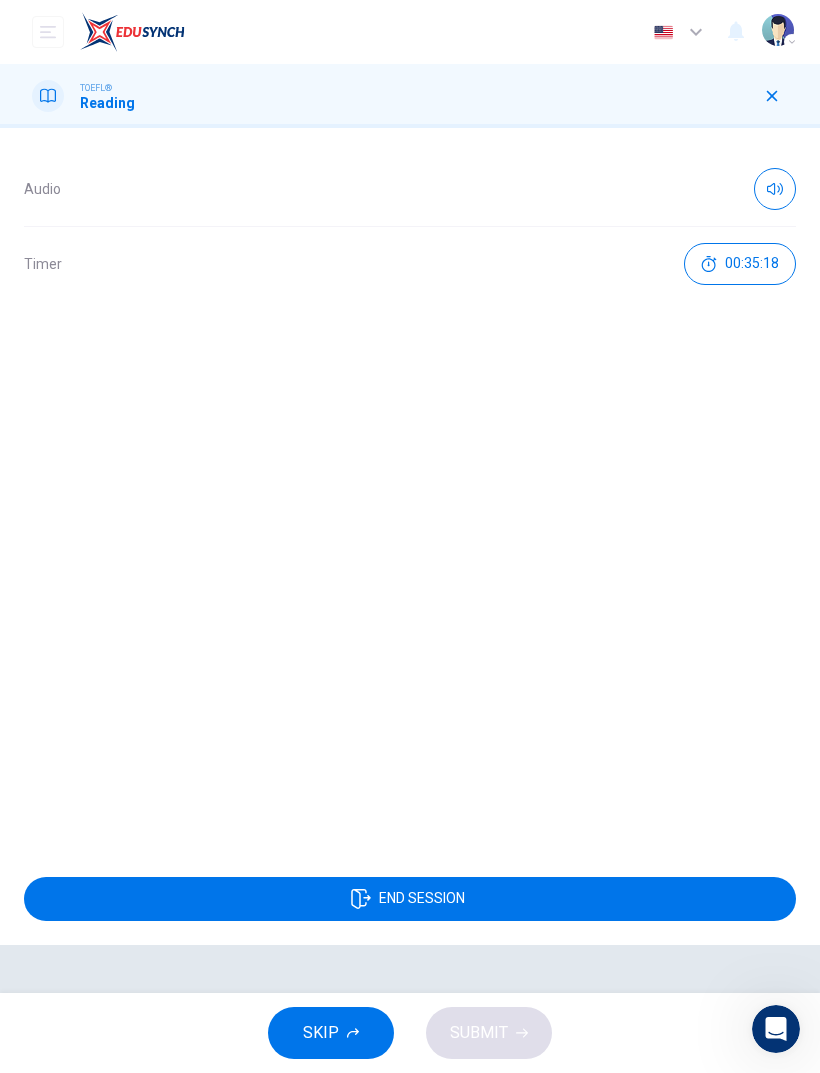 click on "Audio Timer 00:35:18 END SESSION" at bounding box center [410, 600] 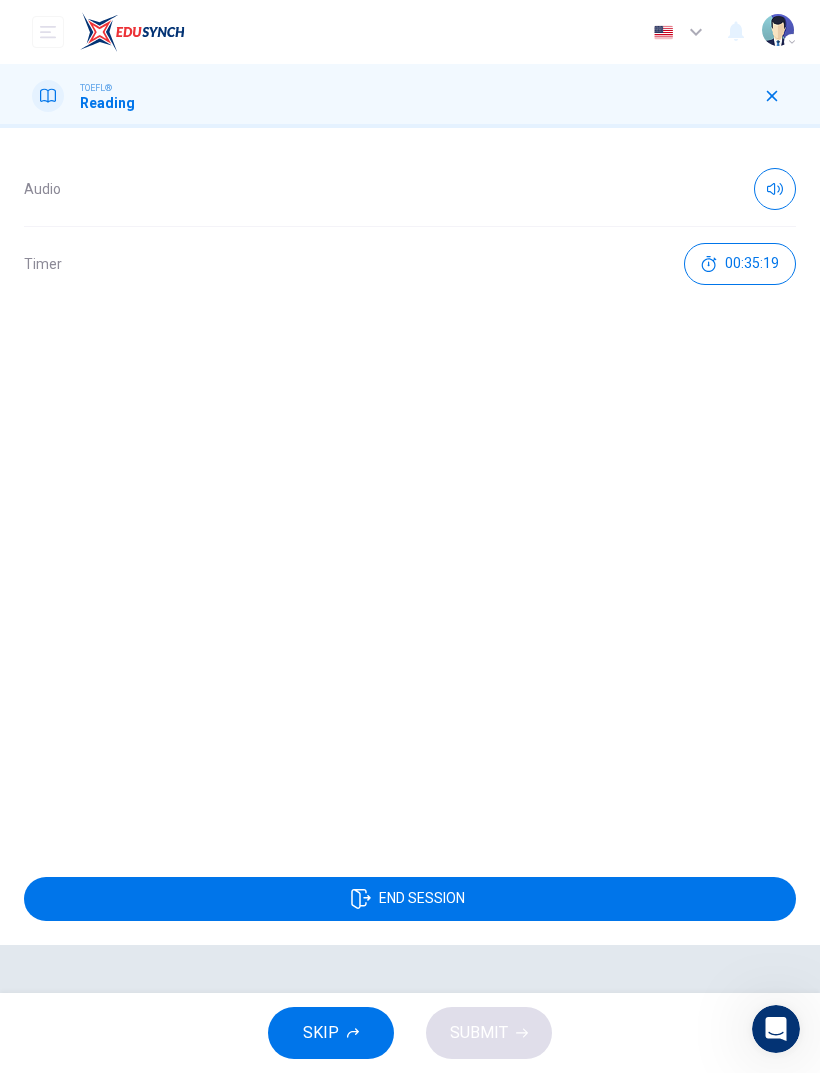 click on "Audio Timer 00:35:19 END SESSION" at bounding box center [410, 600] 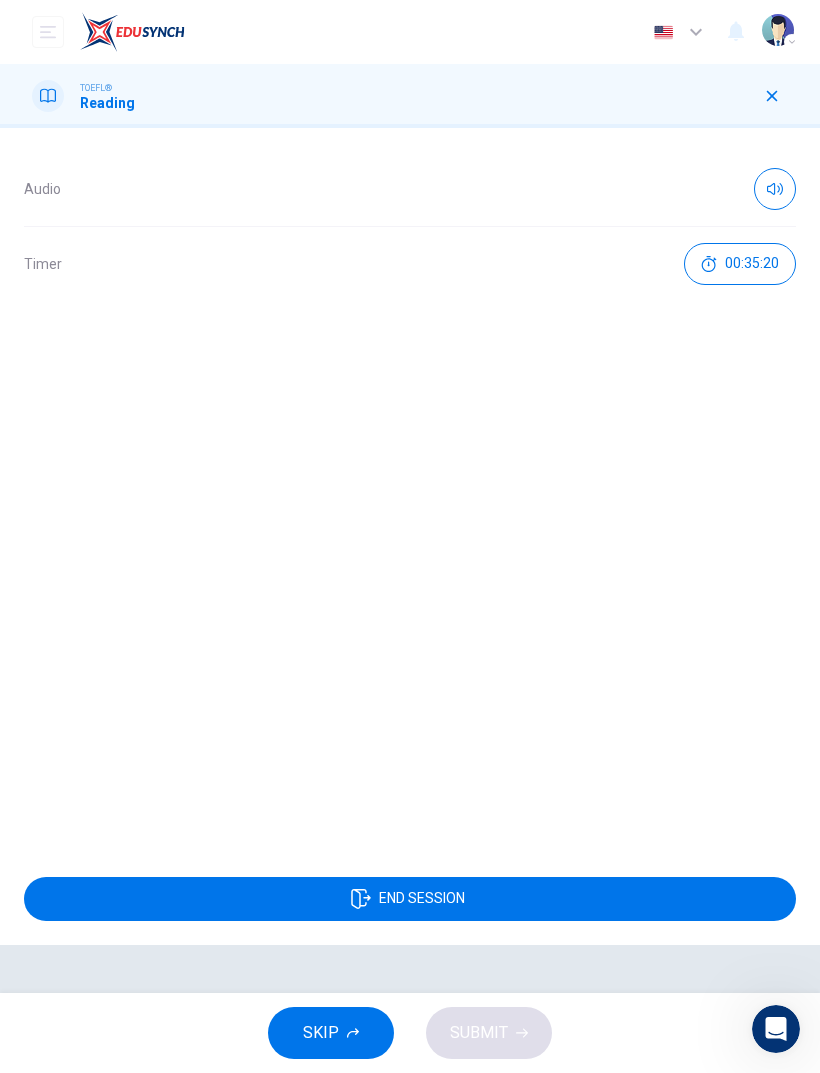 click on "Audio Timer 00:35:20 END SESSION" at bounding box center (410, 600) 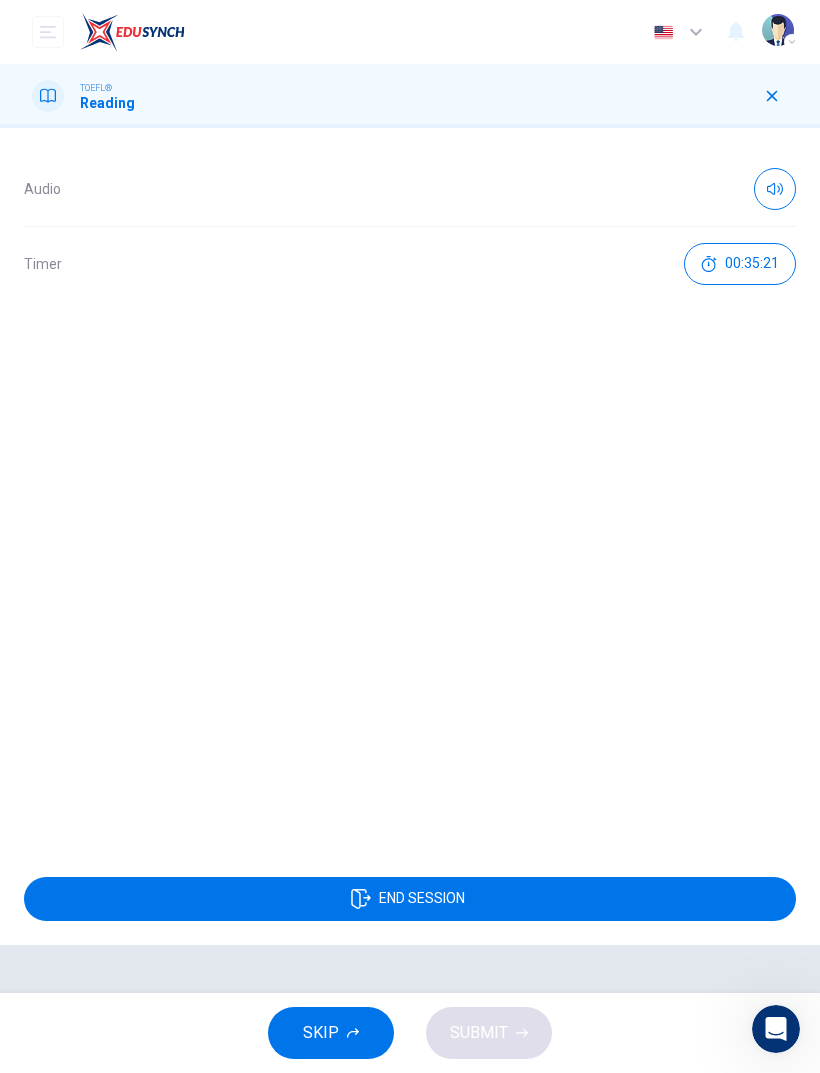 click on "Audio Timer 00:35:21 END SESSION" at bounding box center (410, 600) 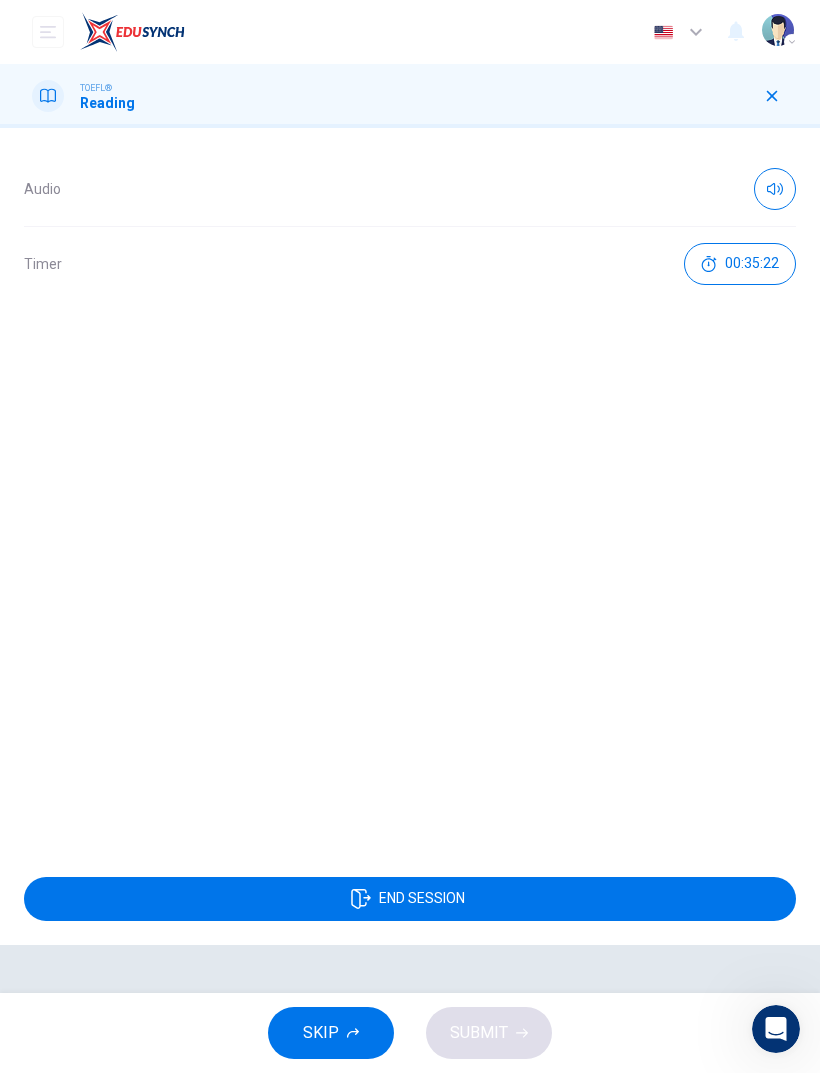 click on "00:35:22" at bounding box center (752, 264) 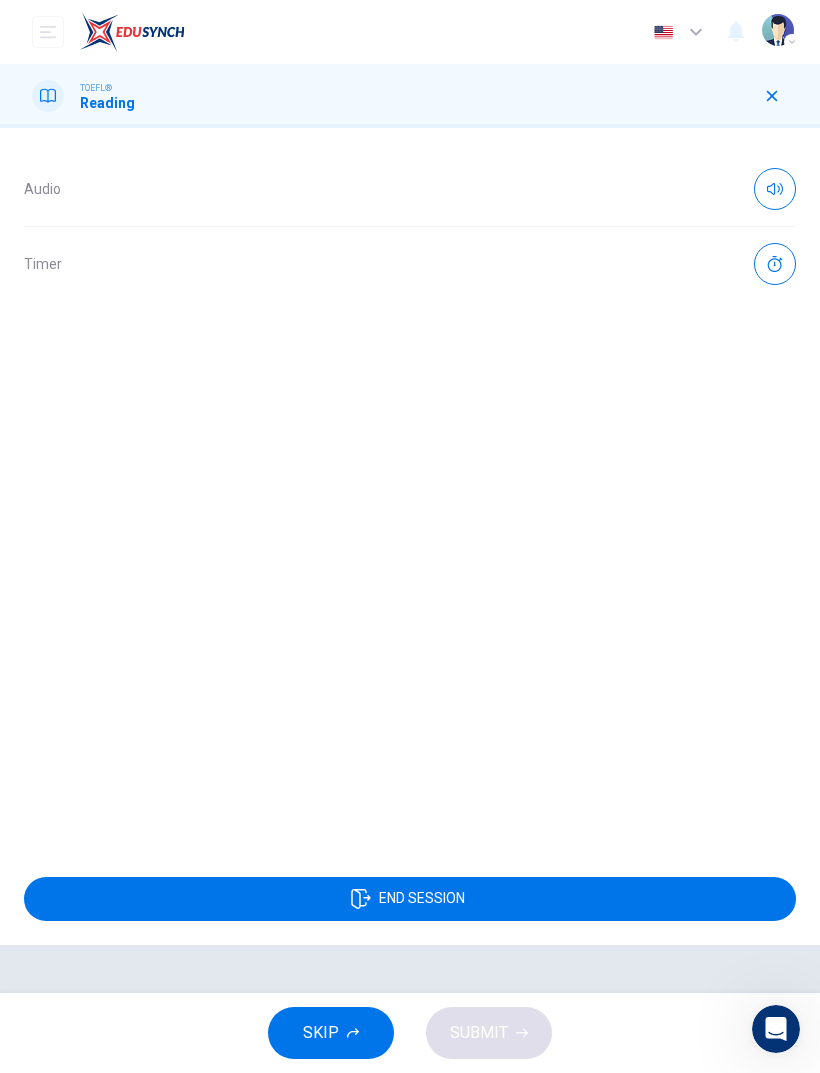 click 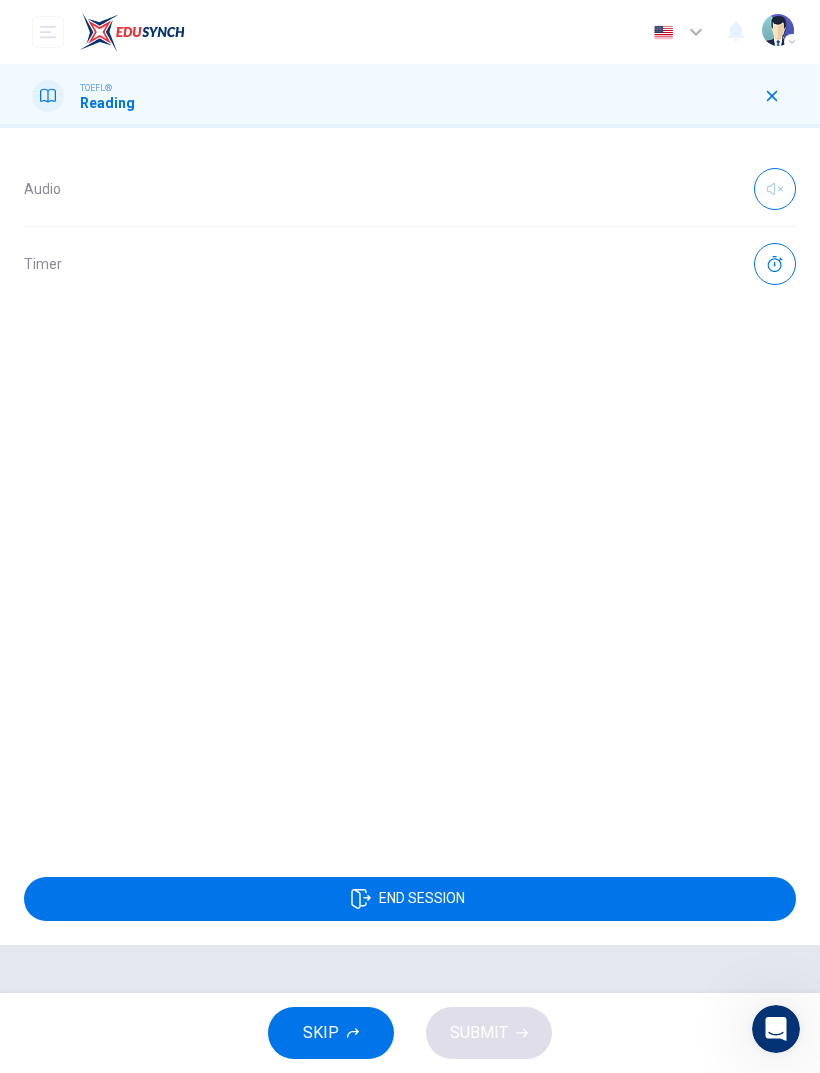 click at bounding box center (775, 264) 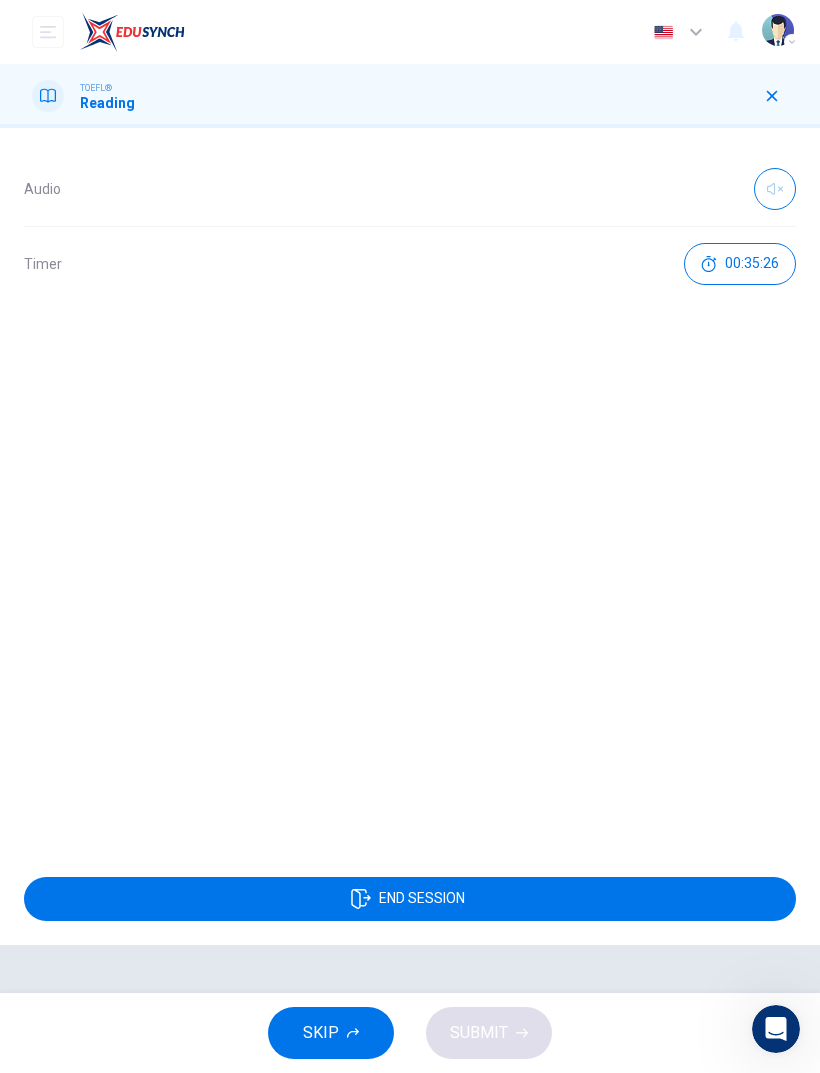 click 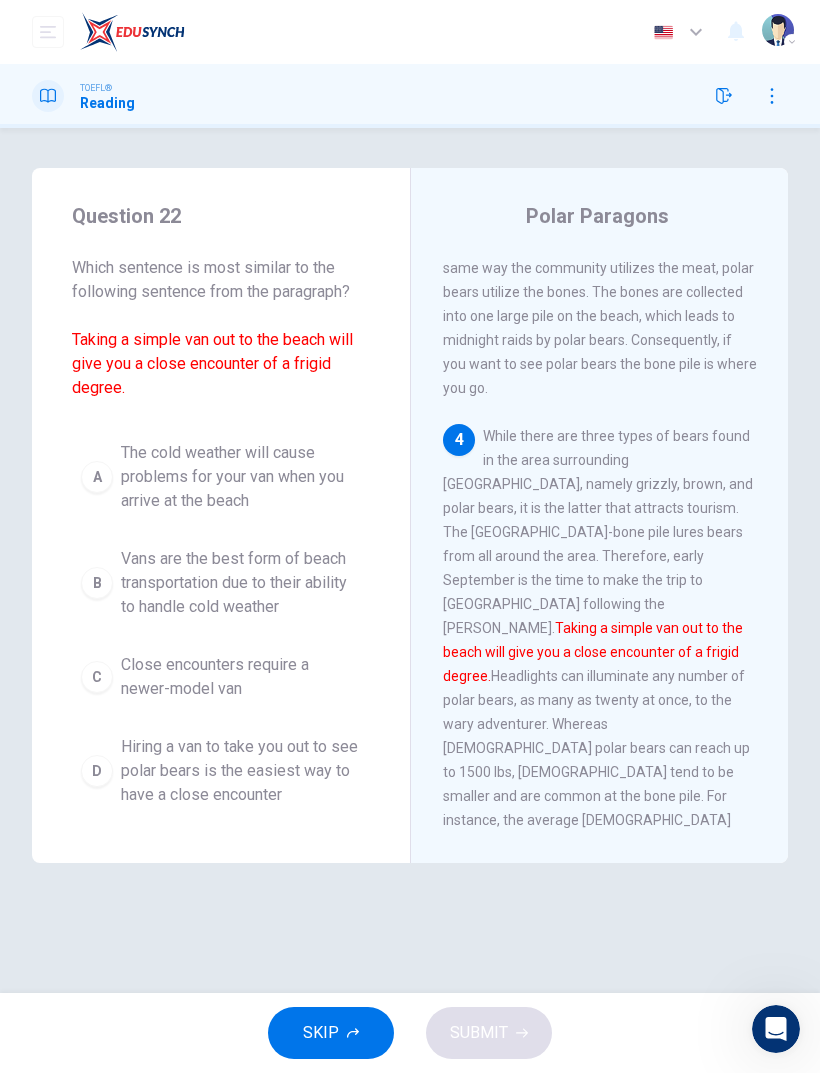 click 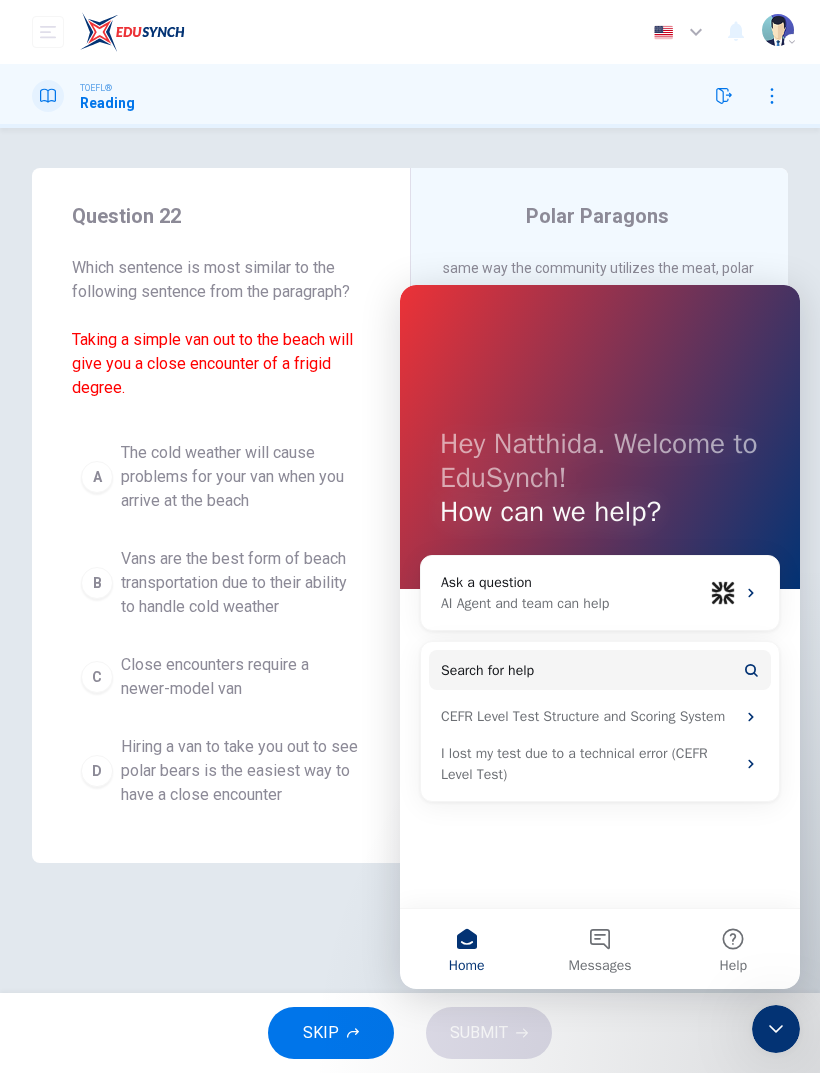 click on "Question 22 Which sentence is most similar to the following sentence from the paragraph?
Taking a simple van out to the beach will give you a close encounter of a frigid degree. A The cold weather will cause problems for your van when you arrive at the beach B Vans are the best form of beach transportation due to their ability to handle cold weather C Close encounters require a newer-model van D Hiring a van to take you out to see polar bears is the easiest way to have a close encounter Polar Paragons 1 2 3 4 While there are three types of bears found in the area surrounding Kaktovik, namely grizzly, brown, and polar bears, it is the latter that attracts tourism. The Bowhead-bone pile lures bears from all around the area. Therefore, early September is the time to make the trip to Kaktovik following the hunt.  Taking a simple van out to the beach will give you a close encounter of a frigid degree. 5" at bounding box center [410, 560] 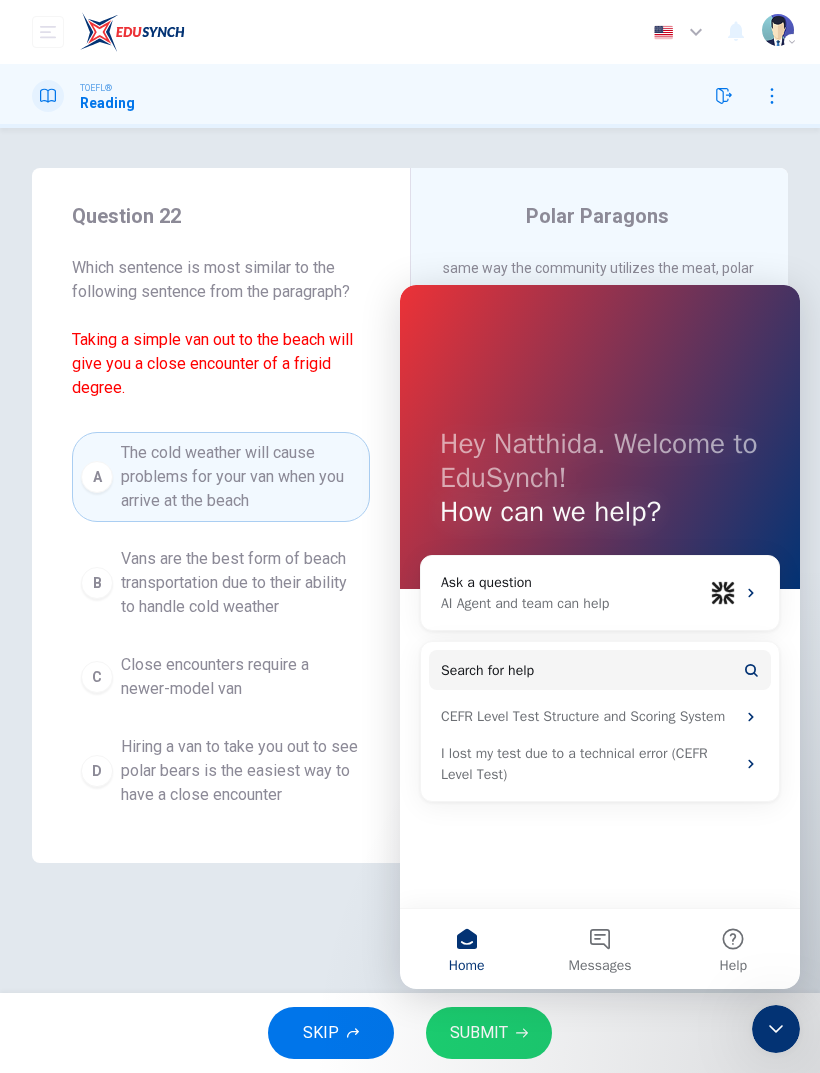 click on "While there are three types of bears found in the area surrounding Kaktovik, namely grizzly, brown, and polar bears, it is the latter that attracts tourism. The Bowhead-bone pile lures bears from all around the area. Therefore, early September is the time to make the trip to Kaktovik following the hunt.  Taking a simple van out to the beach will give you a close encounter of a frigid degree." at bounding box center [599, 772] 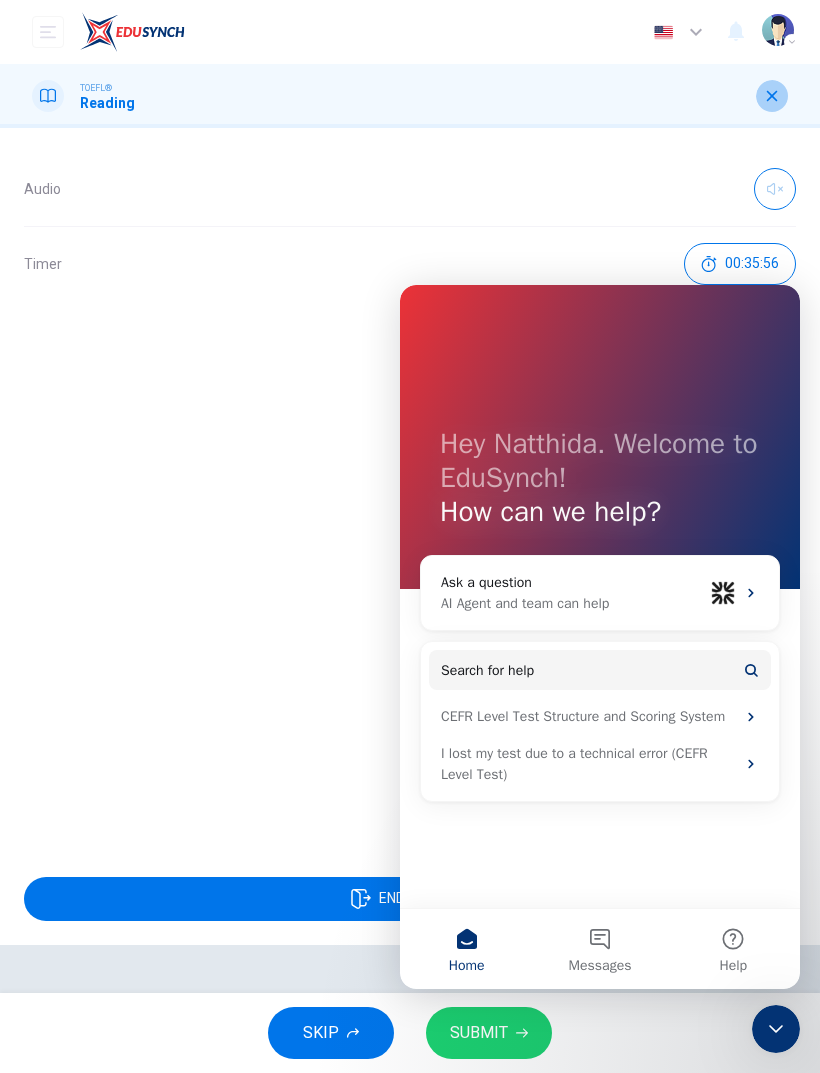 click 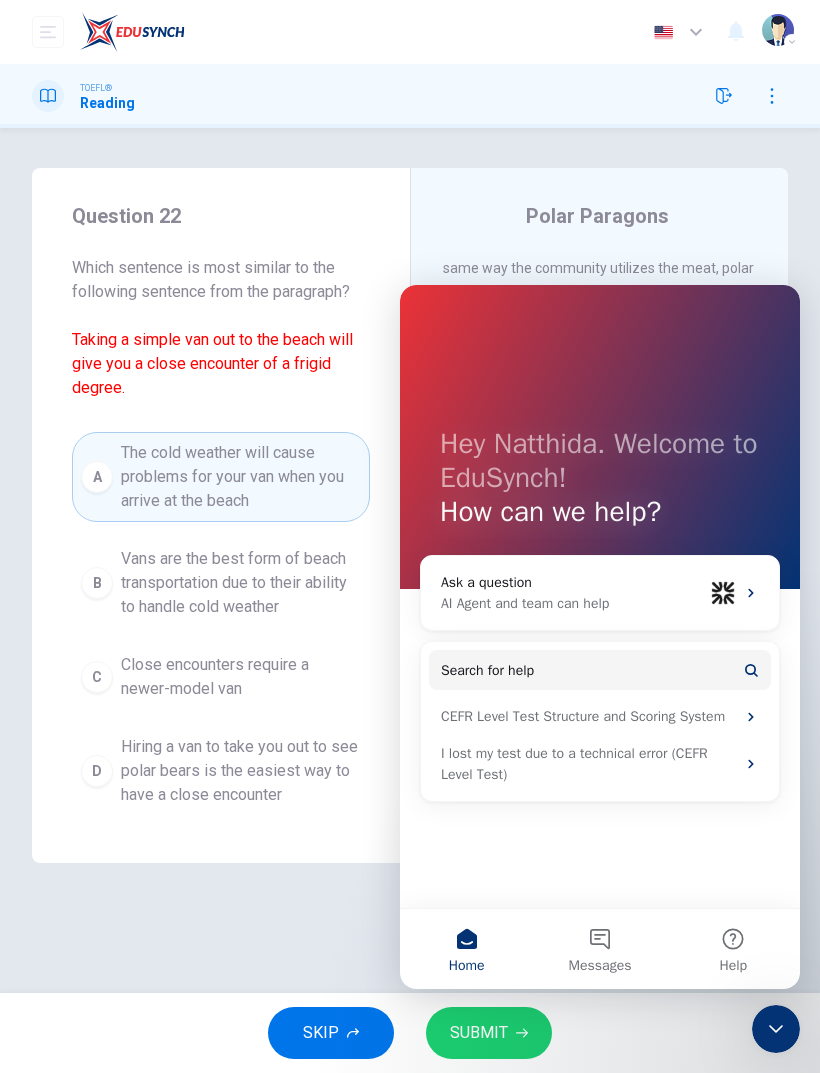 click 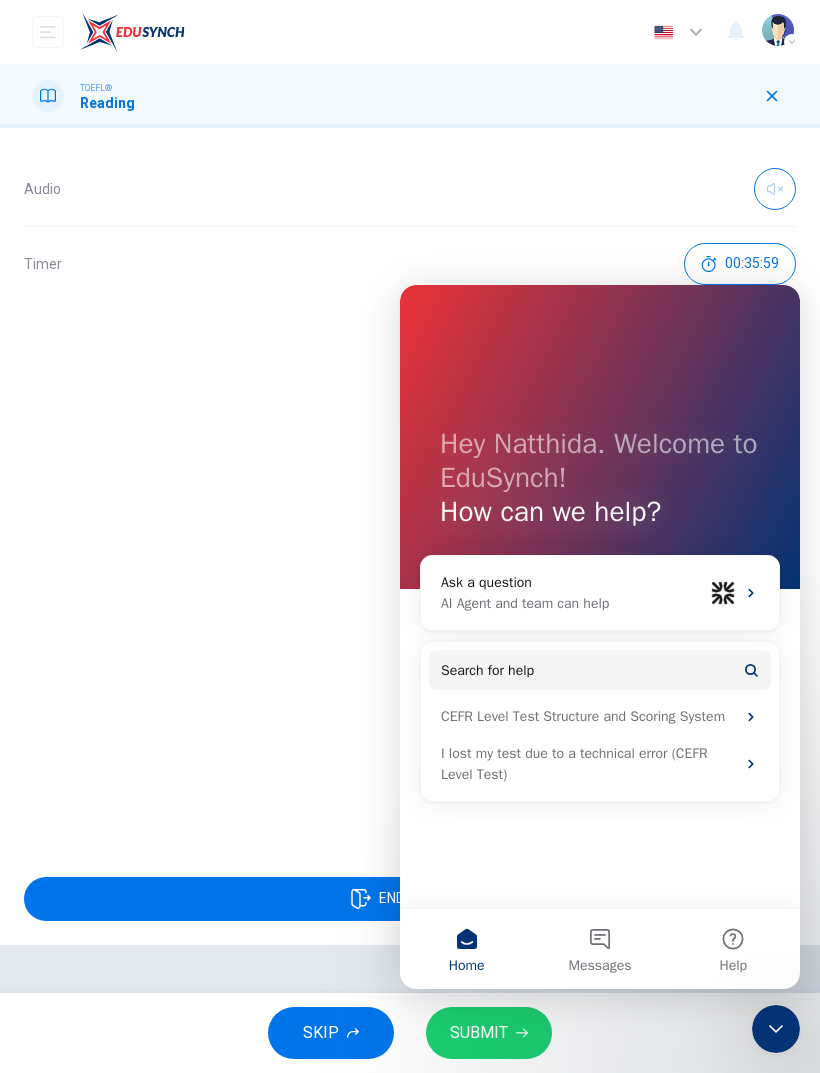 click on "Audio Timer 00:35:59 END SESSION" at bounding box center [410, 600] 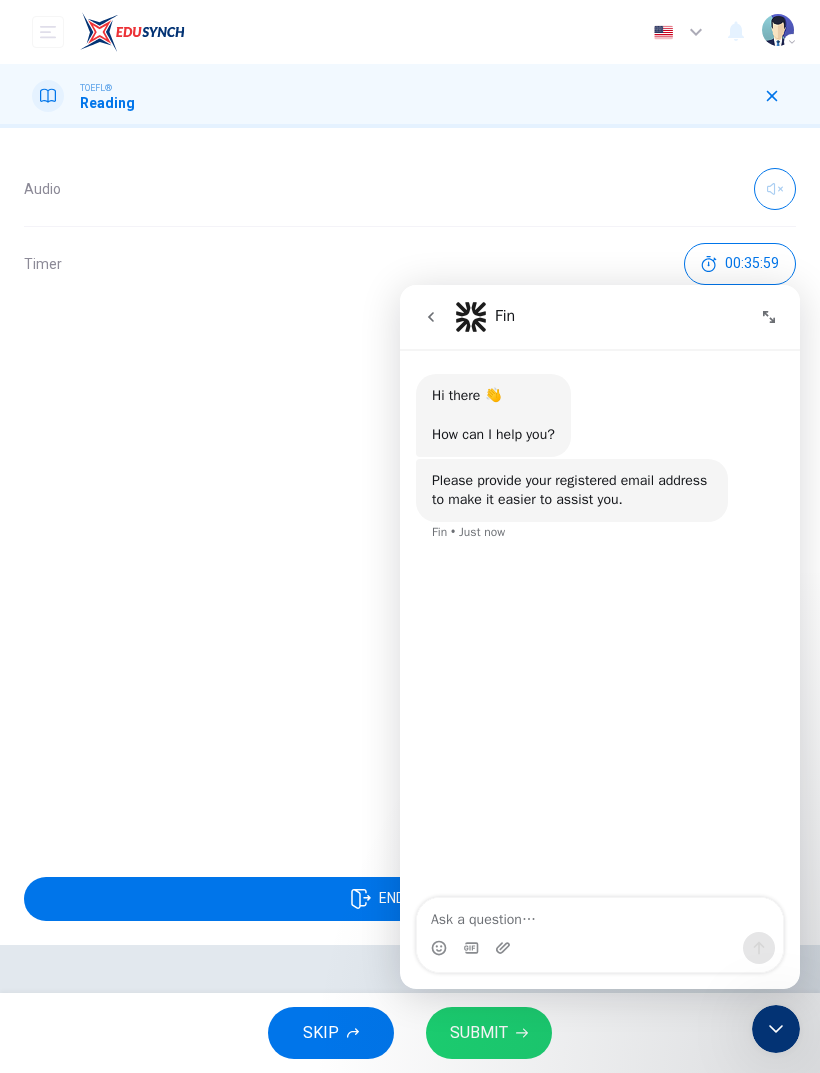 click 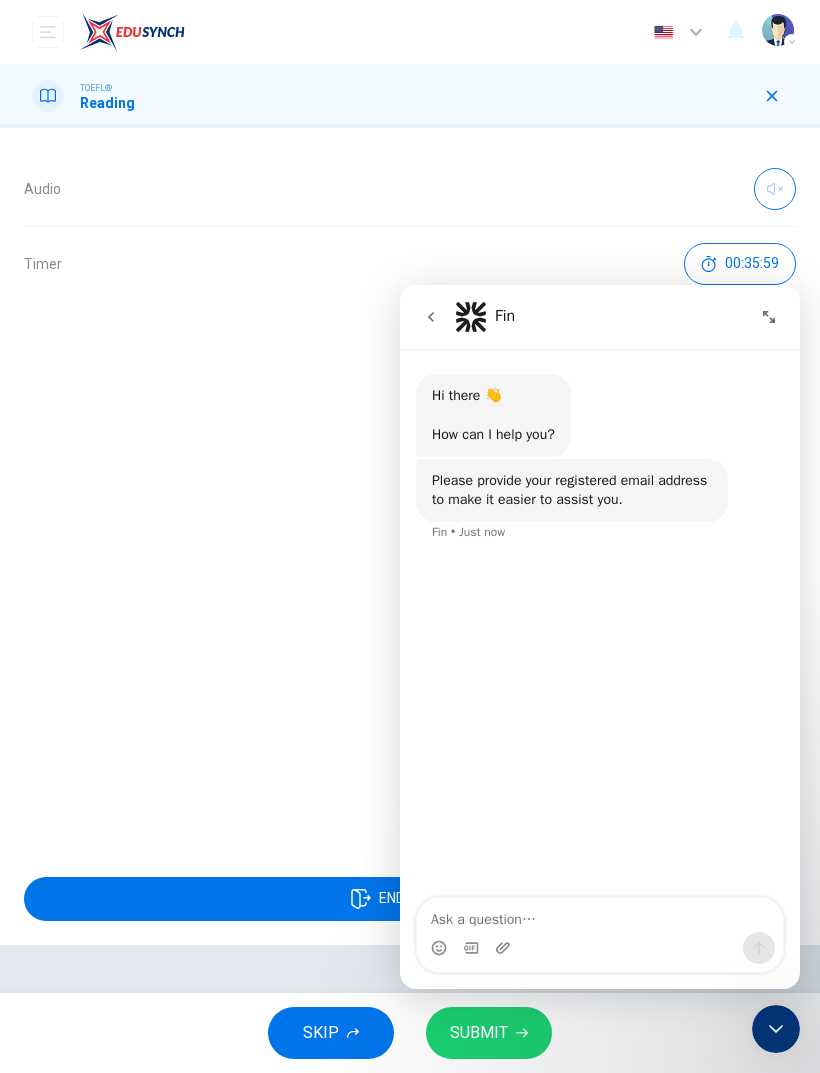click 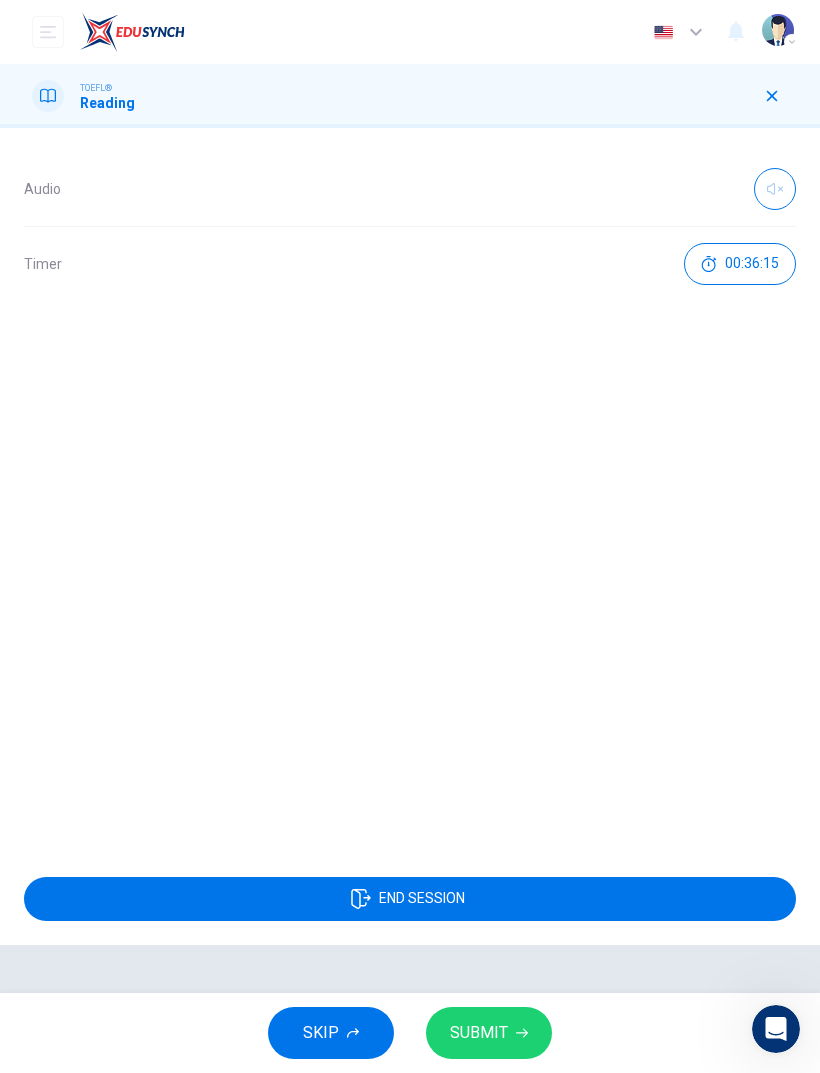 click at bounding box center [792, 42] 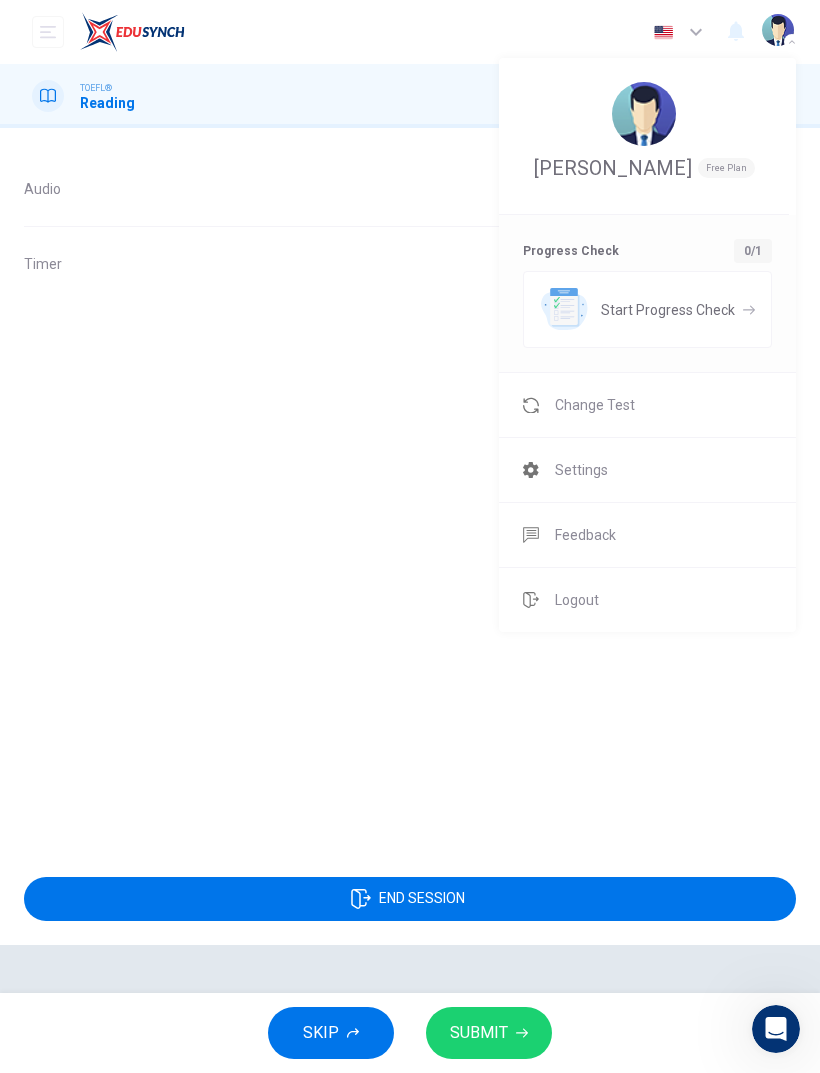 click on "Free Plan" at bounding box center (726, 168) 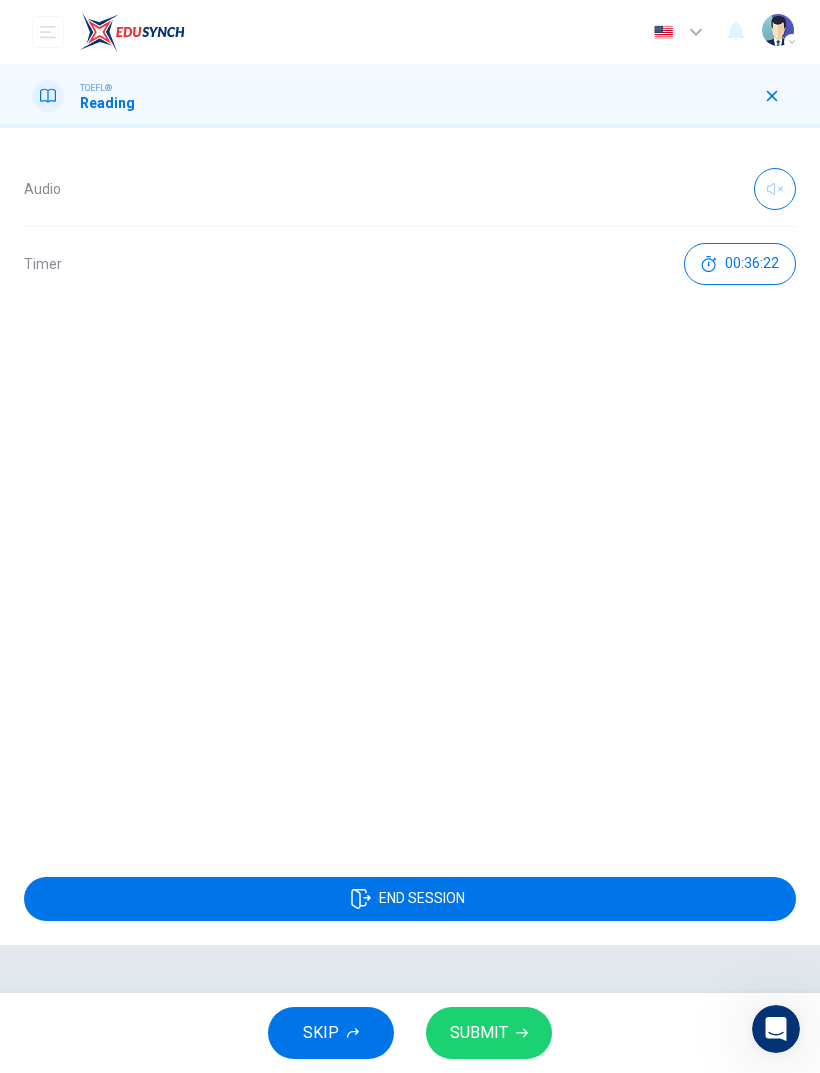 click at bounding box center [778, 30] 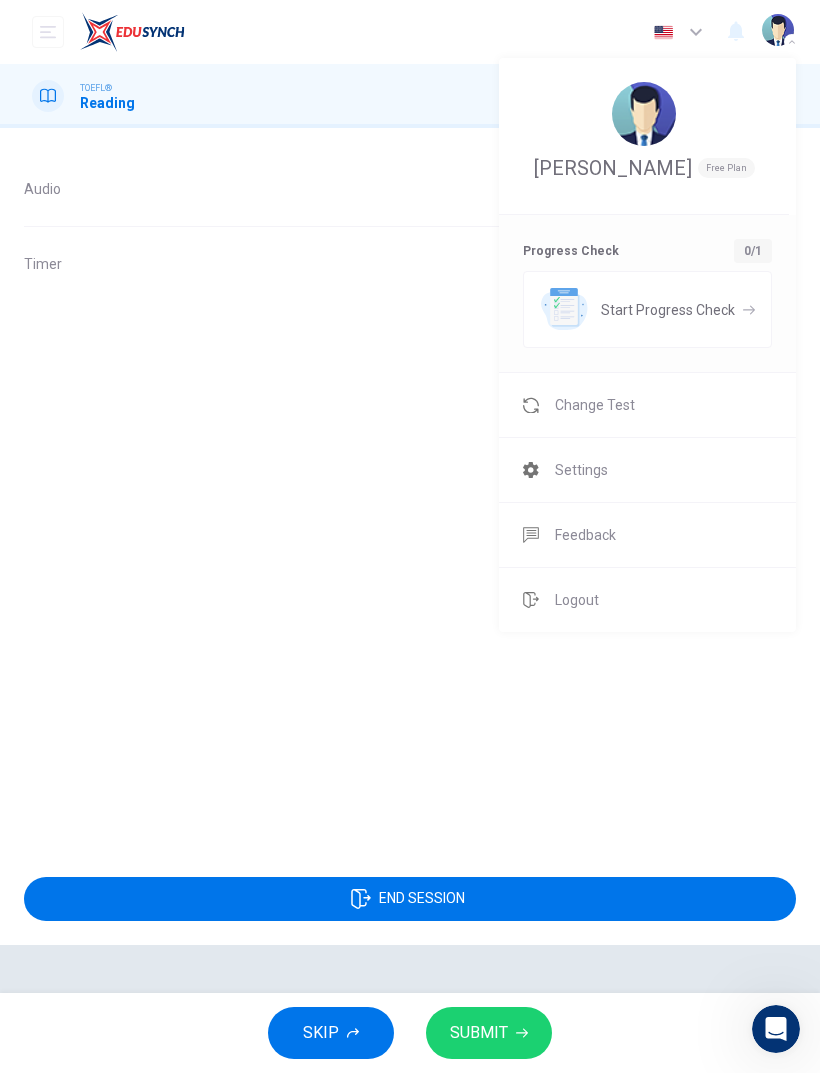 click on "Feedback" at bounding box center (647, 535) 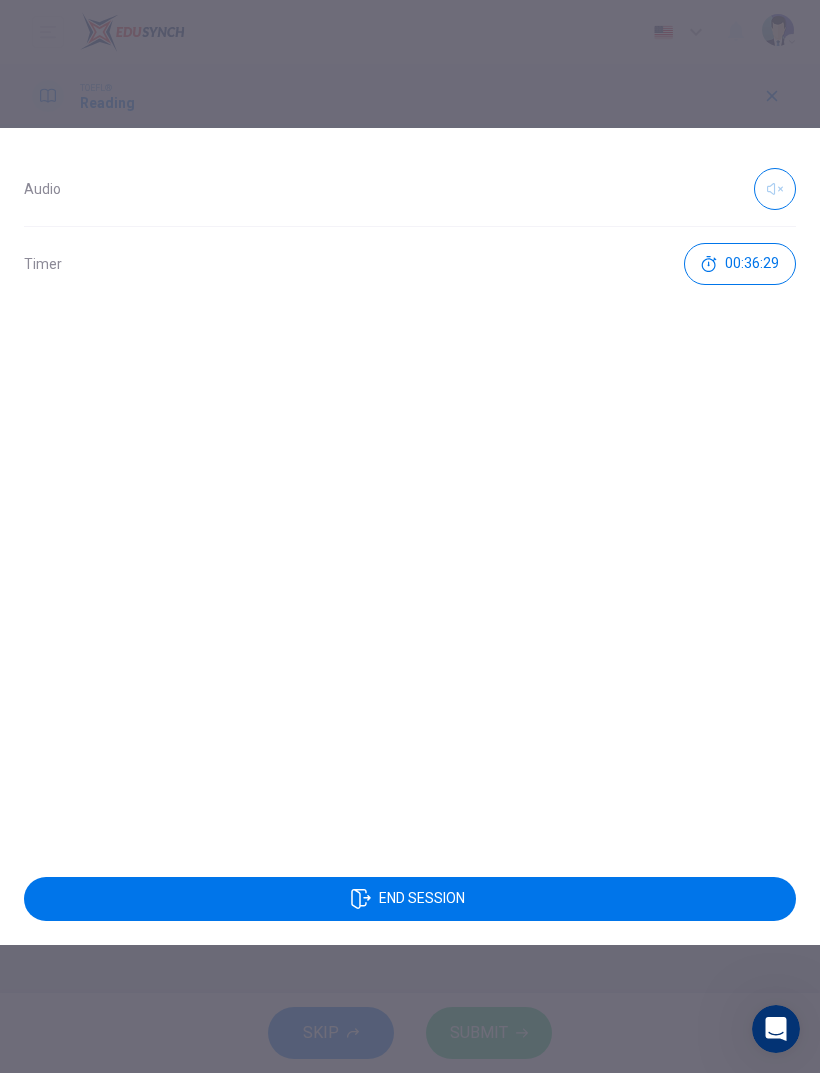 click on "END SESSION" at bounding box center (422, 899) 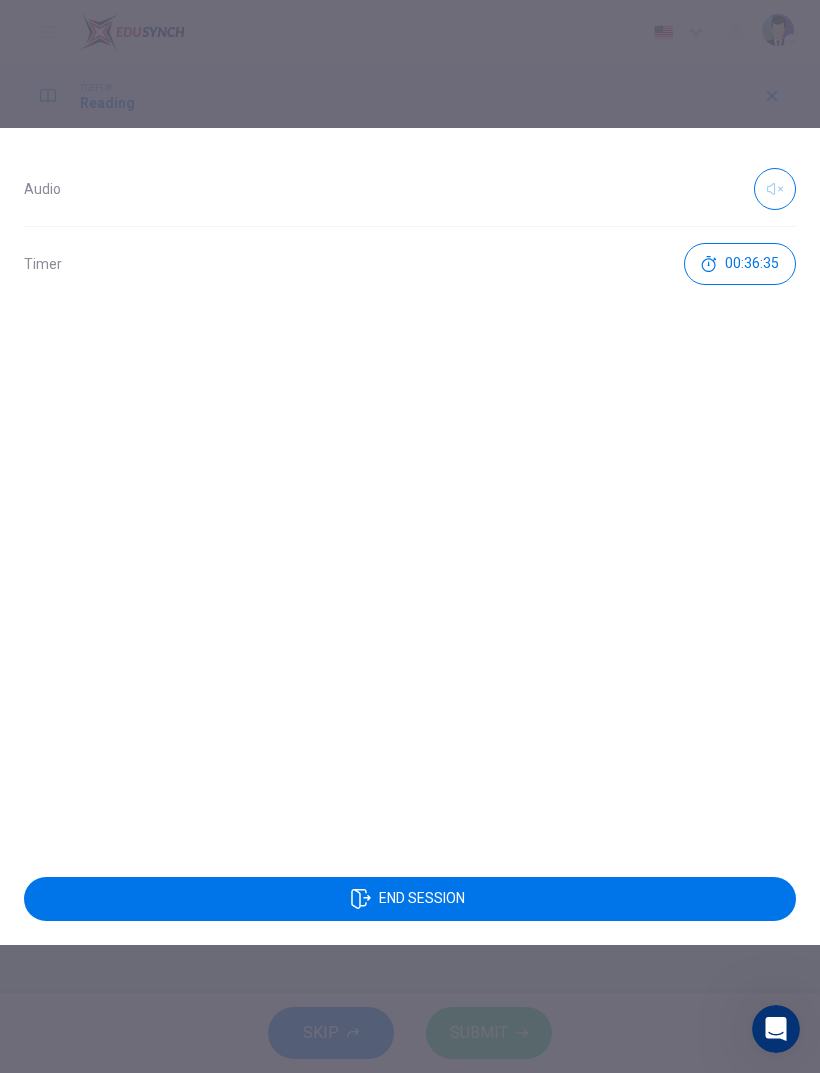 click on "END SESSION" at bounding box center (422, 899) 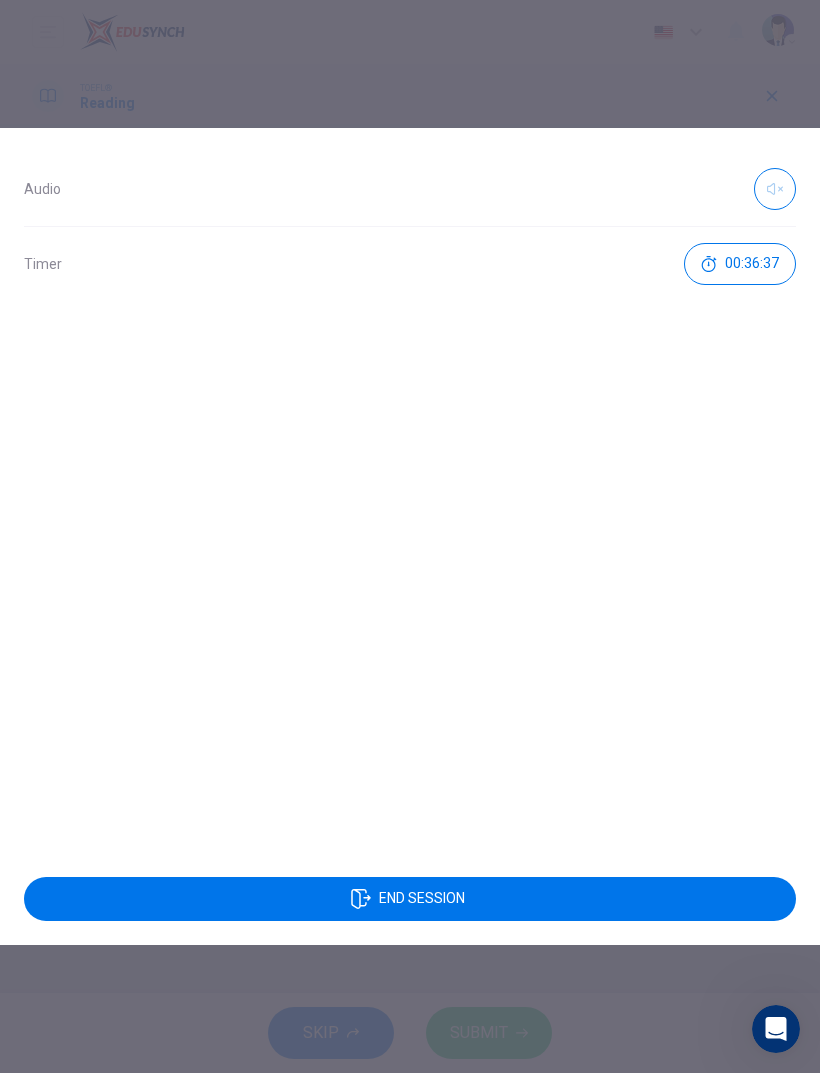 click at bounding box center [775, 189] 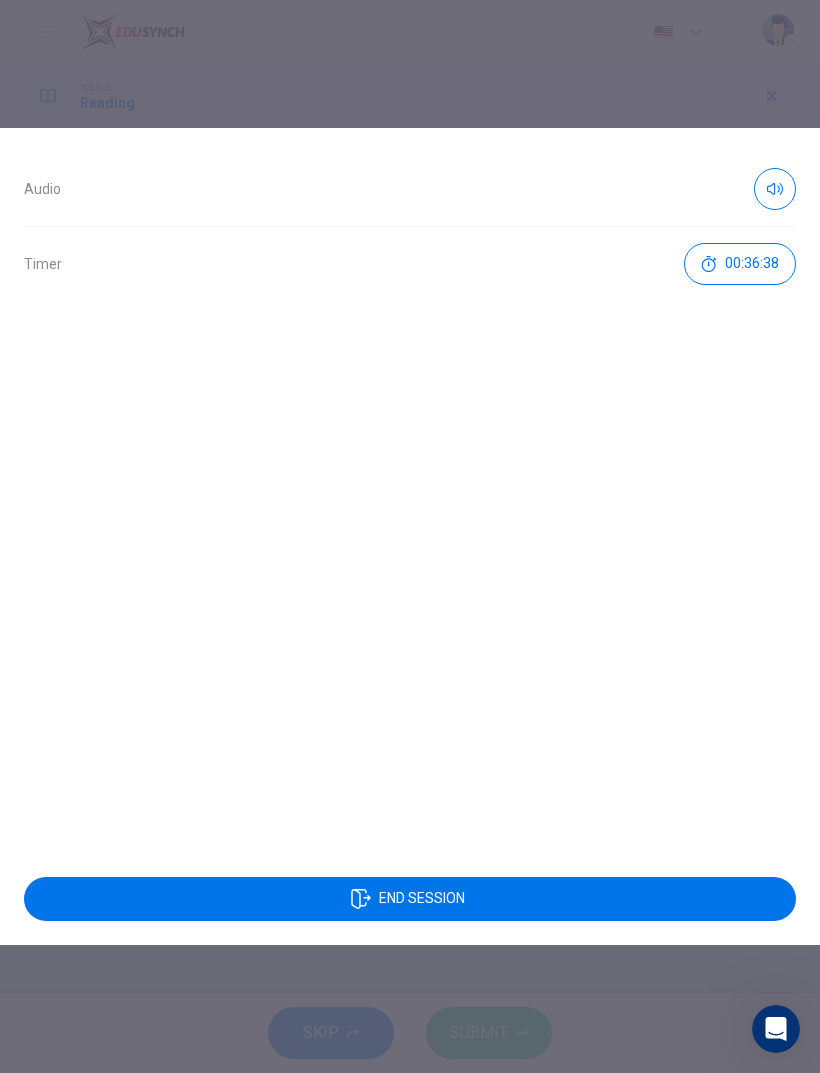 click at bounding box center (775, 189) 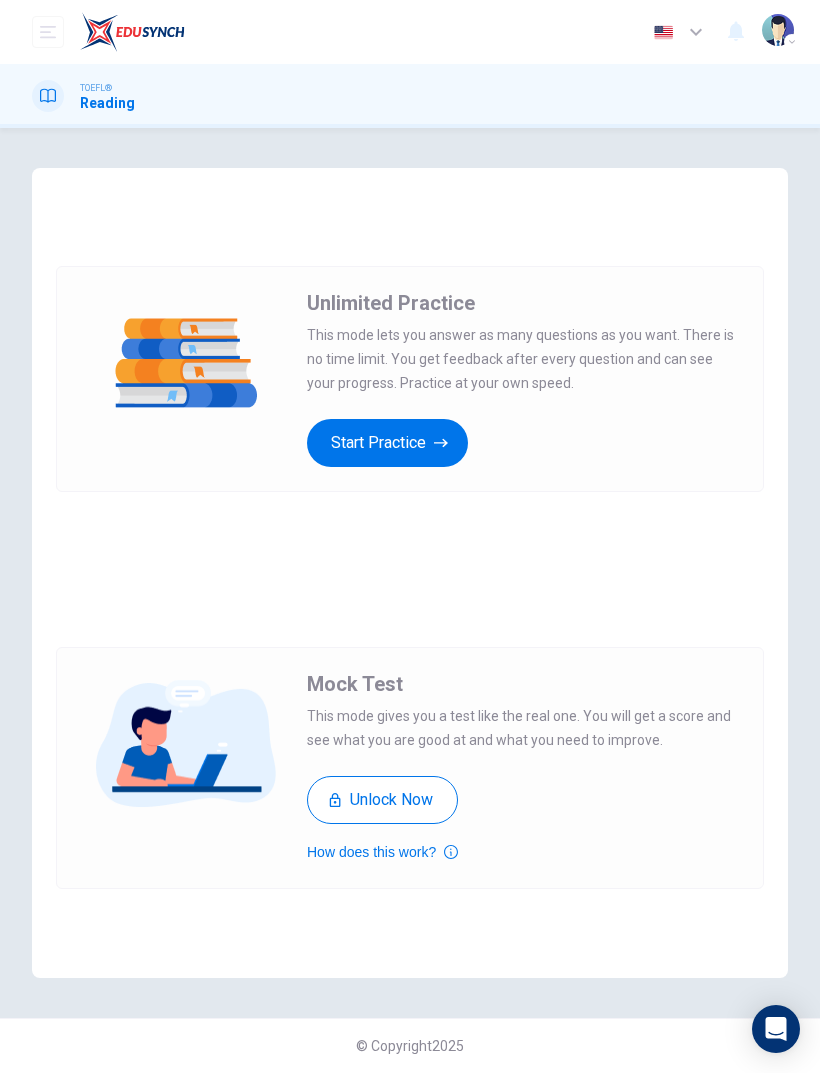scroll, scrollTop: 0, scrollLeft: 0, axis: both 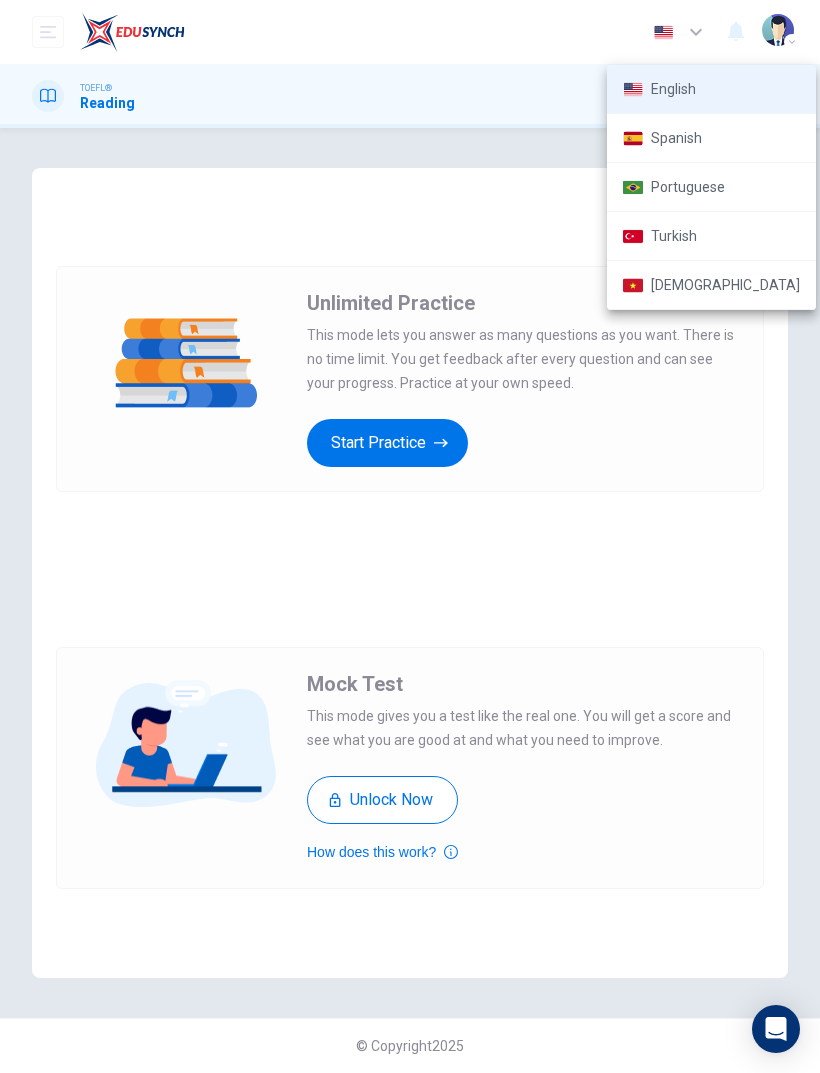click at bounding box center (410, 536) 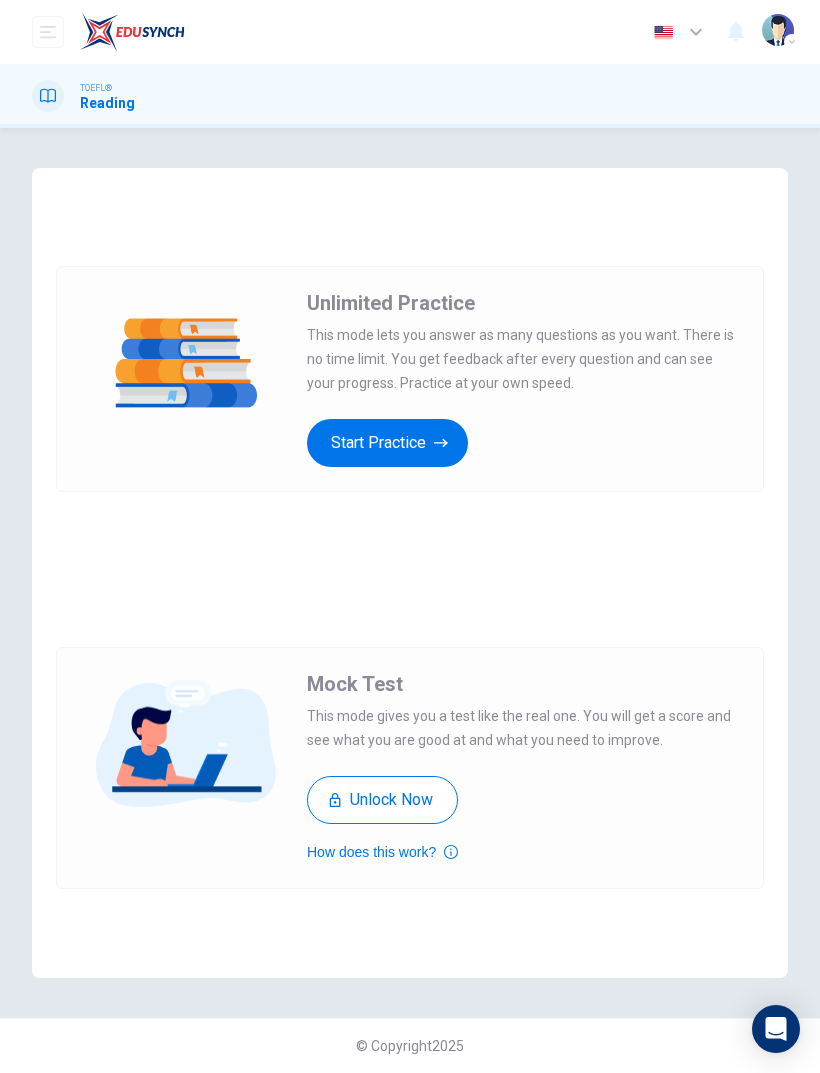 click on "TOEFL® Reading" at bounding box center (410, 96) 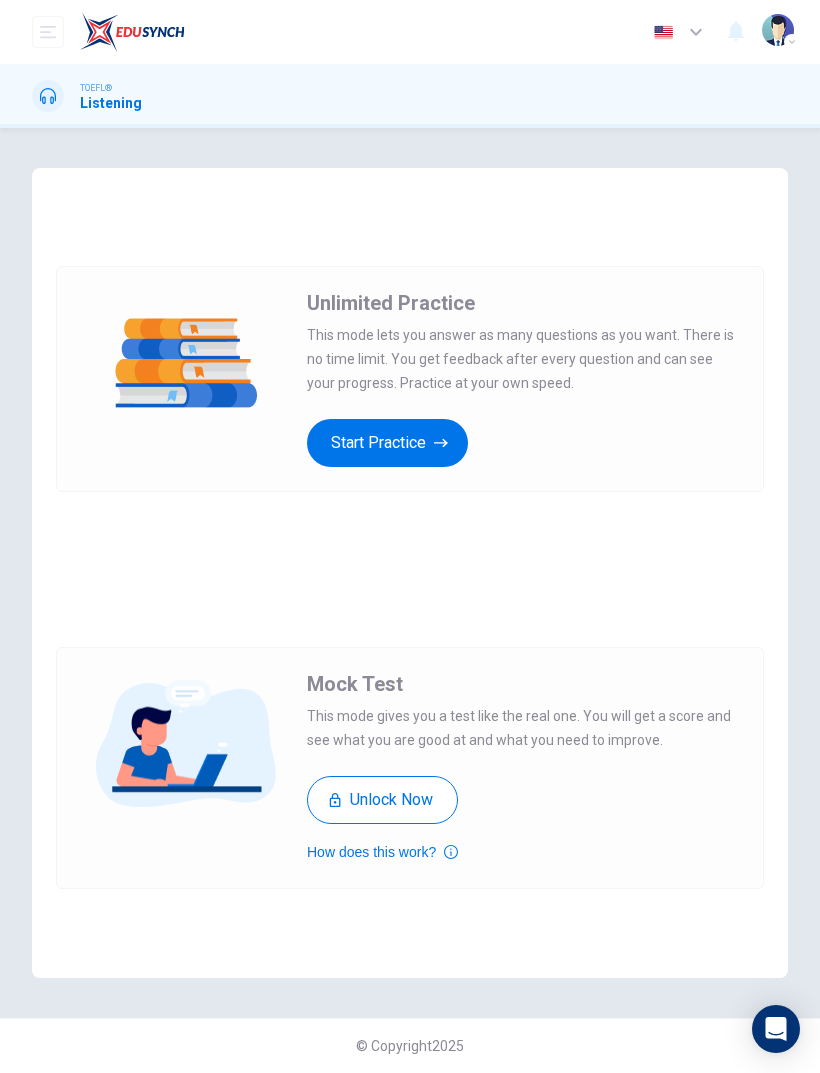 scroll, scrollTop: 0, scrollLeft: 0, axis: both 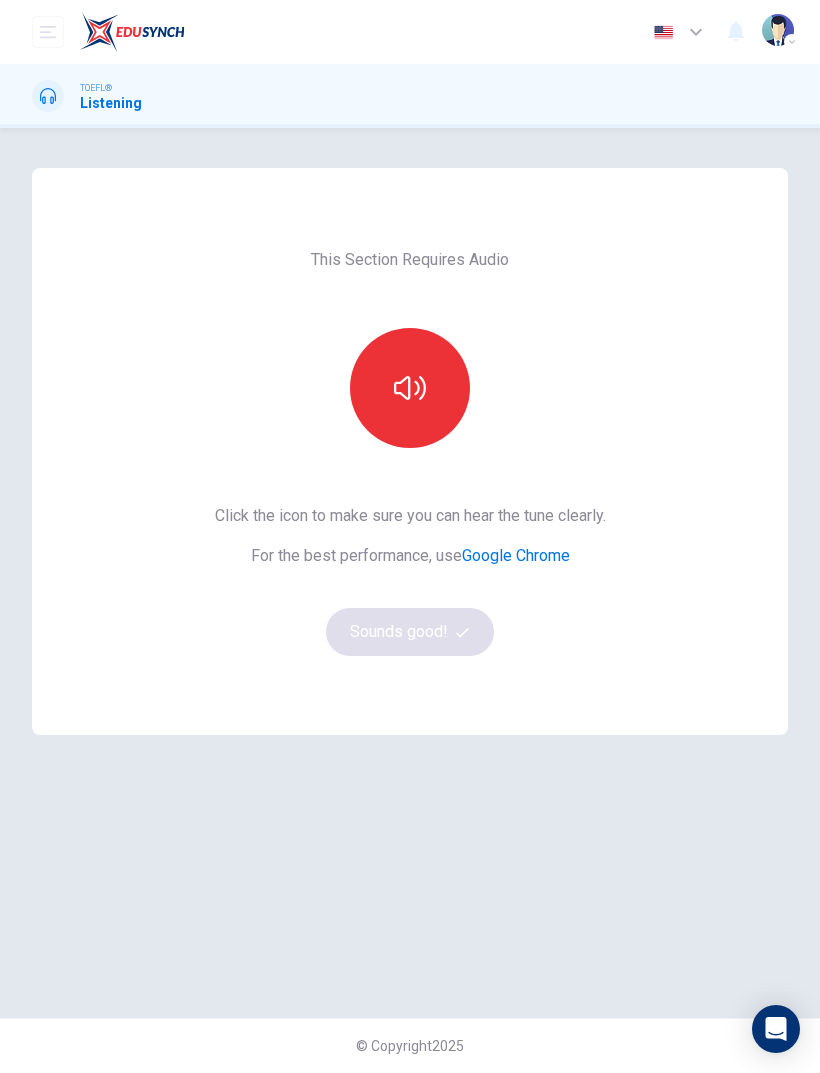 click at bounding box center (410, 388) 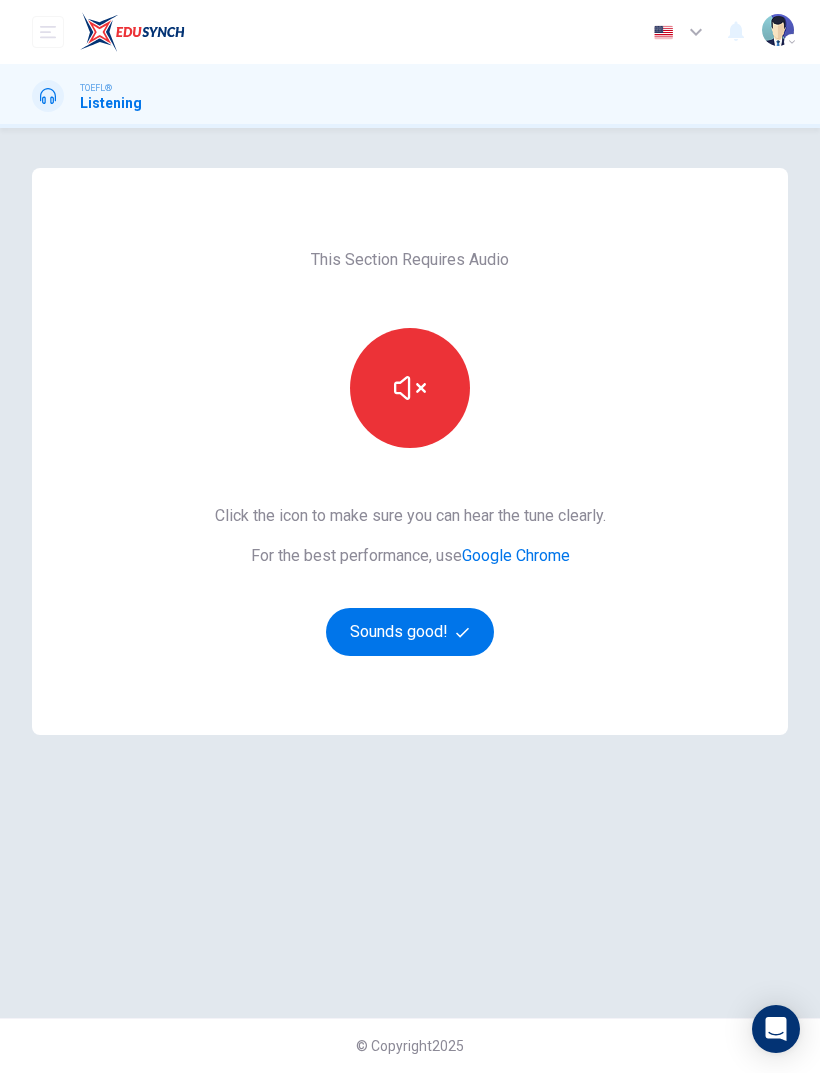 click on "Sounds good!" at bounding box center (410, 632) 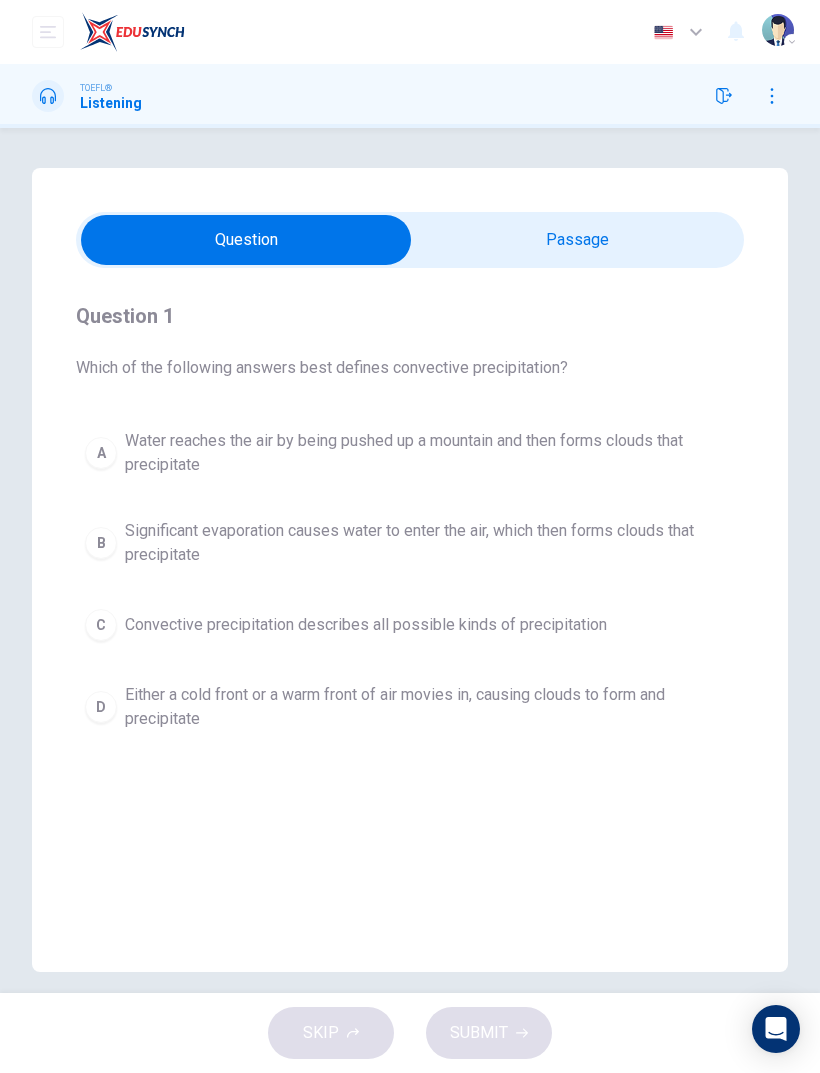click at bounding box center [246, 240] 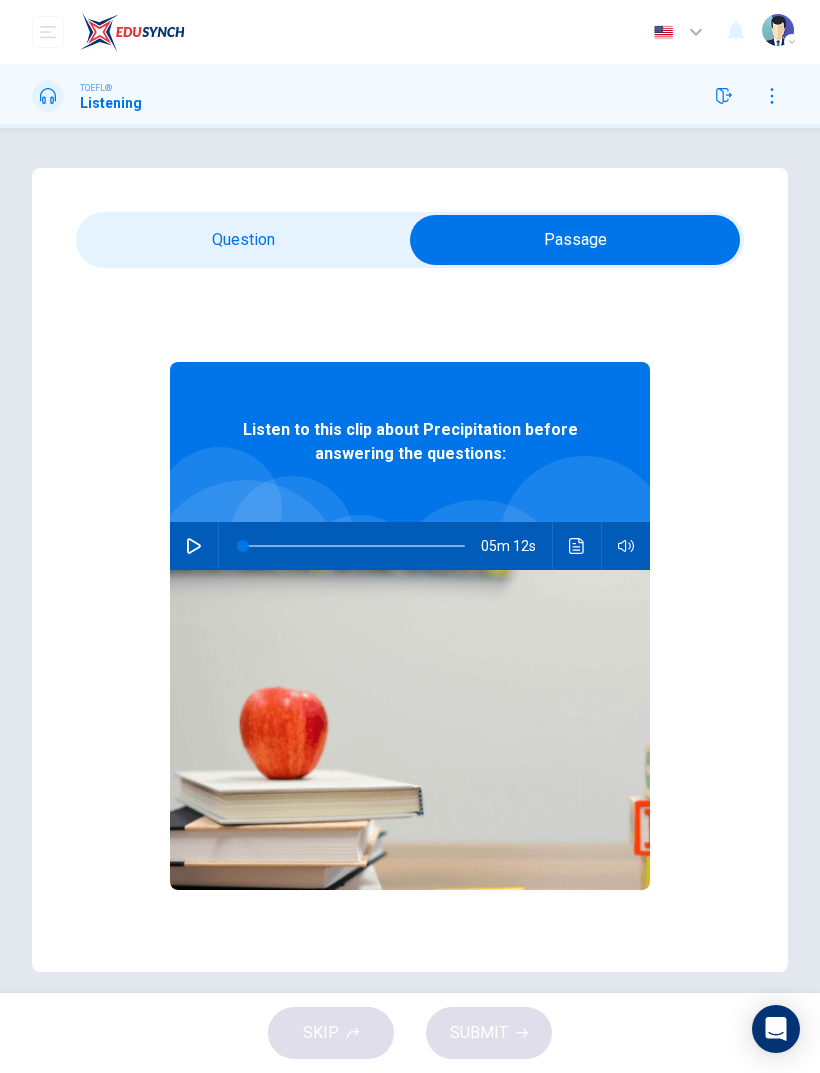 click at bounding box center (575, 240) 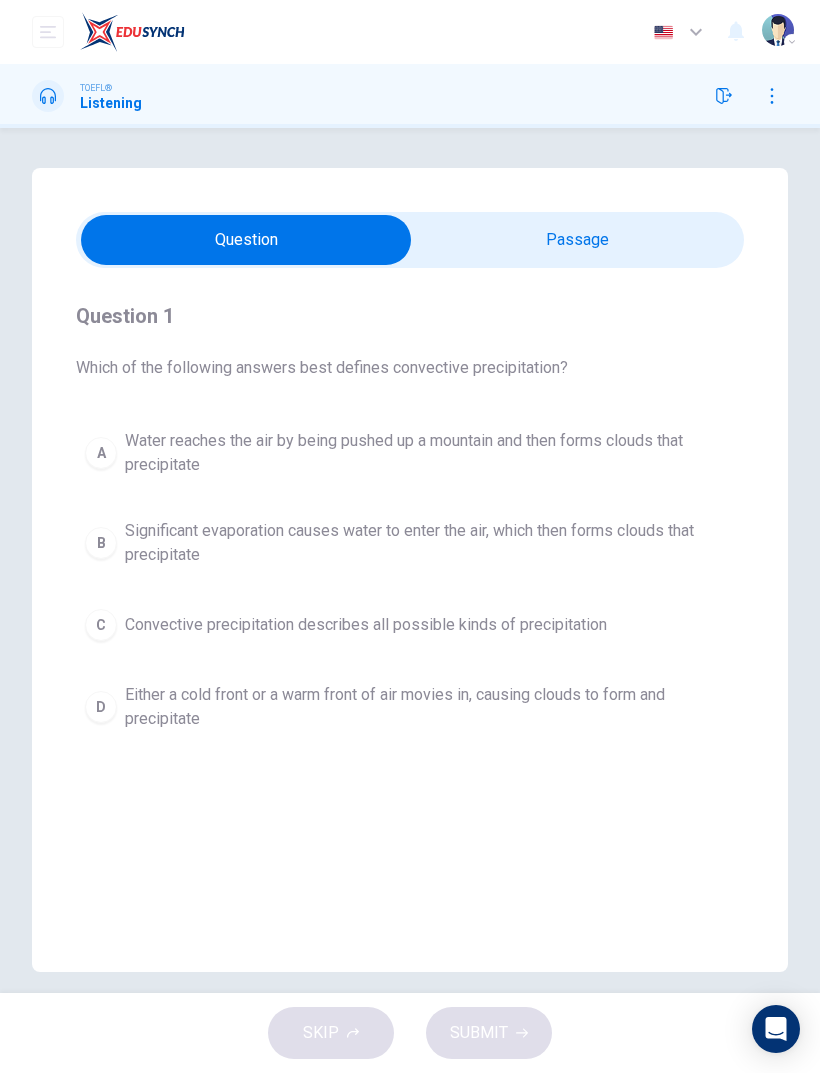 click at bounding box center [246, 240] 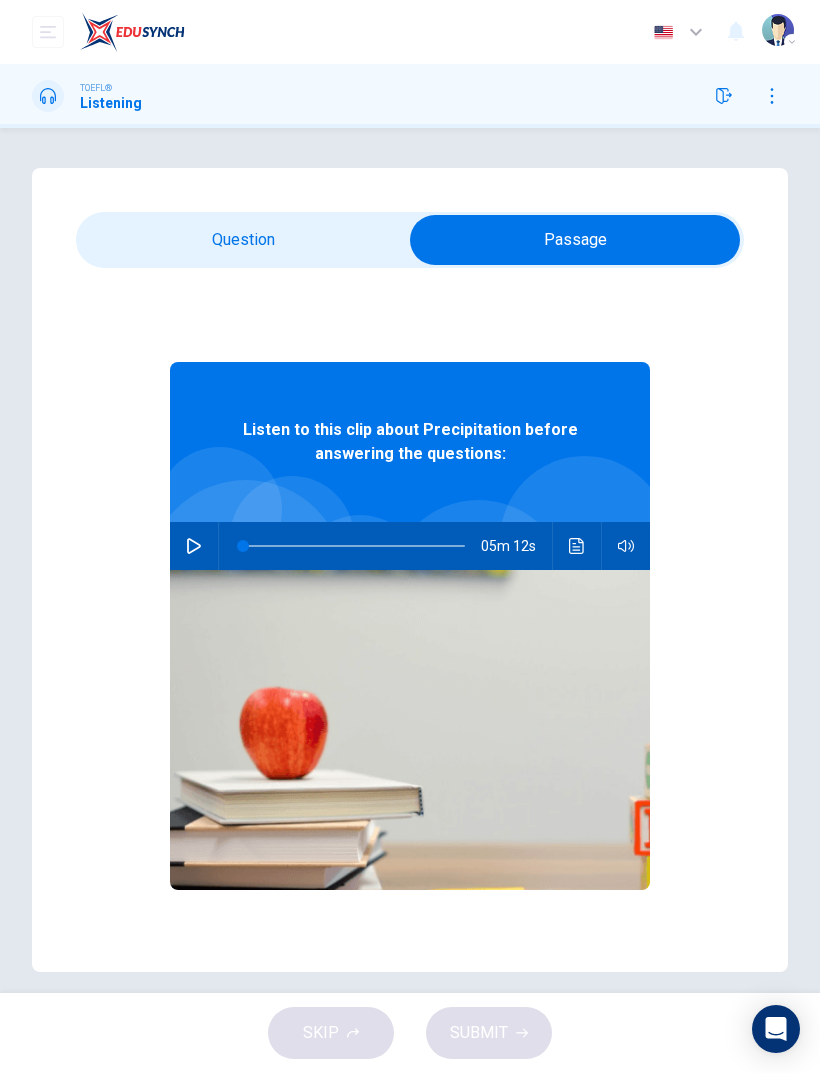click 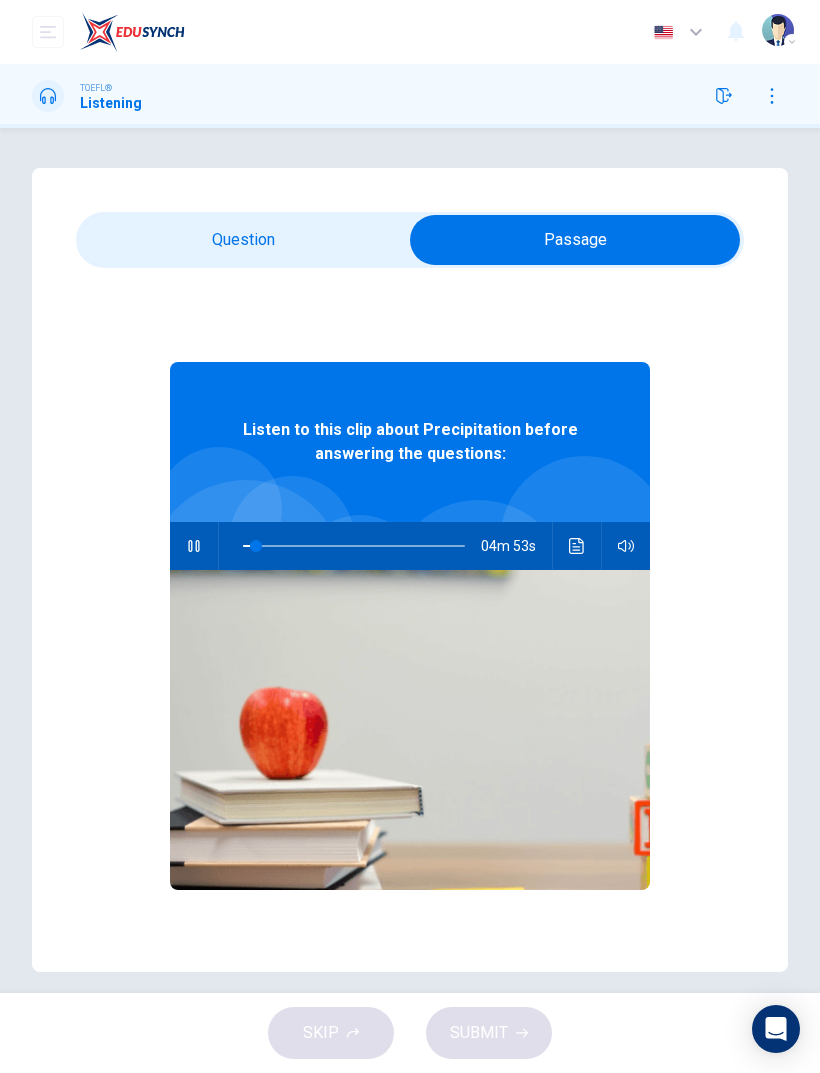 click at bounding box center [194, 546] 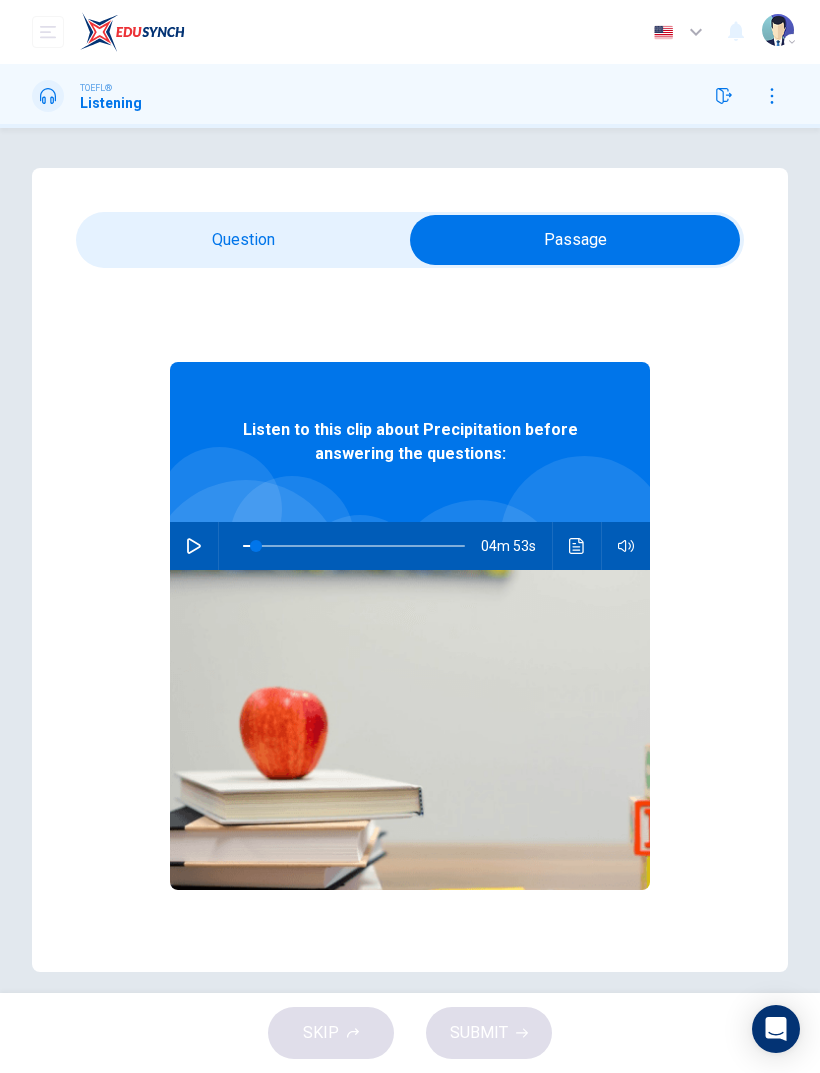 type on "16" 